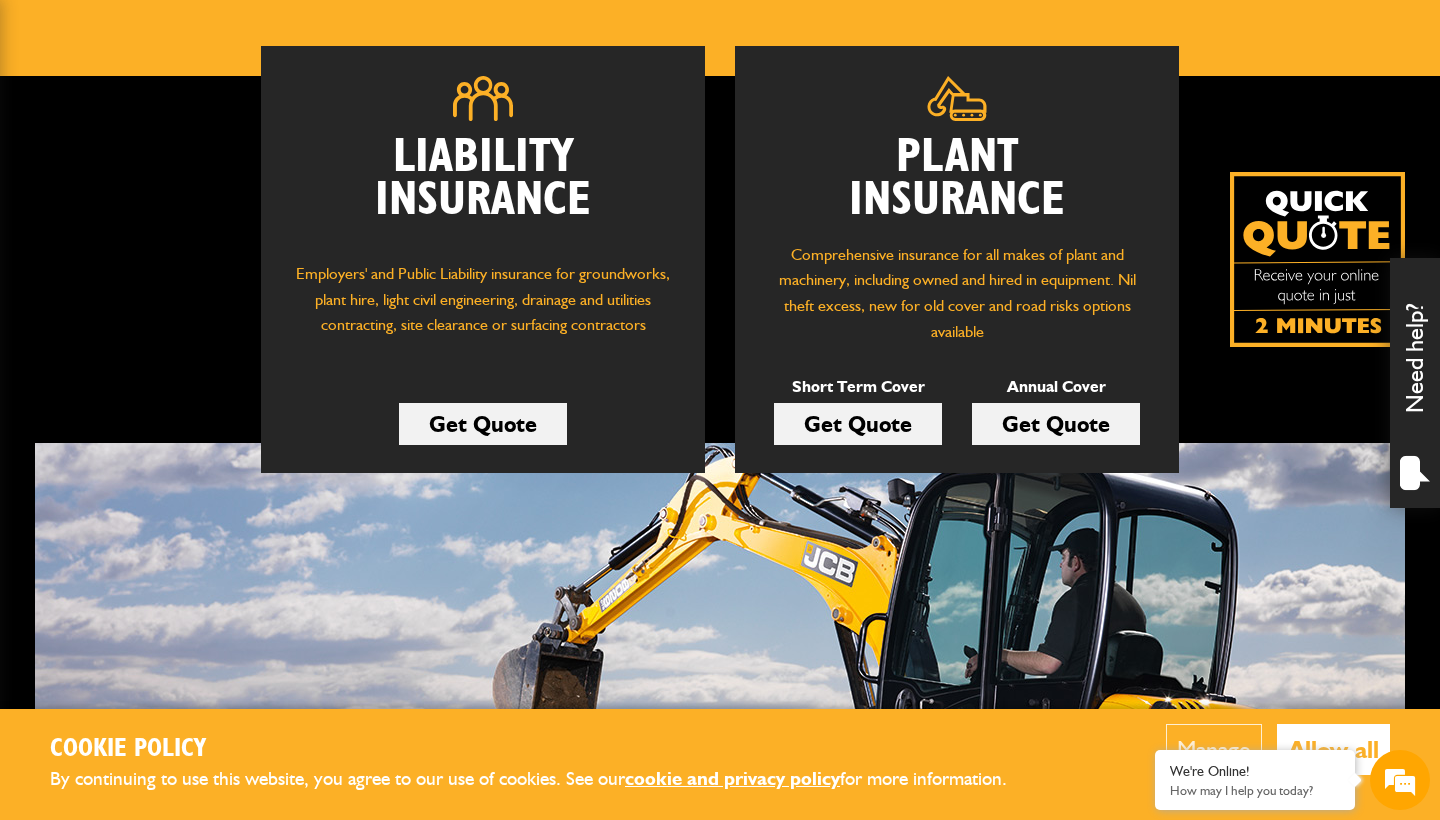 scroll, scrollTop: 303, scrollLeft: 0, axis: vertical 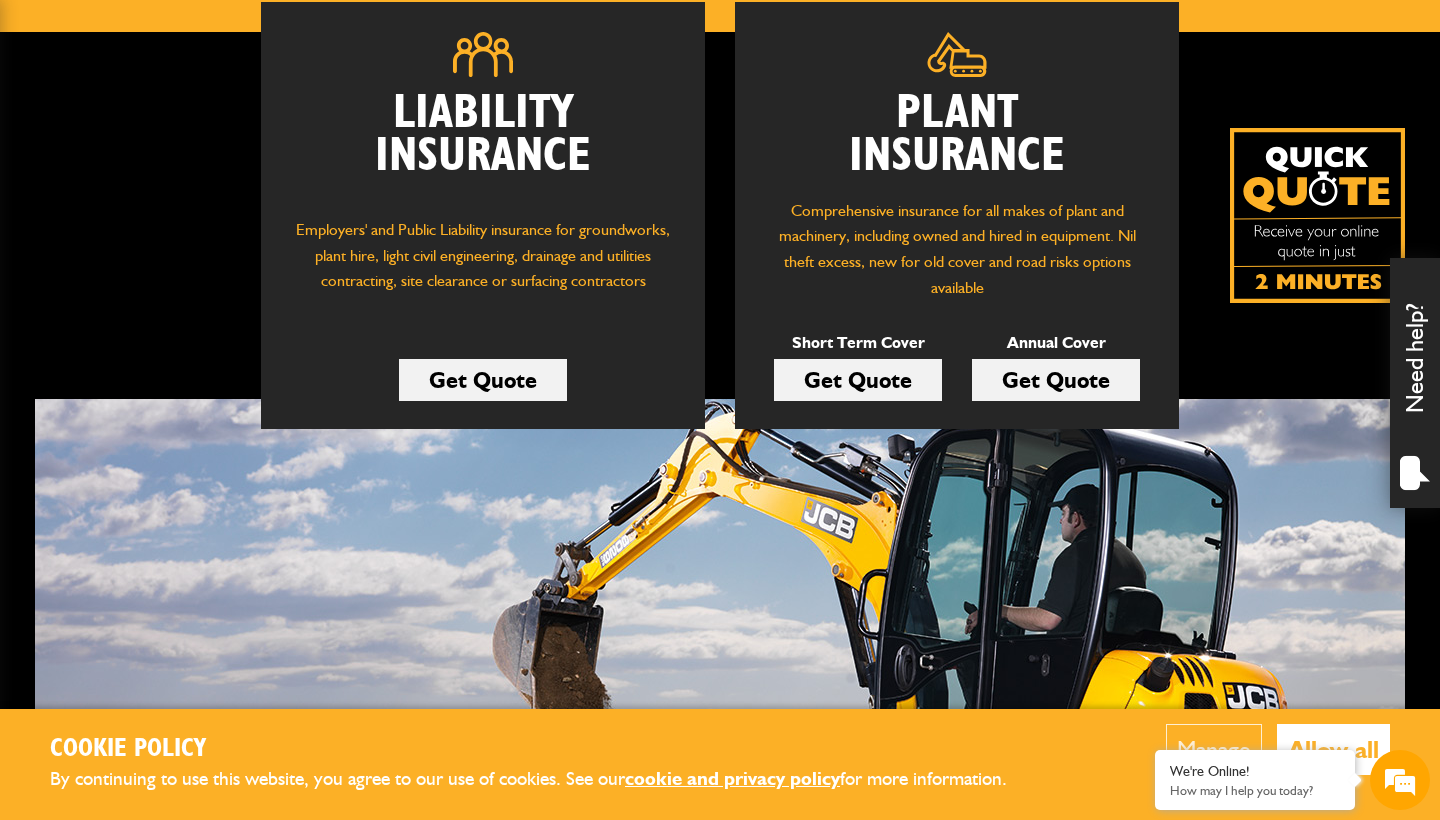 click on "Get Quote" at bounding box center (1056, 380) 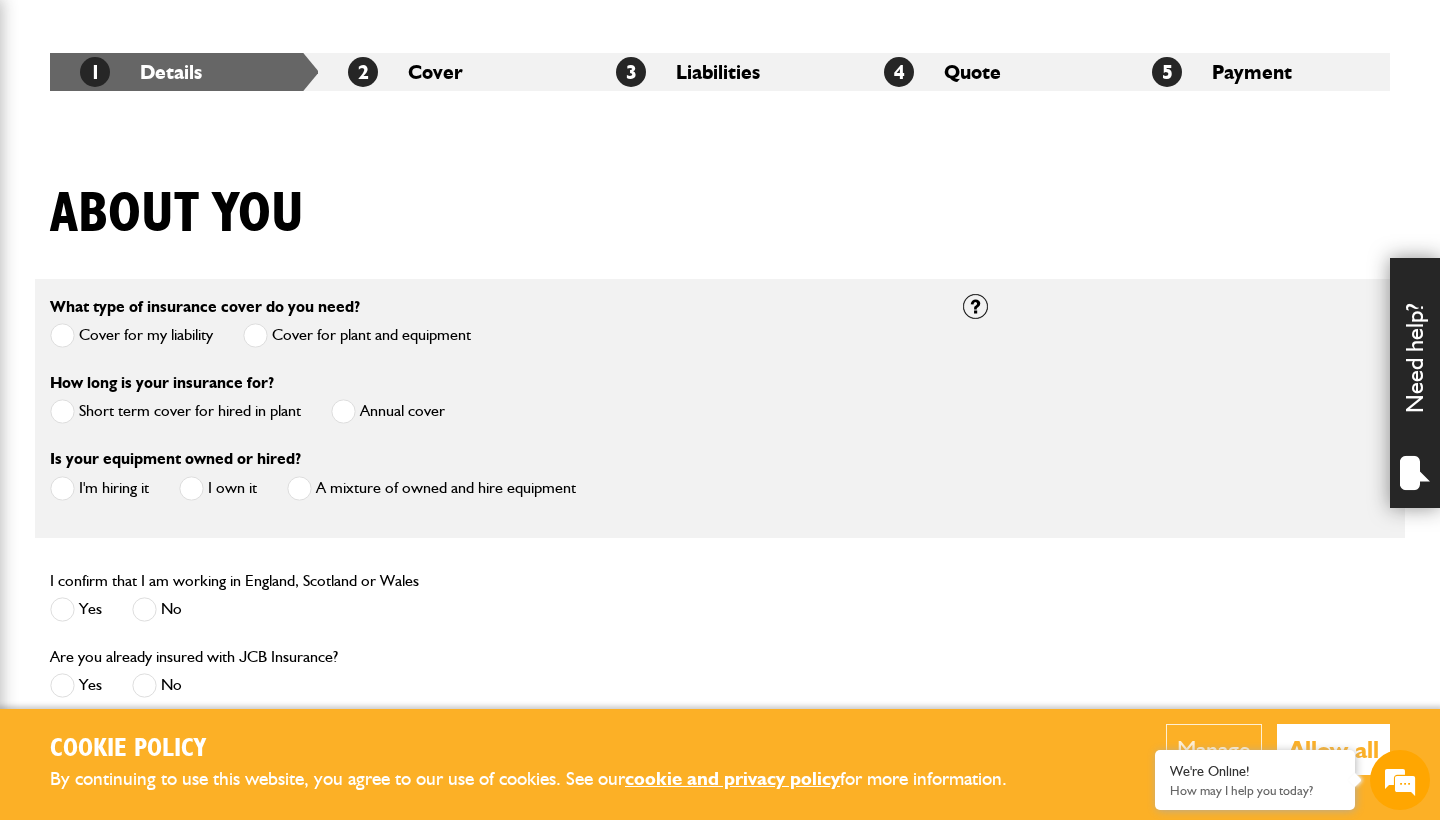 scroll, scrollTop: 346, scrollLeft: 0, axis: vertical 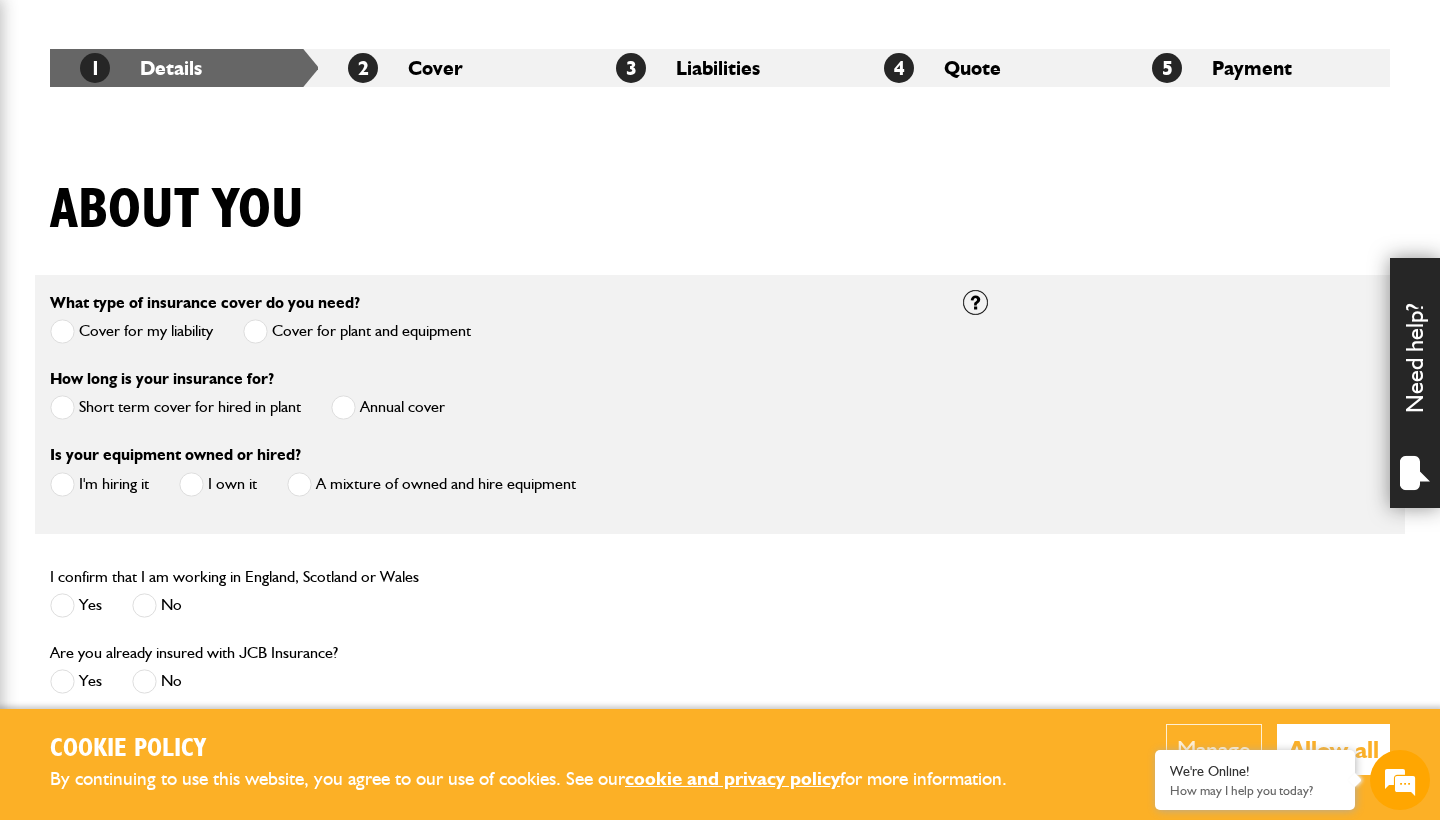 click at bounding box center (343, 407) 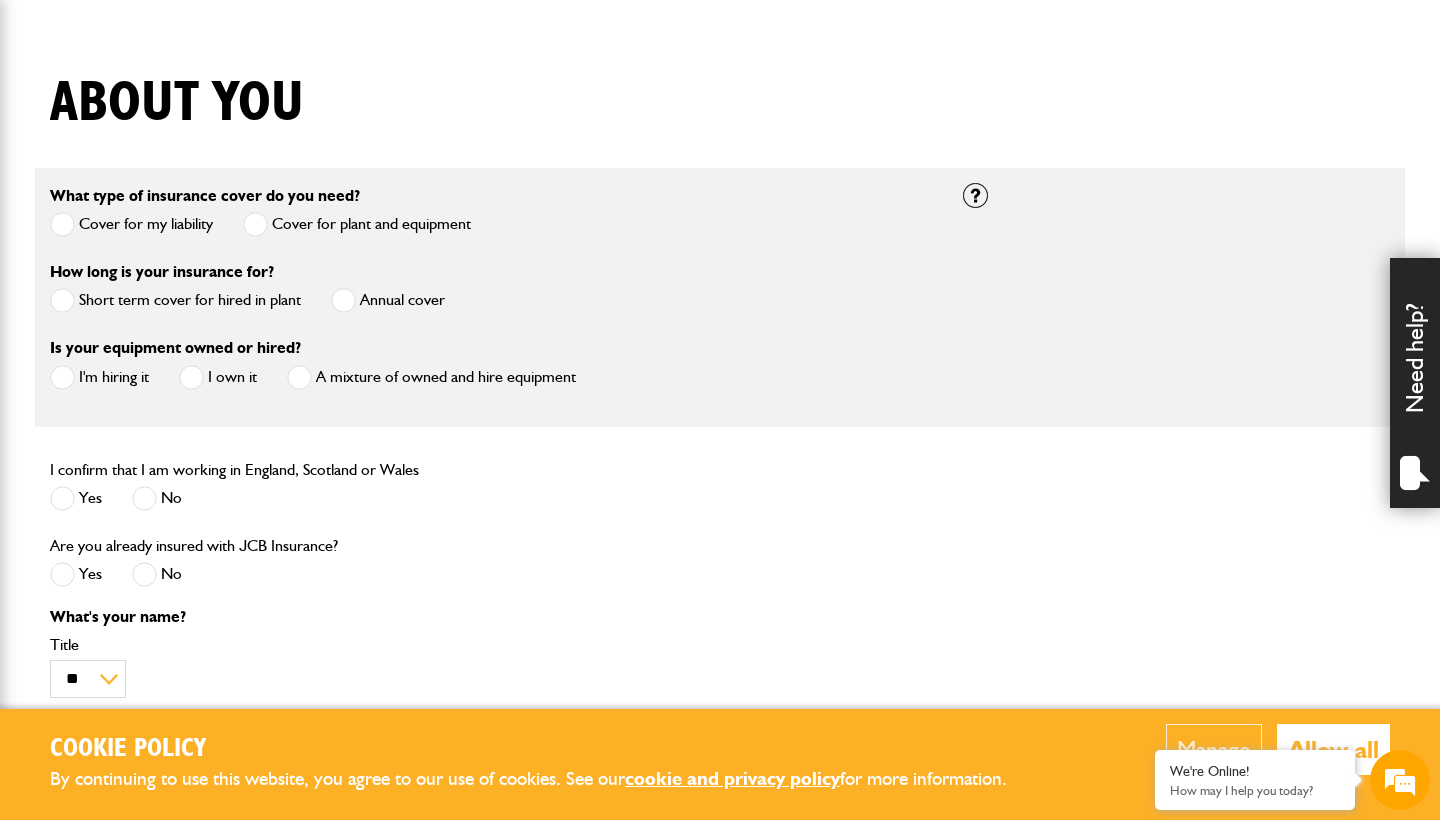 scroll, scrollTop: 454, scrollLeft: 0, axis: vertical 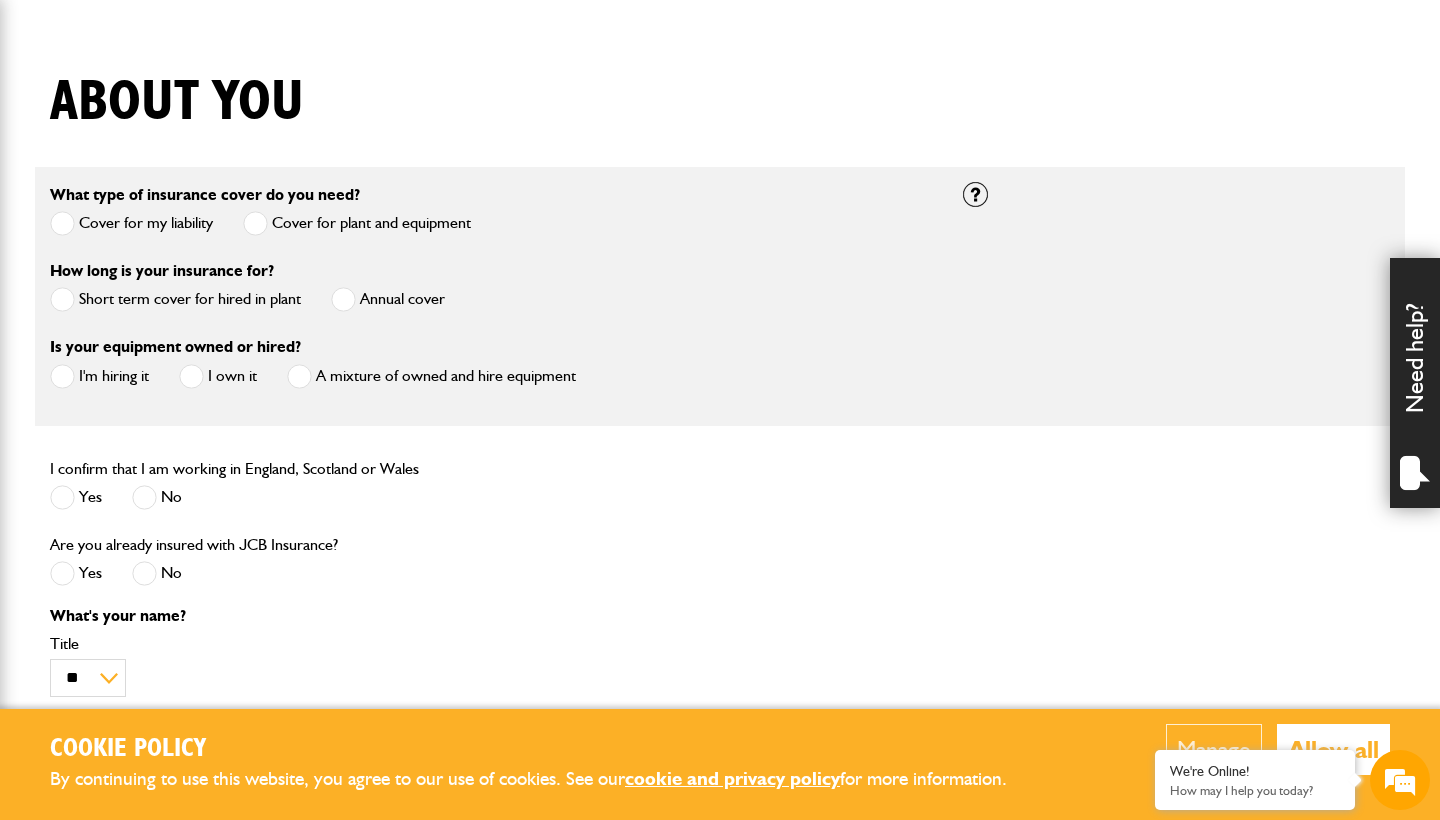 click at bounding box center [191, 376] 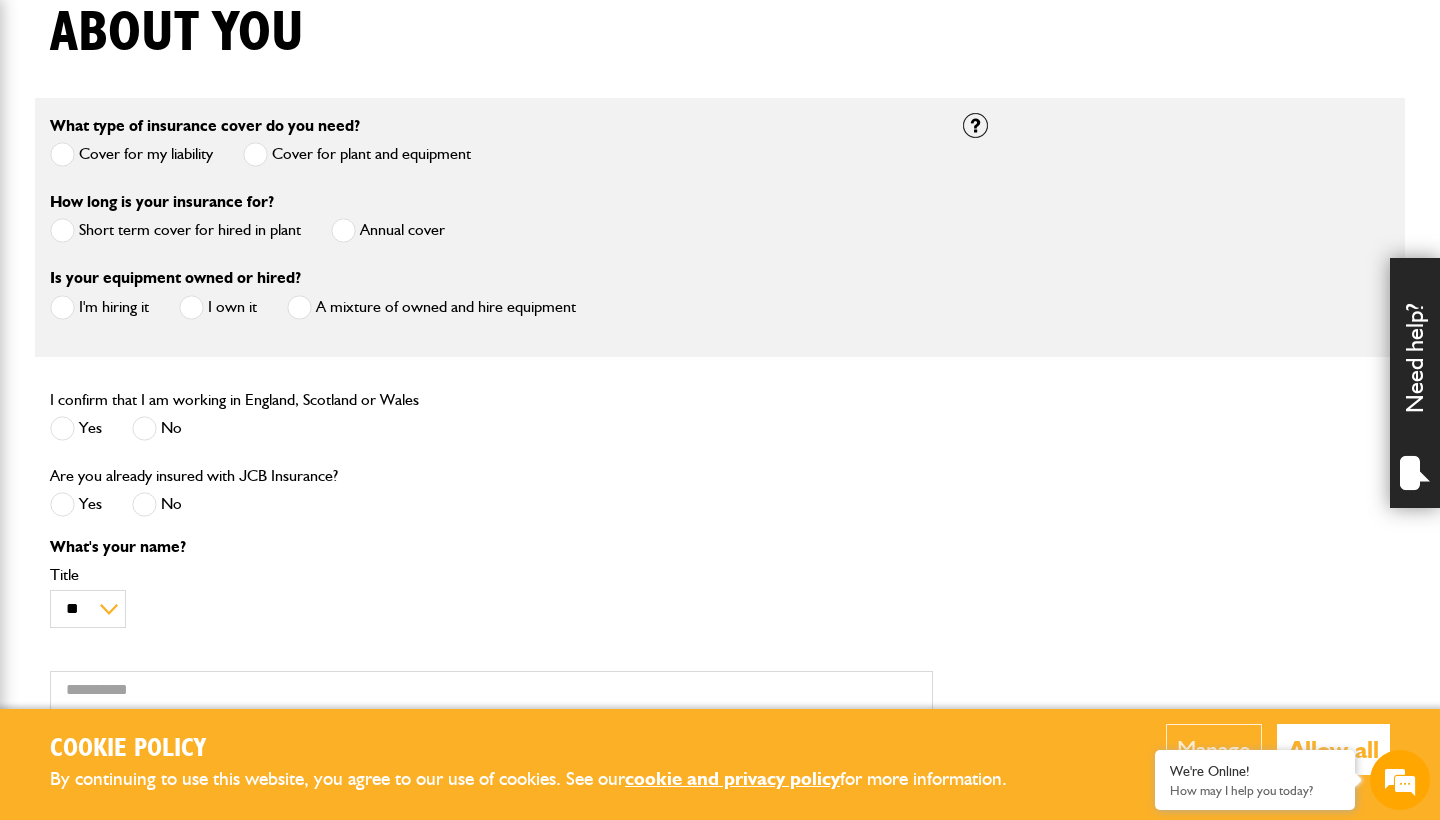 scroll, scrollTop: 543, scrollLeft: 0, axis: vertical 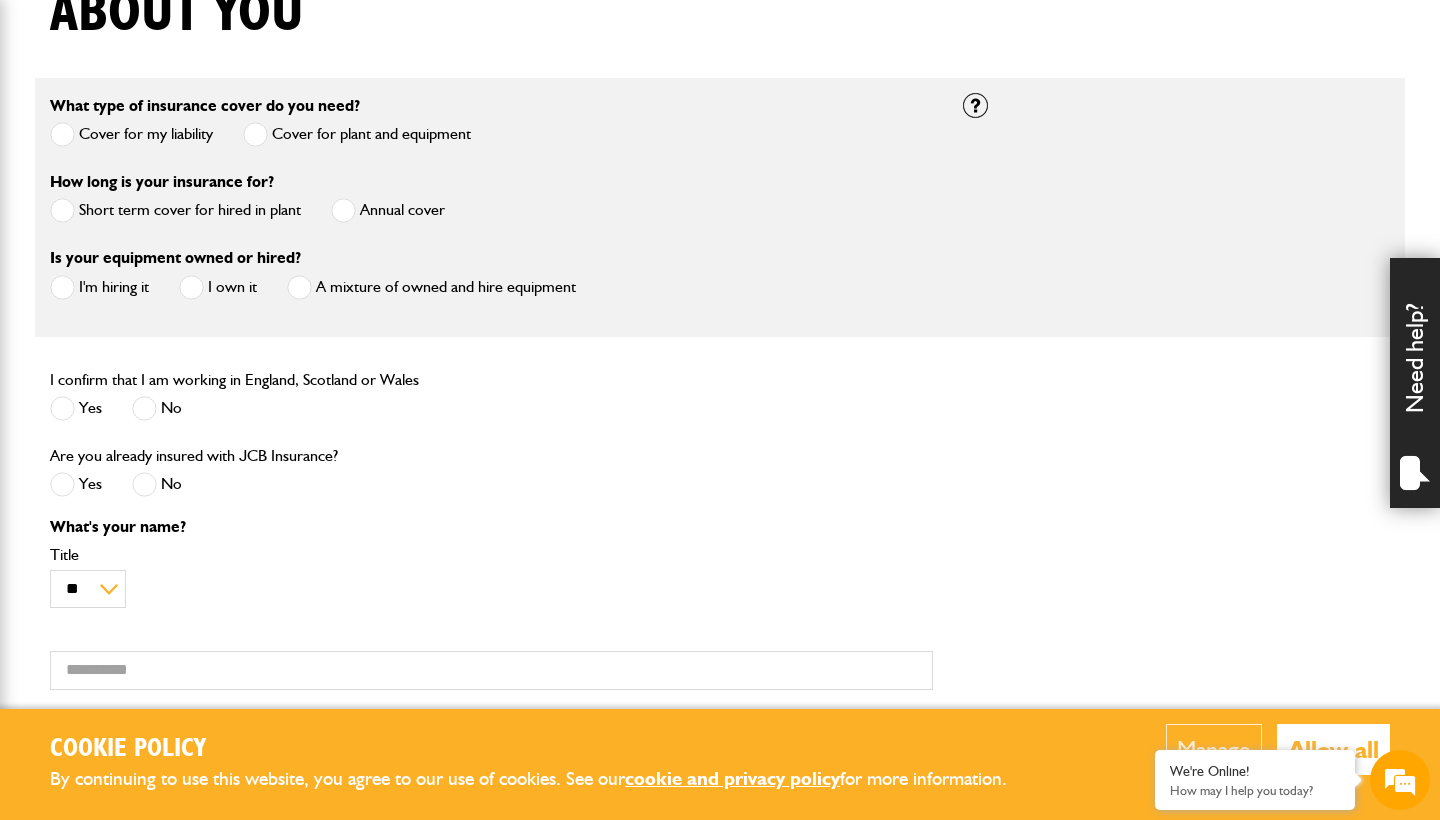 click at bounding box center (62, 408) 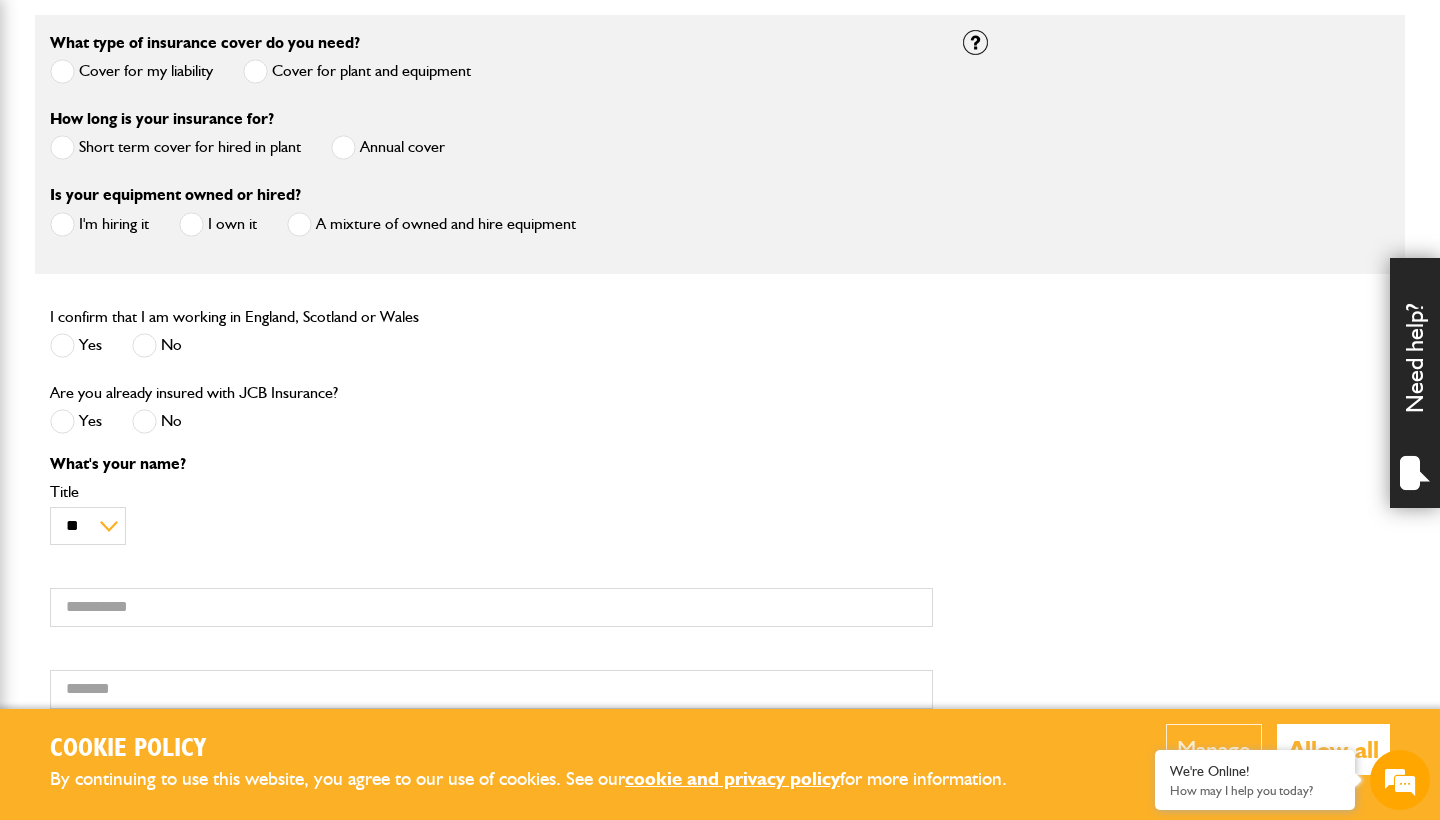 scroll, scrollTop: 620, scrollLeft: 0, axis: vertical 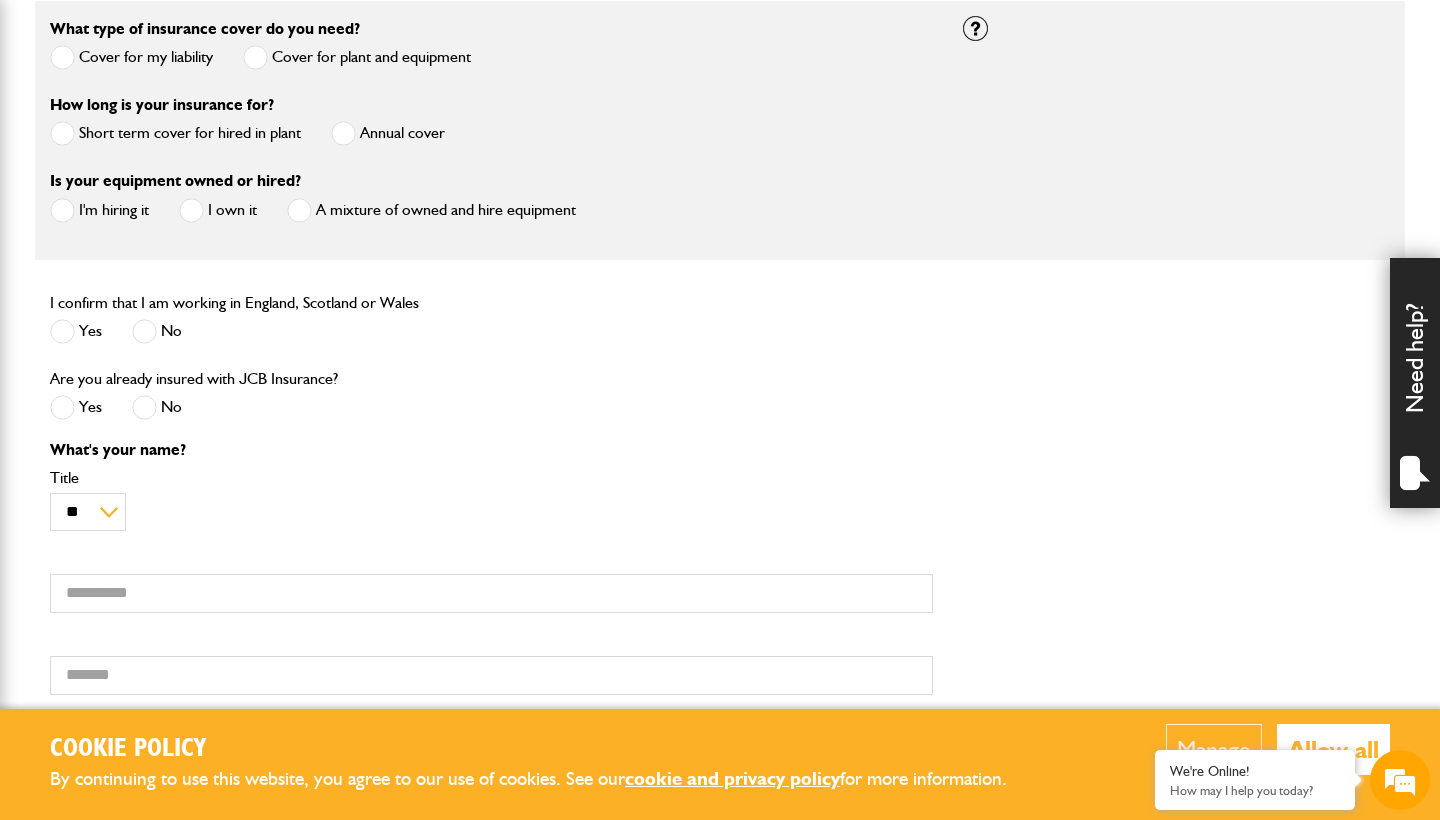 click at bounding box center [144, 407] 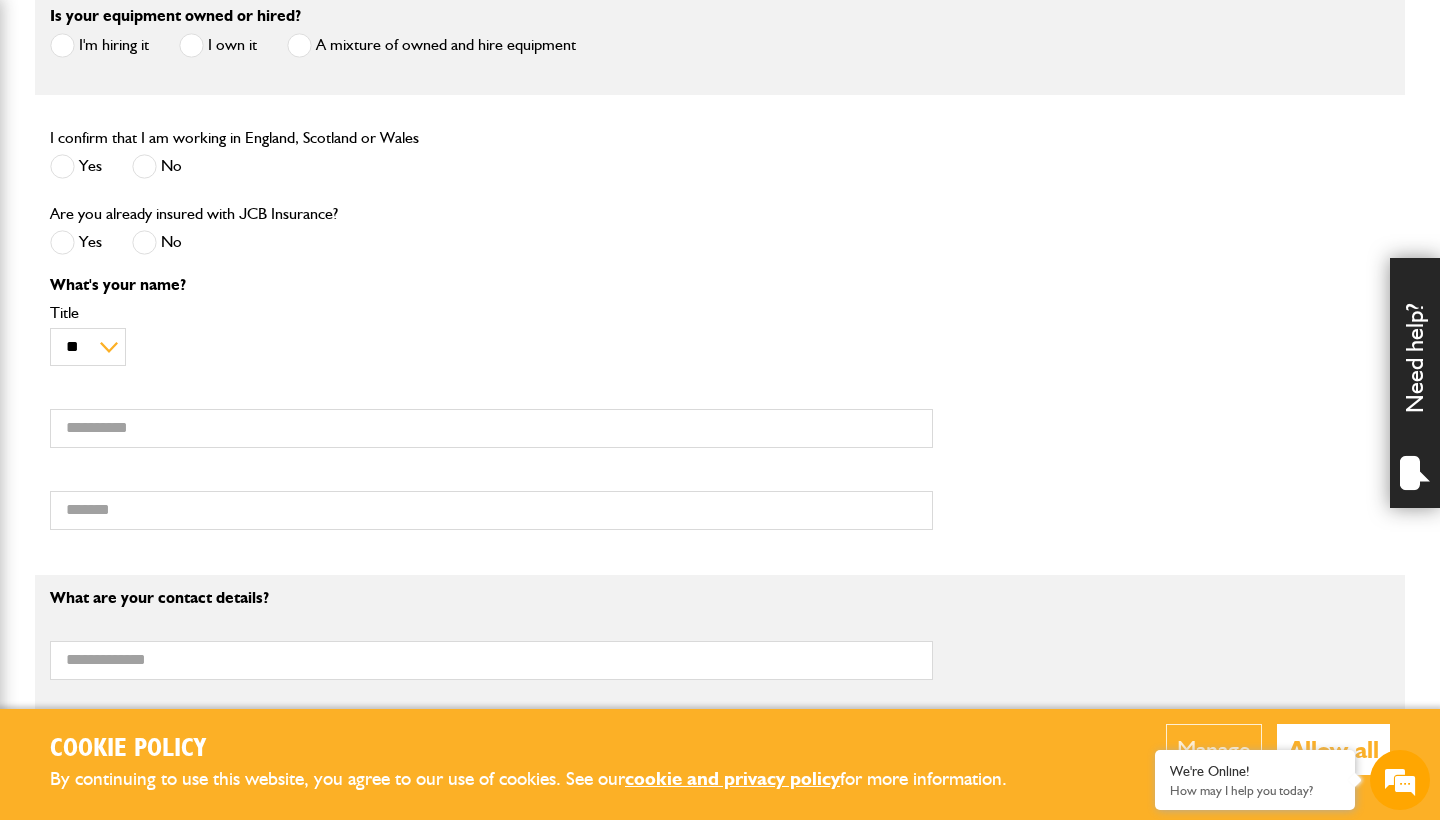 scroll, scrollTop: 804, scrollLeft: 0, axis: vertical 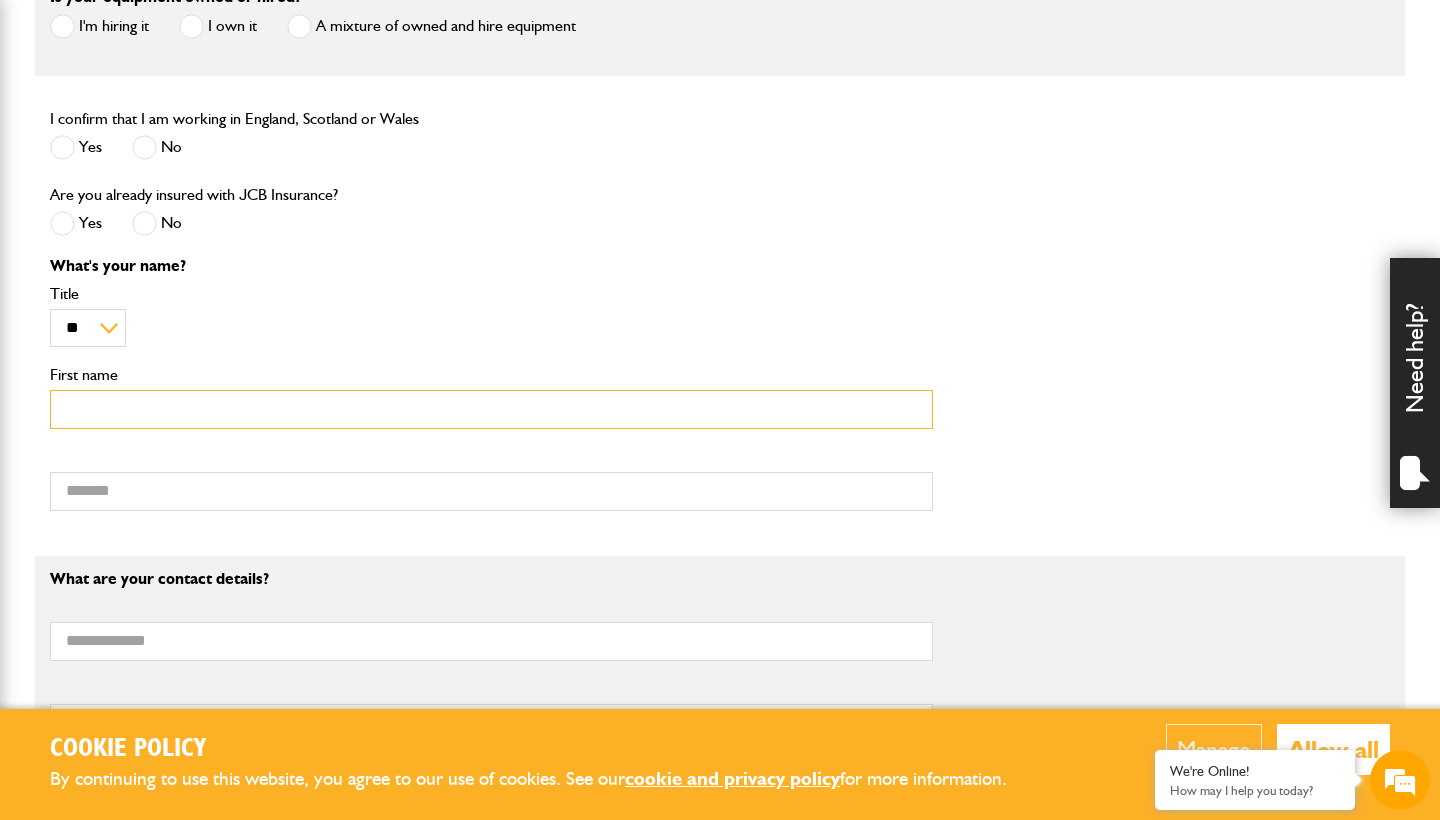 type on "*****" 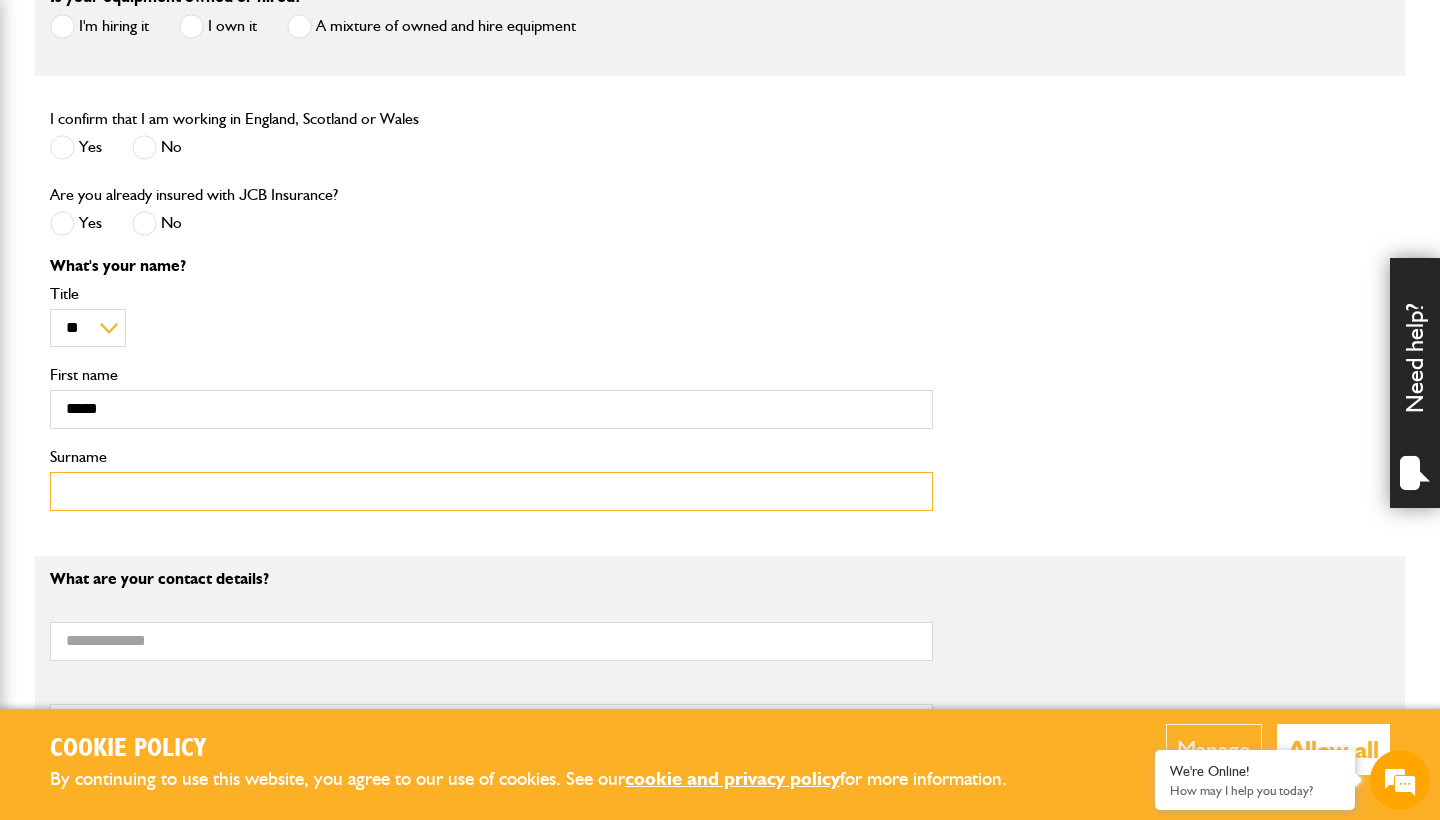 type on "*****" 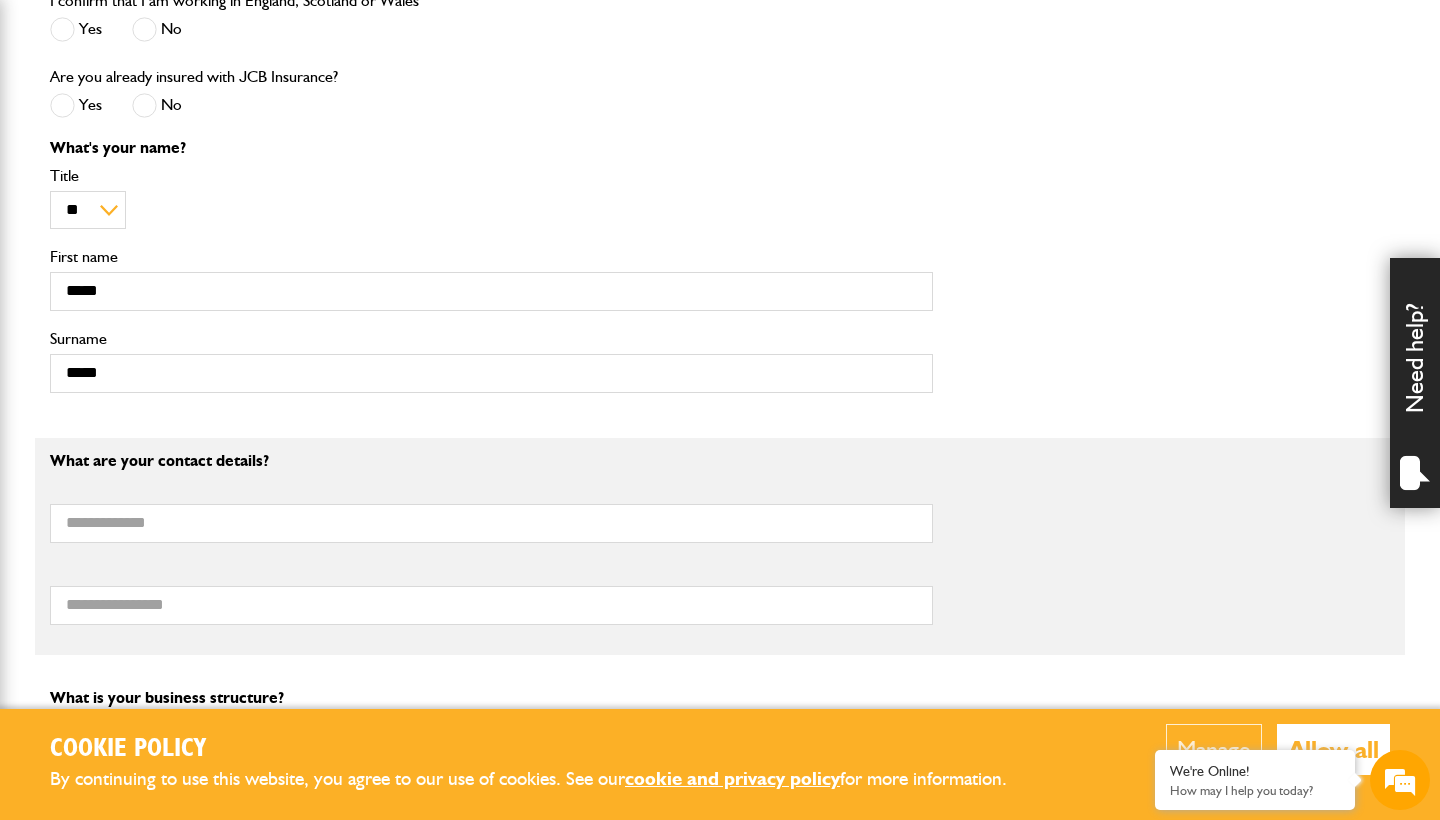 scroll, scrollTop: 925, scrollLeft: 0, axis: vertical 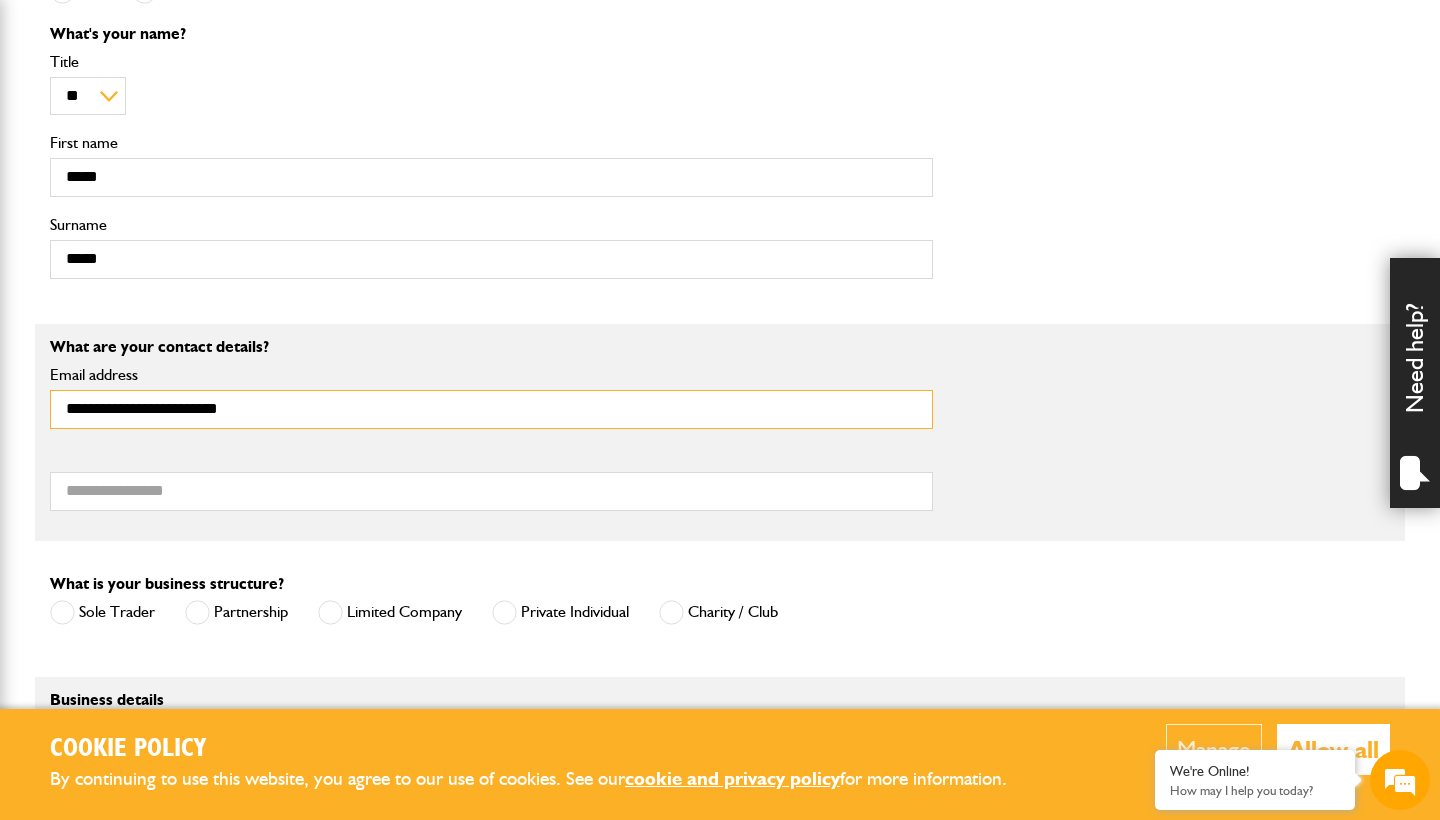 type on "**********" 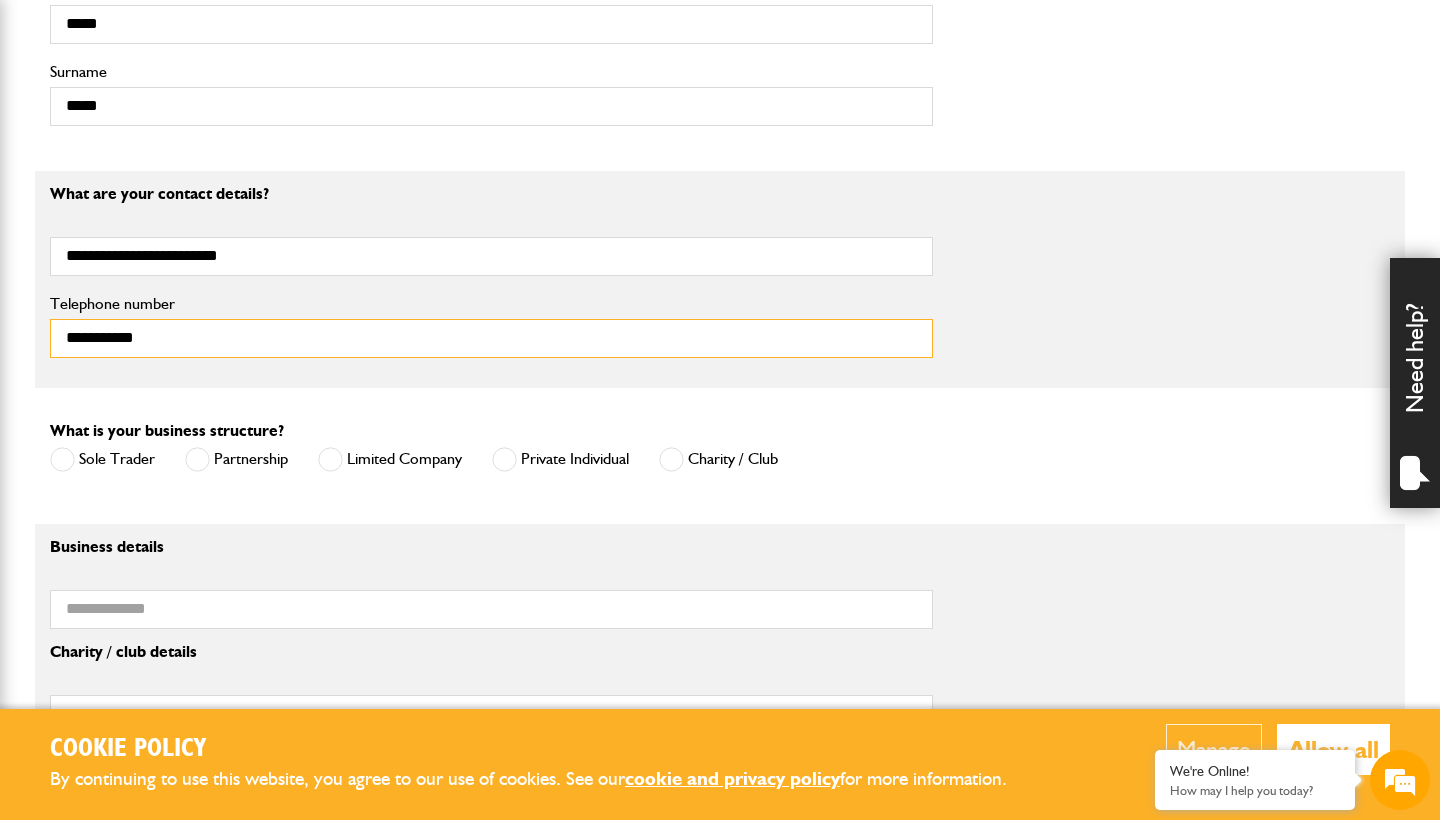 scroll, scrollTop: 1211, scrollLeft: 0, axis: vertical 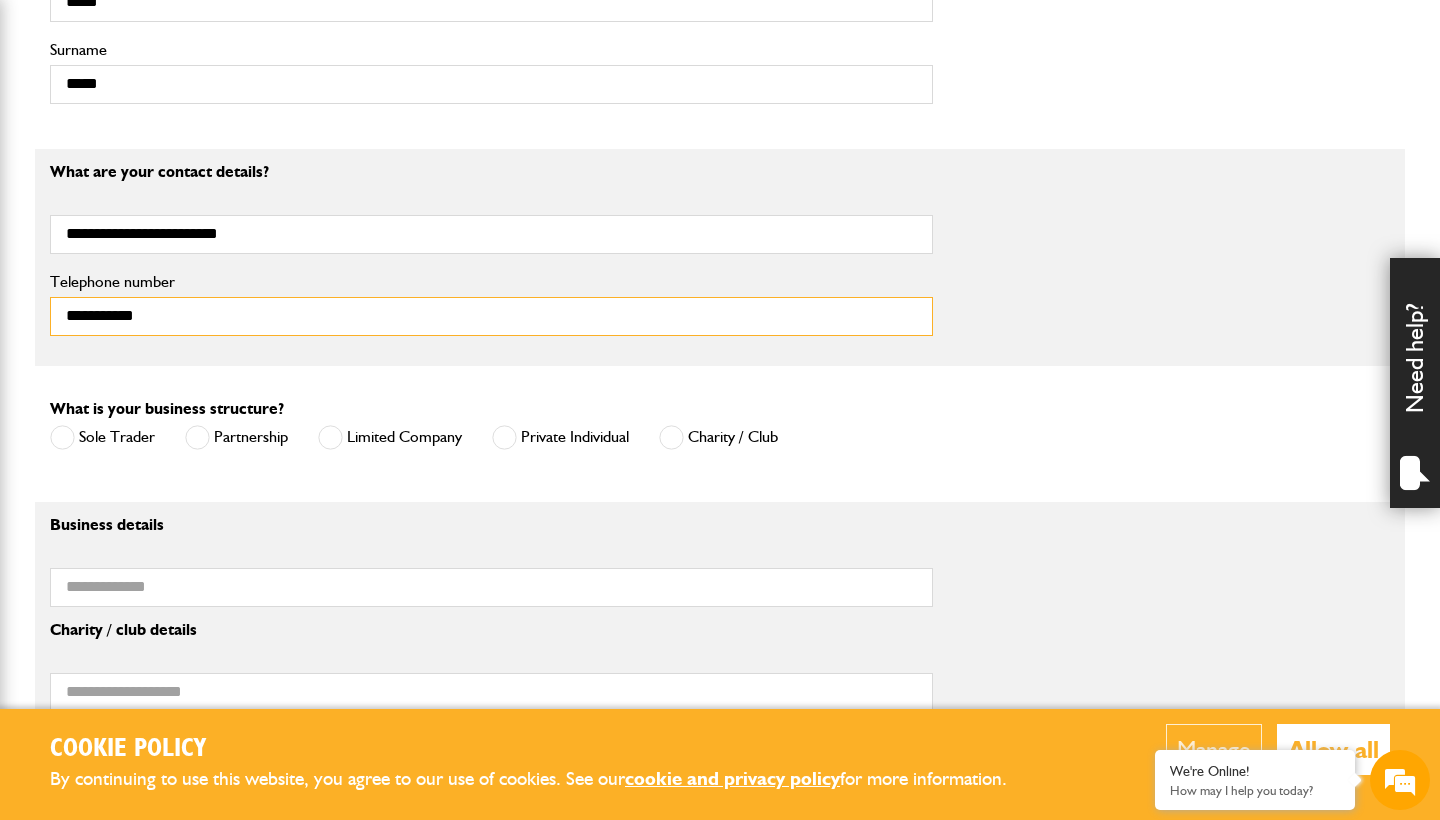type on "**********" 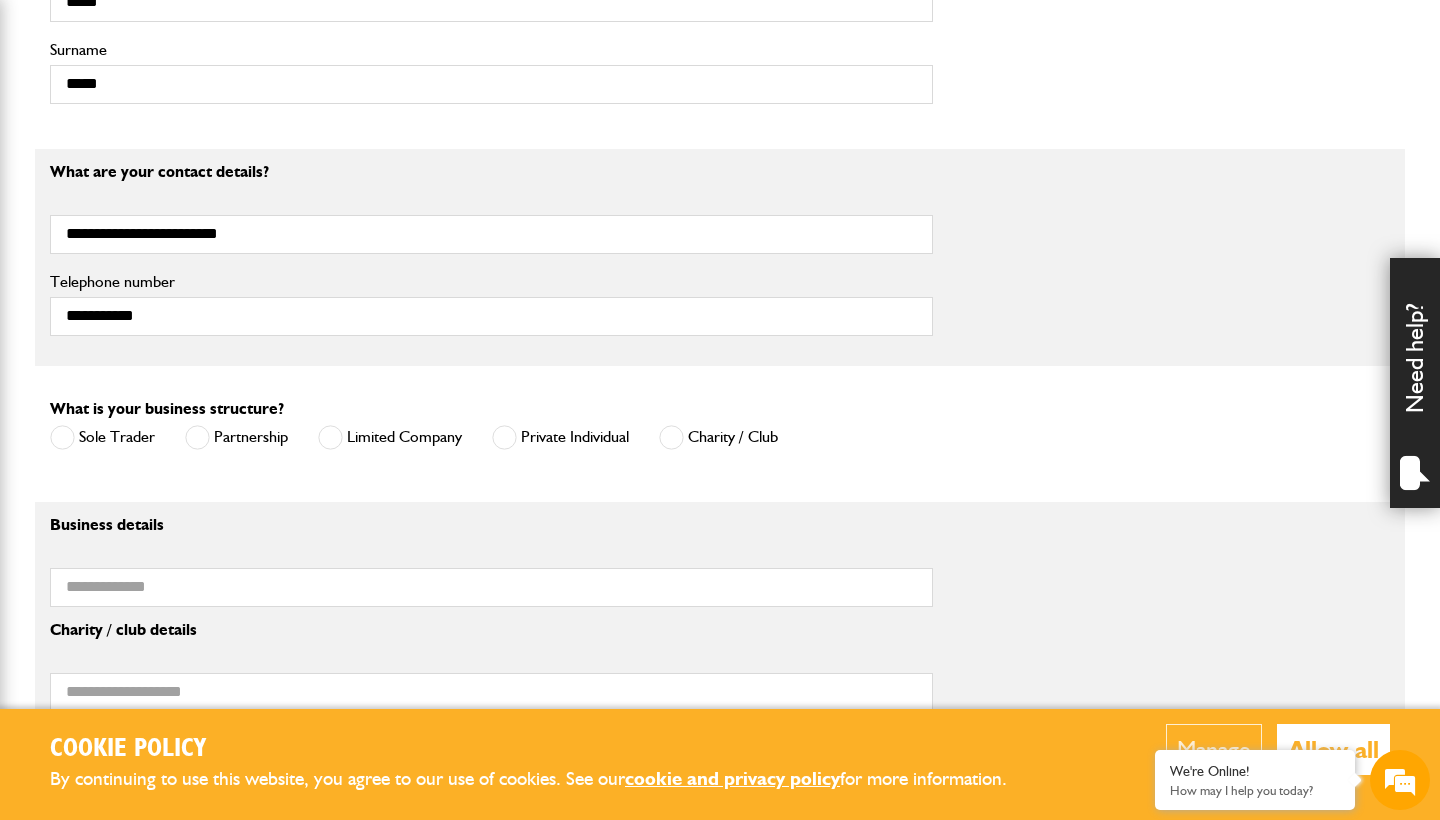 click at bounding box center (330, 437) 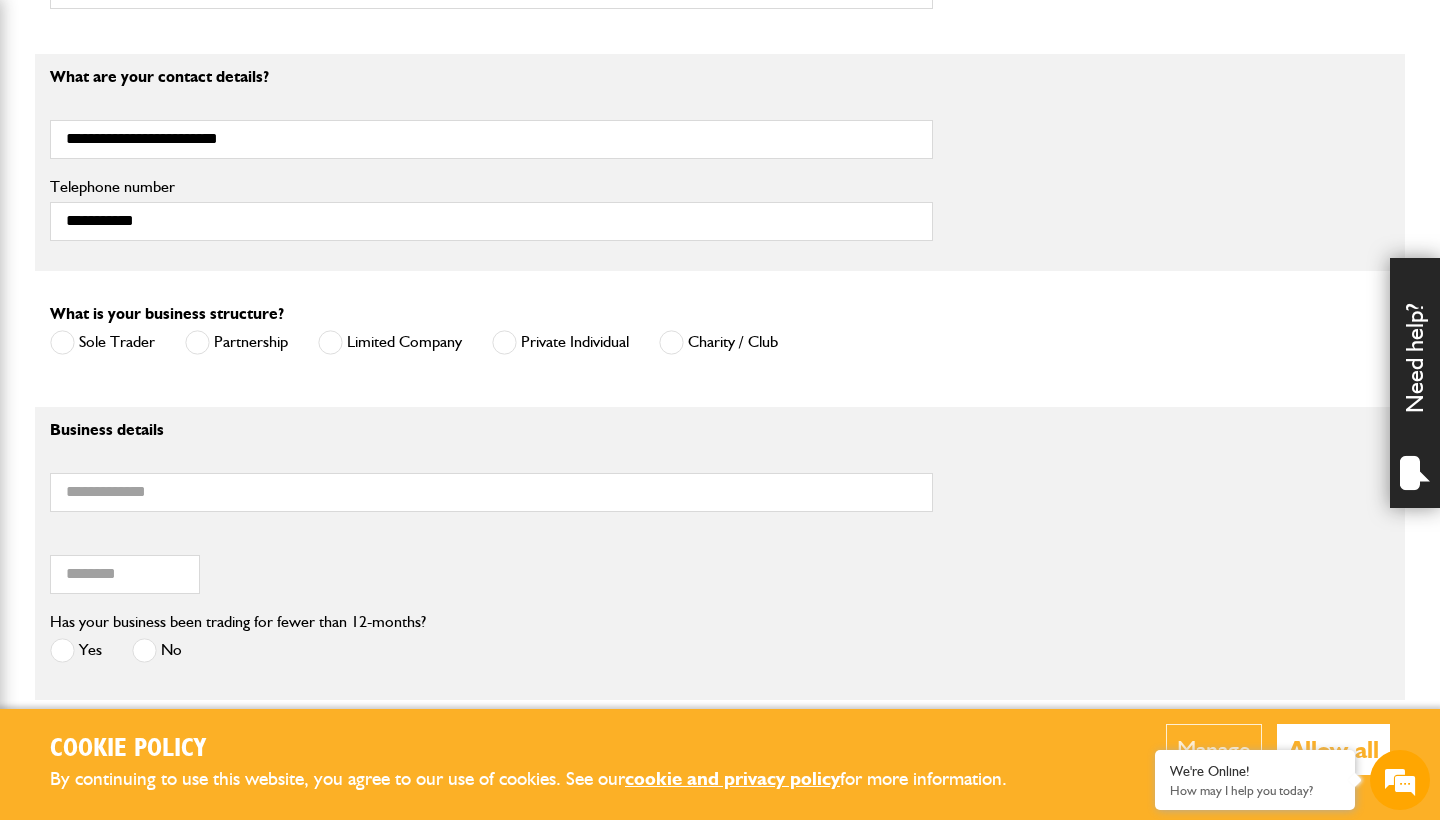 scroll, scrollTop: 1307, scrollLeft: 0, axis: vertical 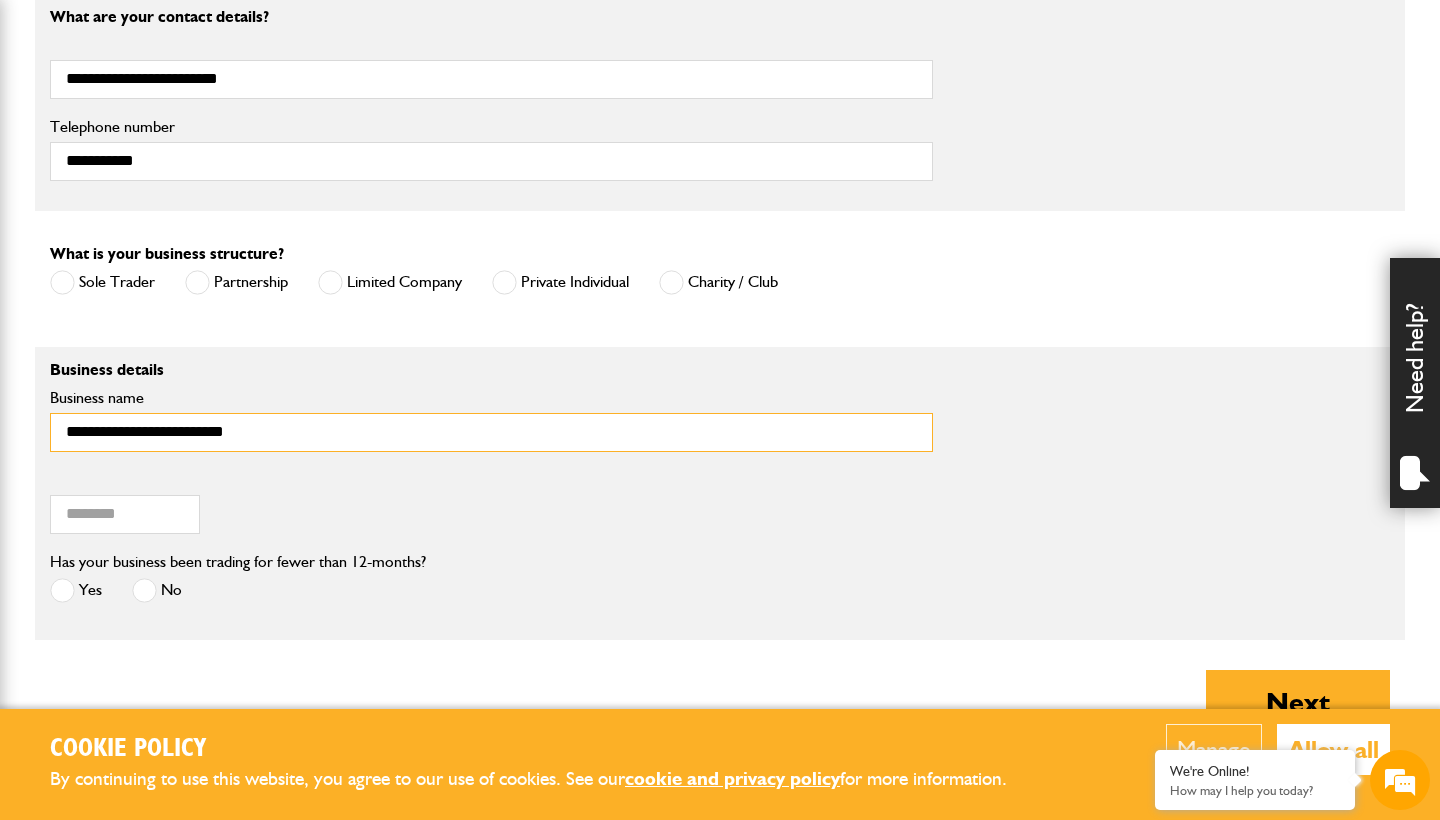 type on "**********" 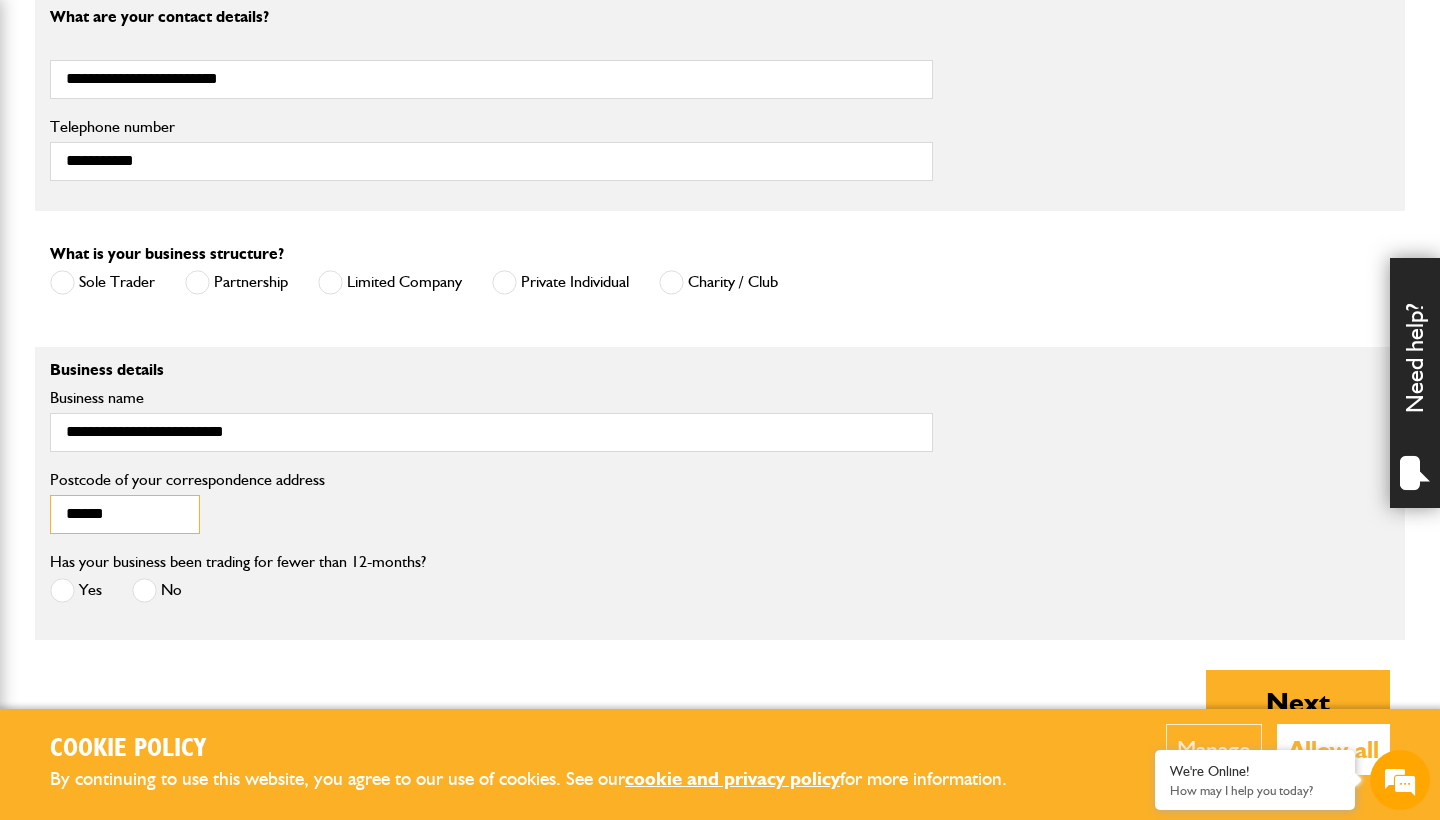 type on "******" 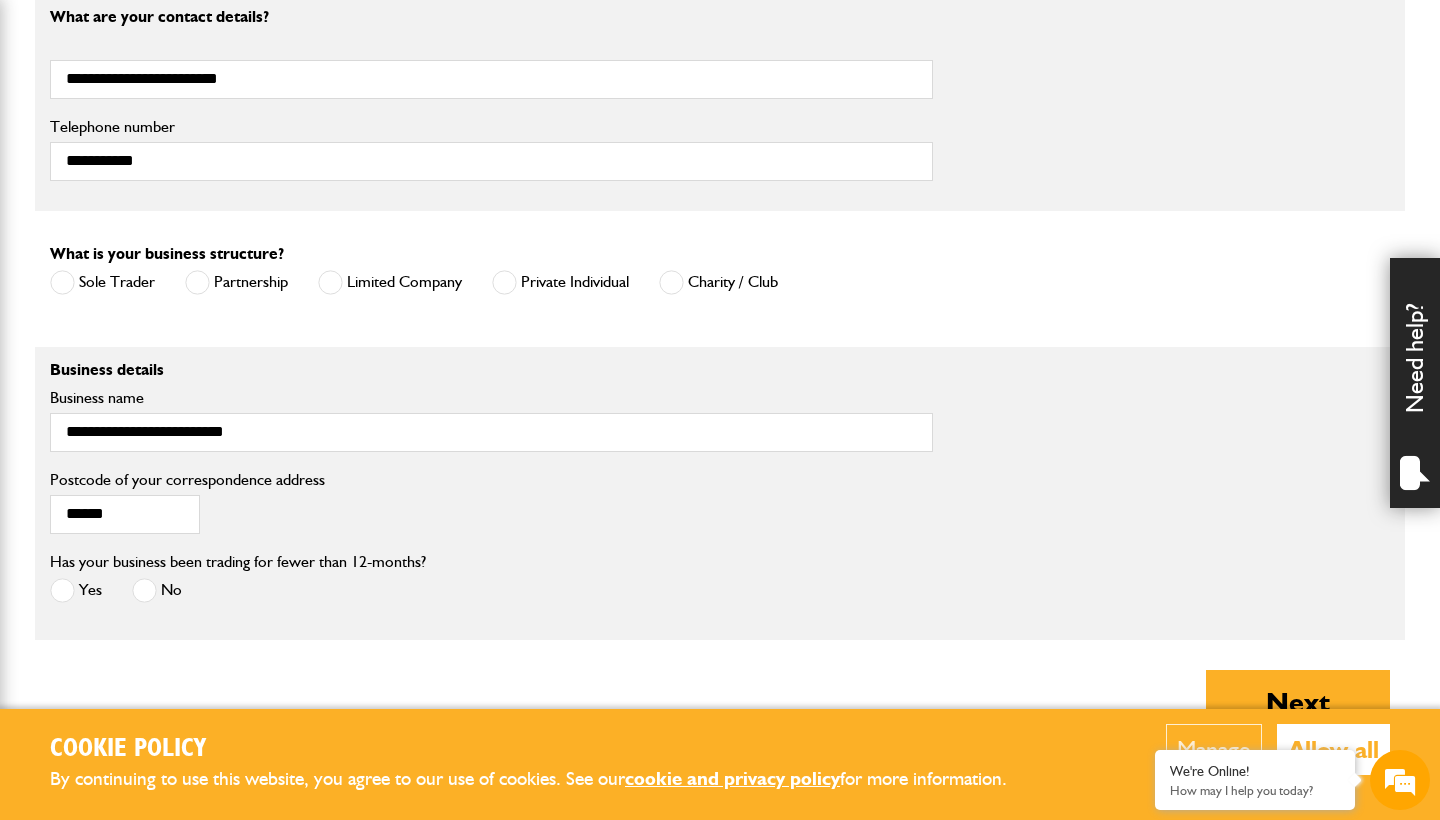click at bounding box center (144, 590) 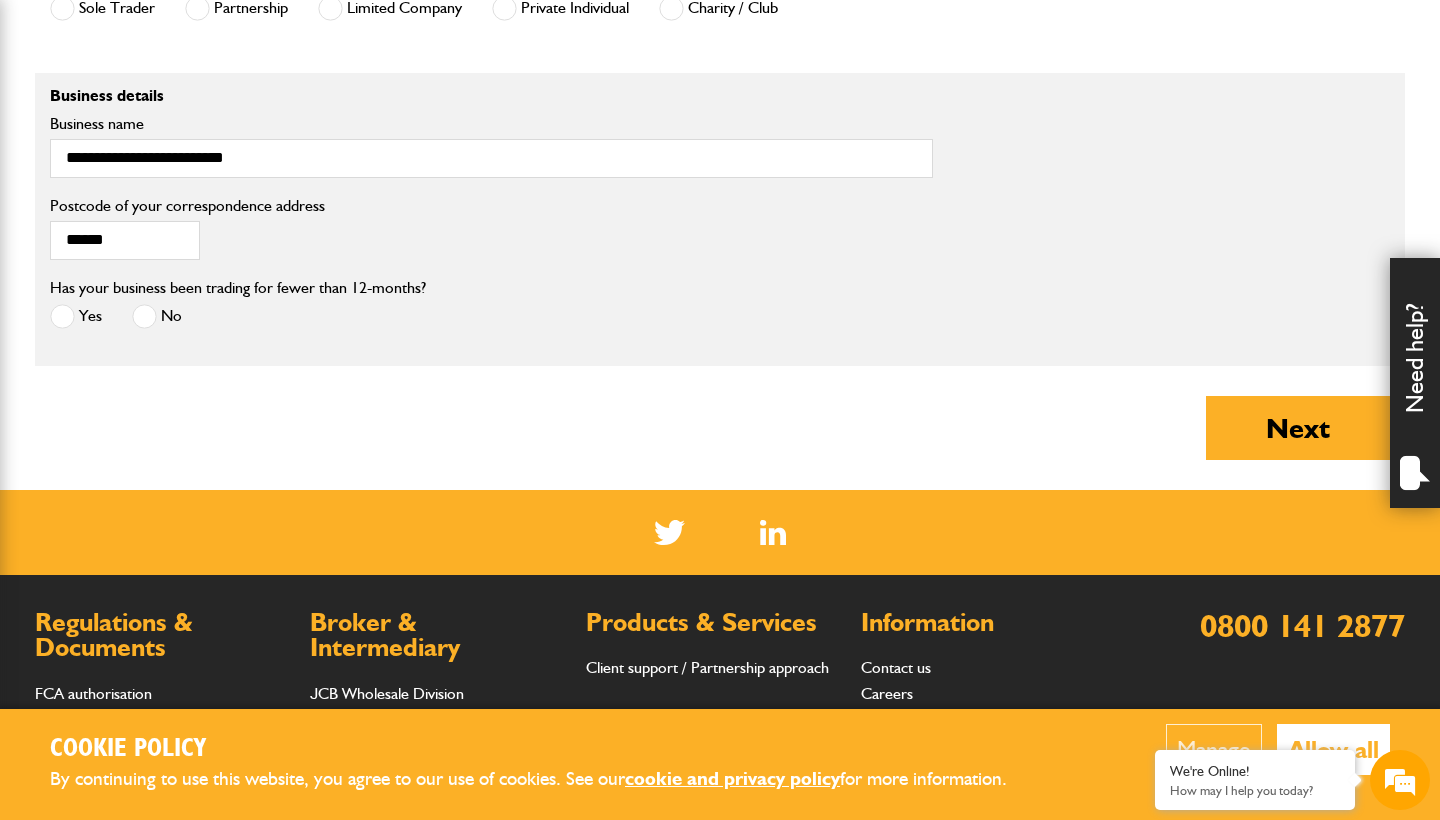 scroll, scrollTop: 1709, scrollLeft: 0, axis: vertical 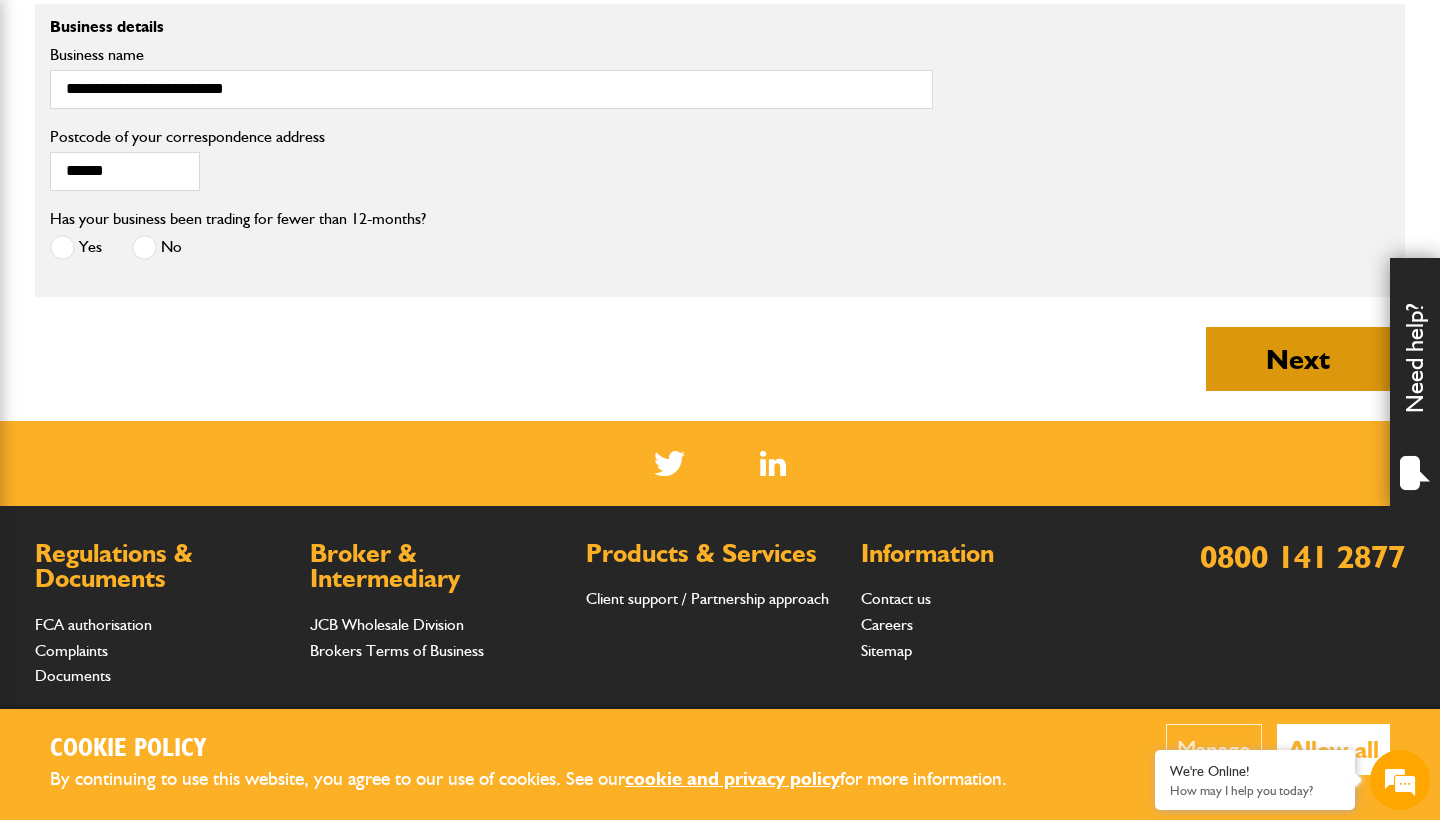 click on "Next" at bounding box center [1298, 359] 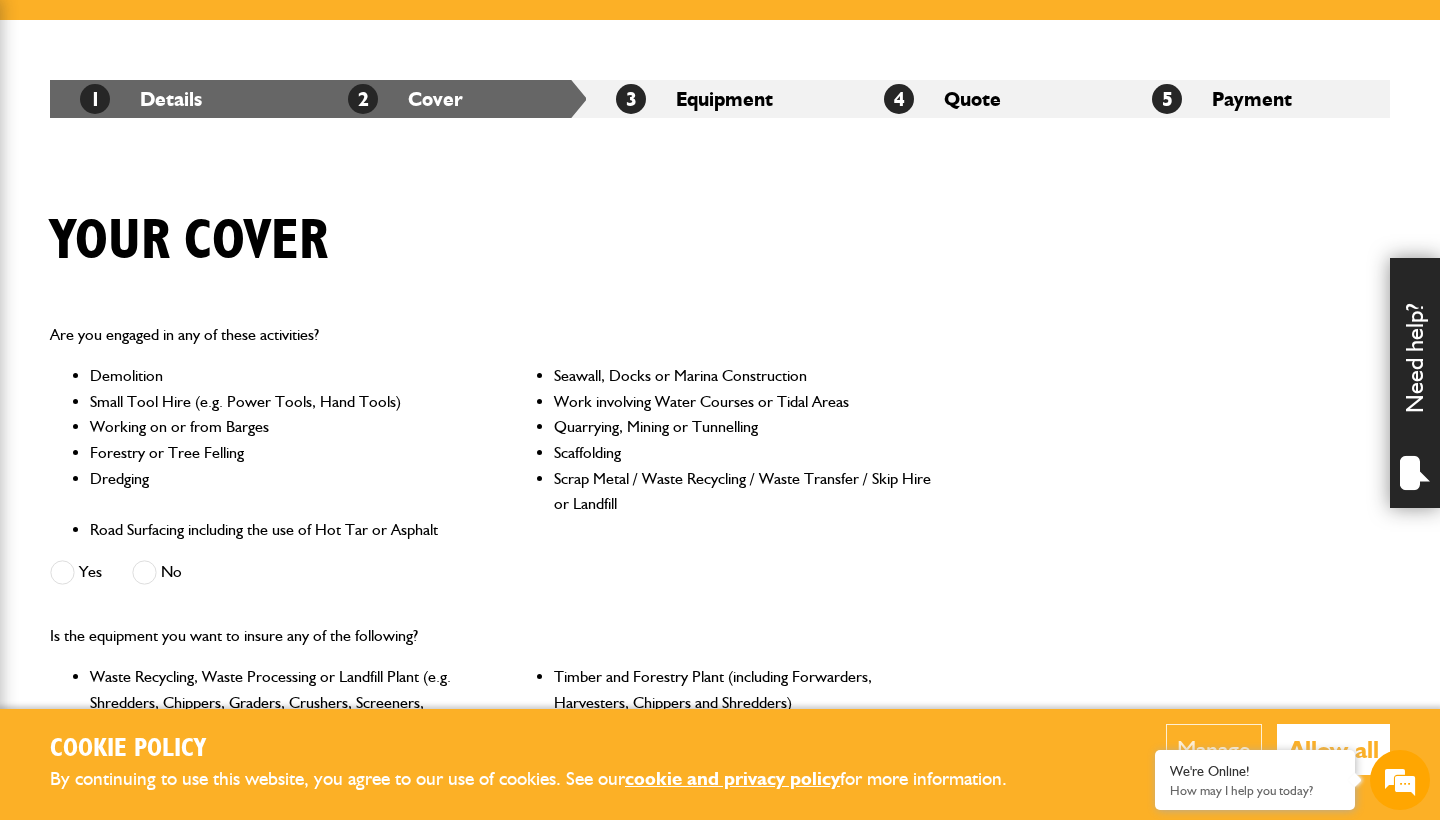 scroll, scrollTop: 321, scrollLeft: 0, axis: vertical 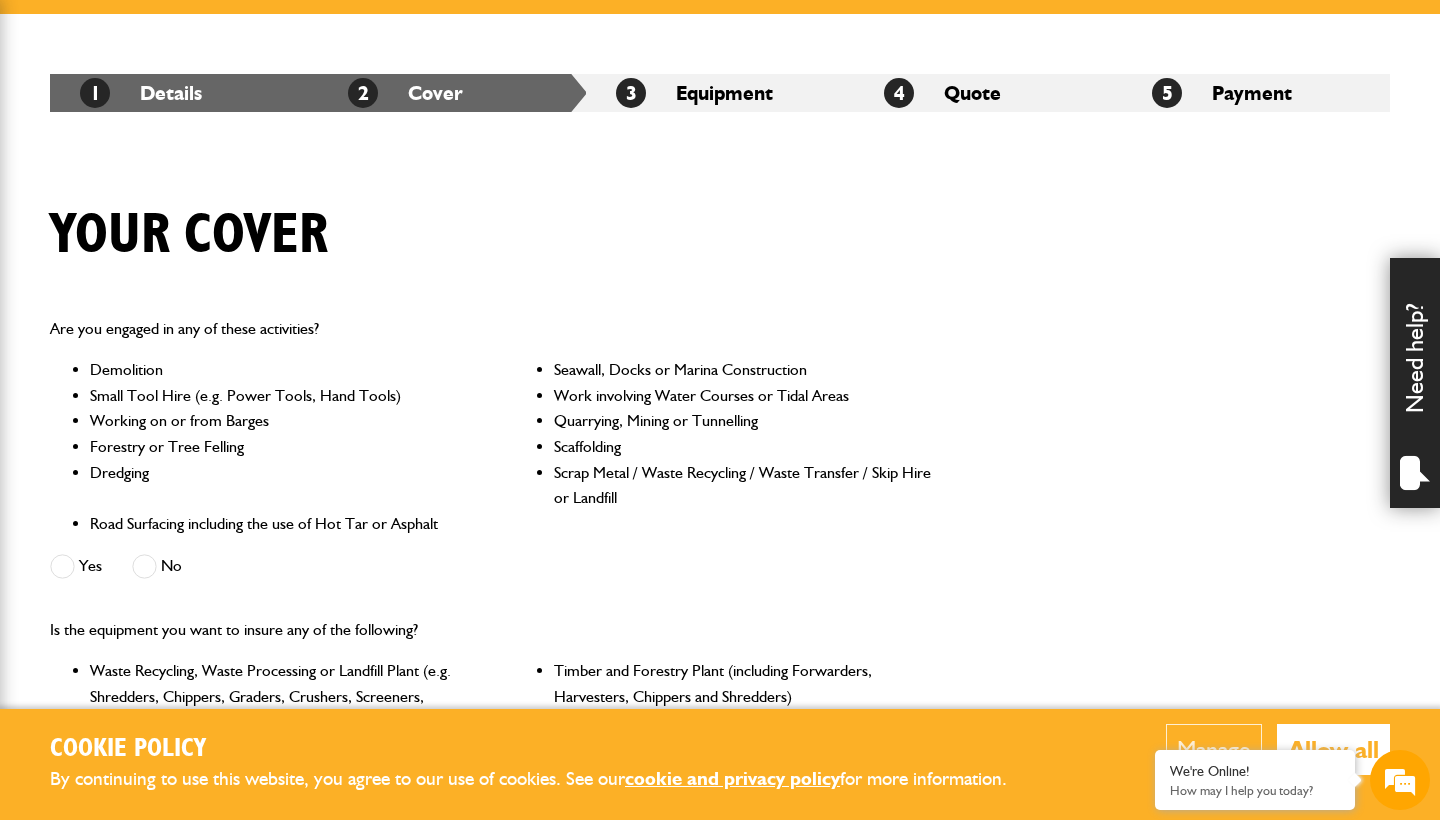 click at bounding box center (62, 566) 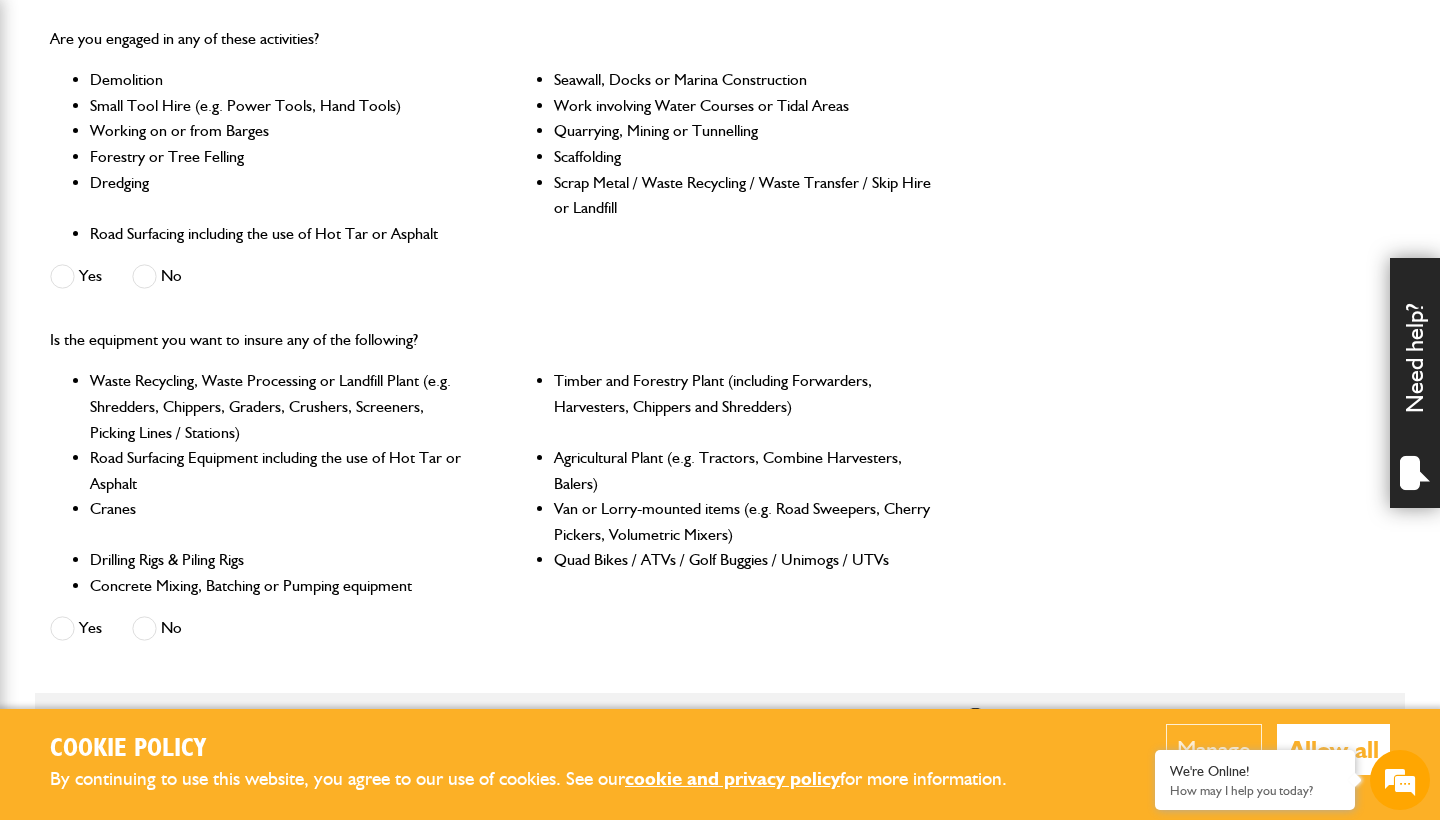 scroll, scrollTop: 614, scrollLeft: 0, axis: vertical 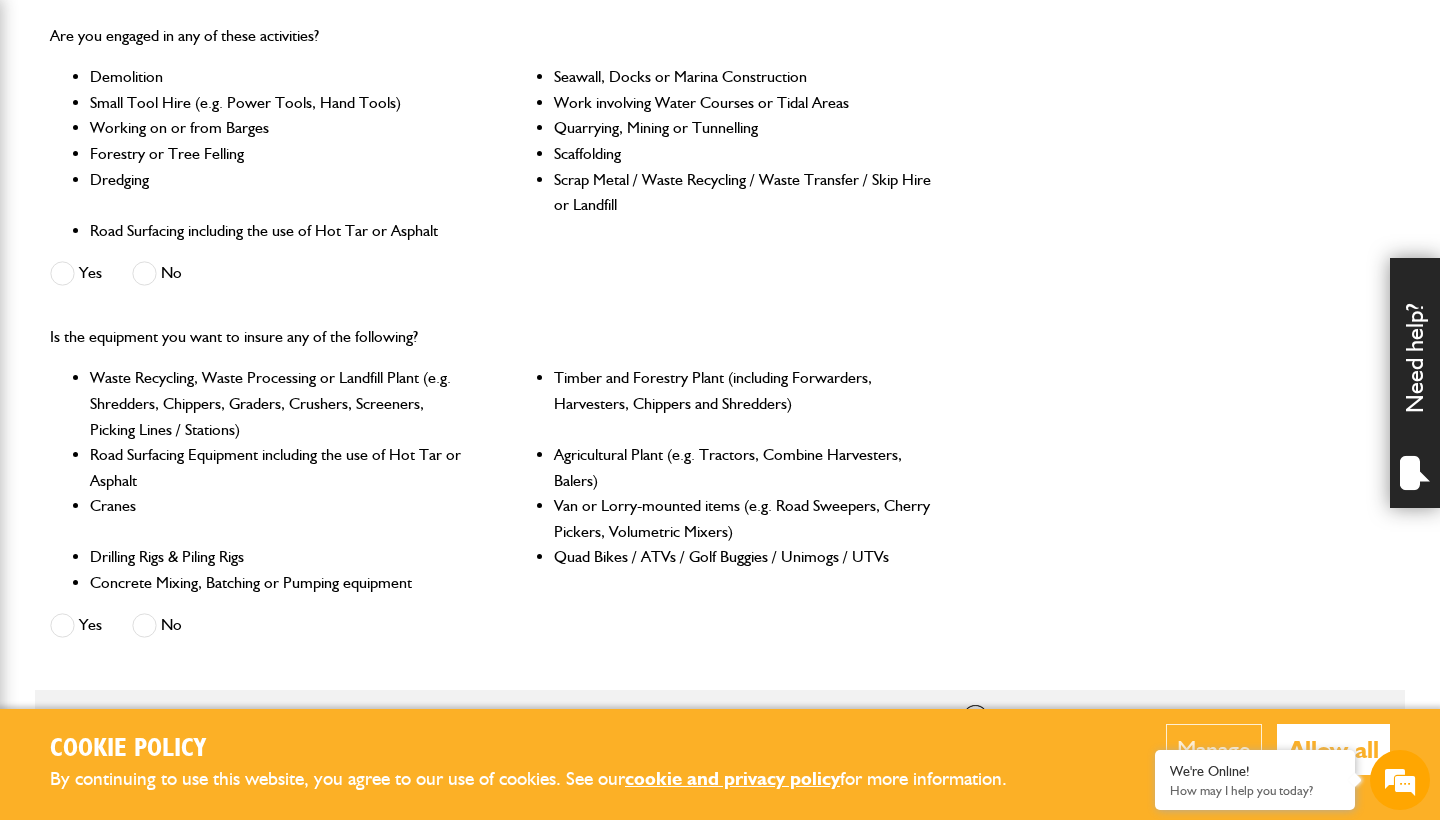 click at bounding box center (62, 625) 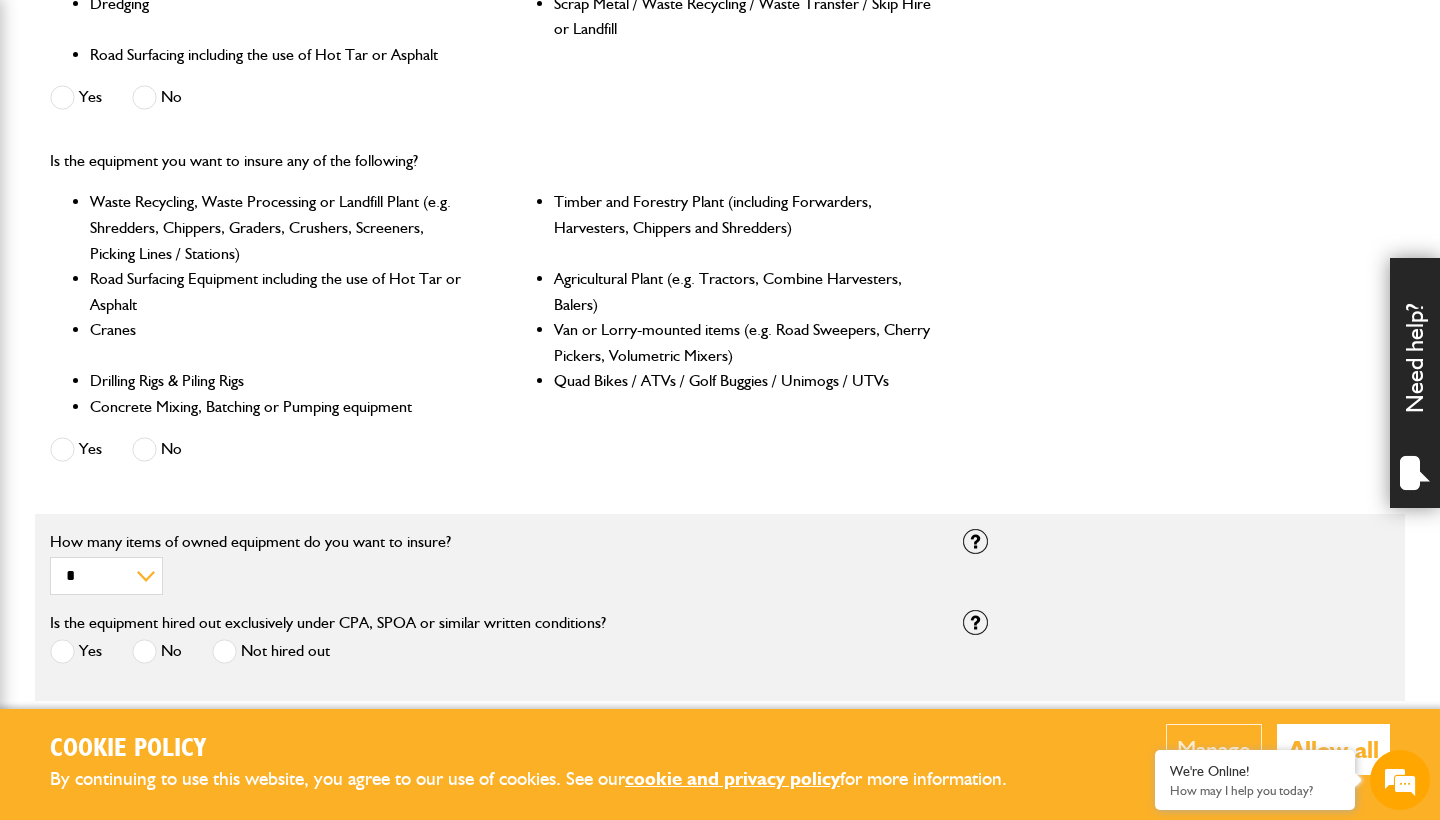 scroll, scrollTop: 812, scrollLeft: 0, axis: vertical 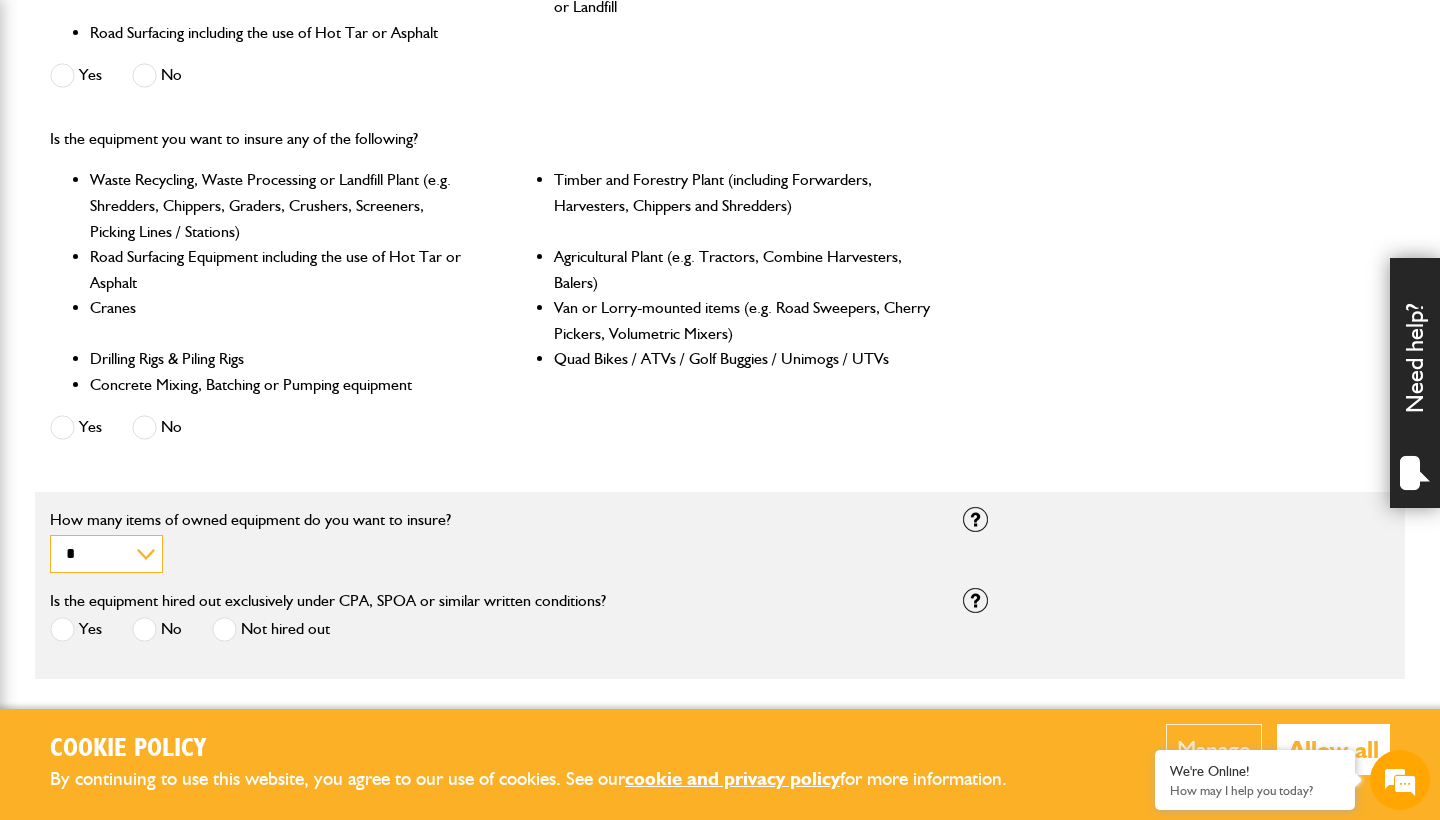 select on "*" 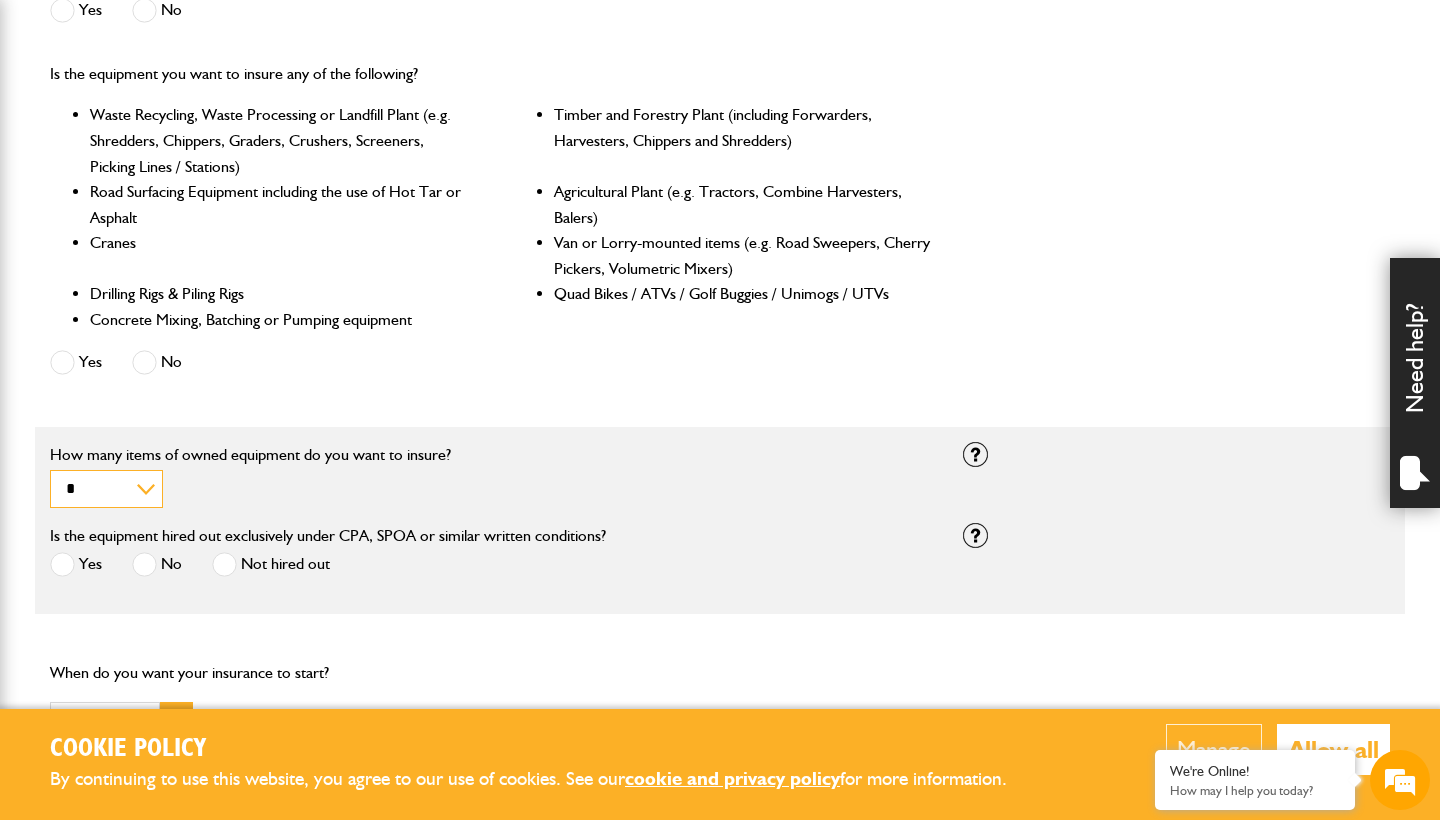 scroll, scrollTop: 878, scrollLeft: 0, axis: vertical 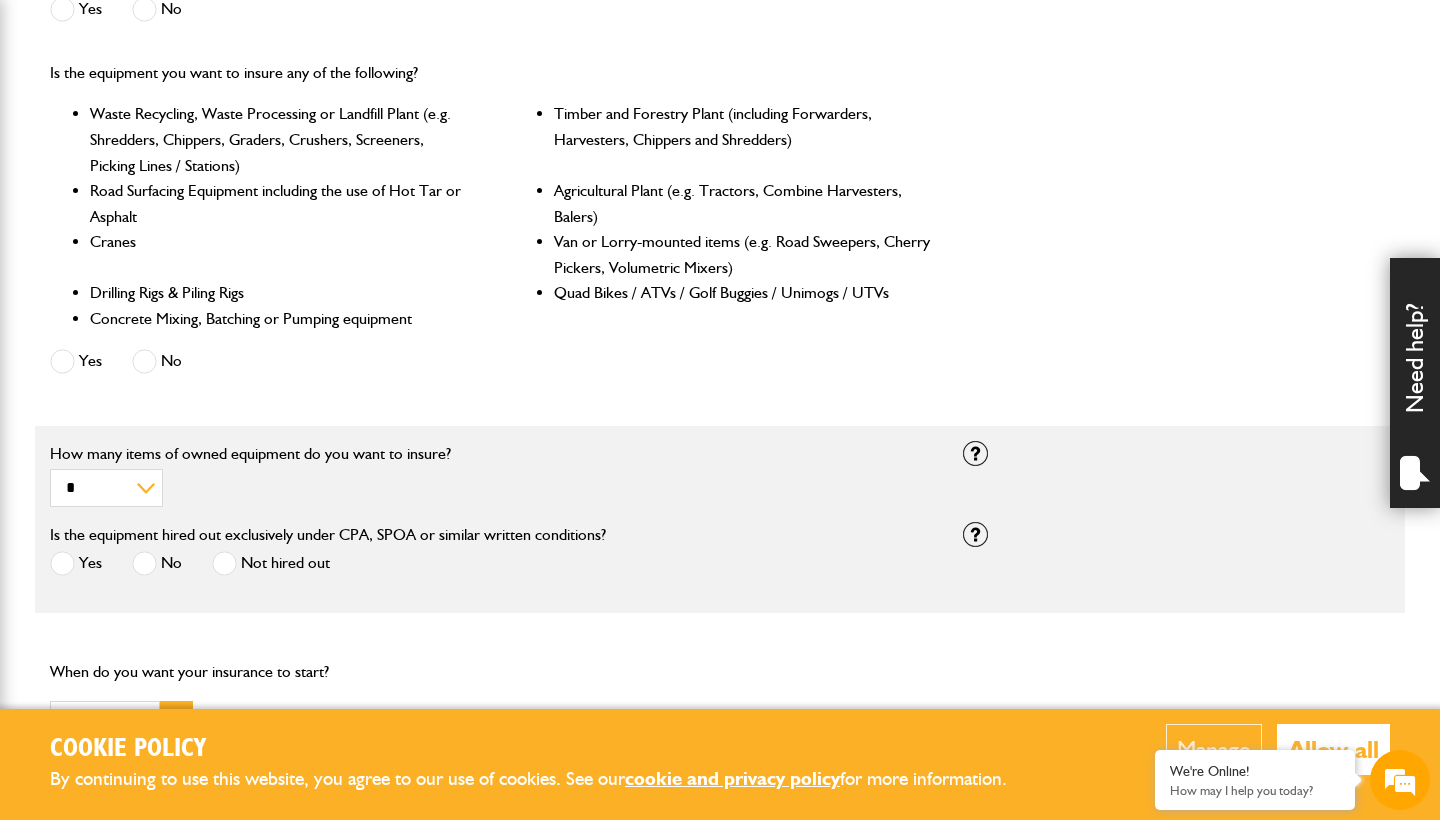 click at bounding box center (144, 563) 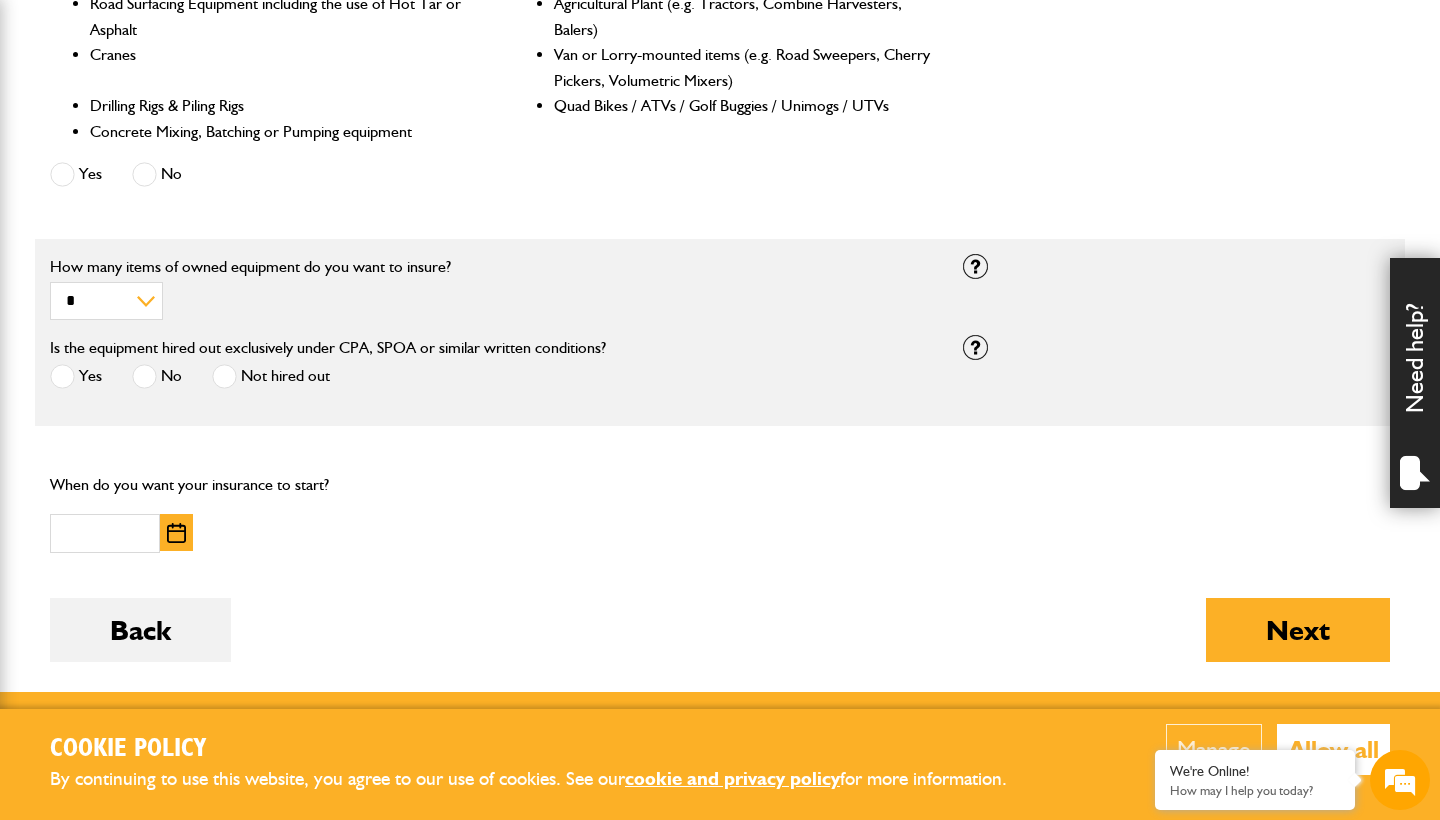 scroll, scrollTop: 1066, scrollLeft: 0, axis: vertical 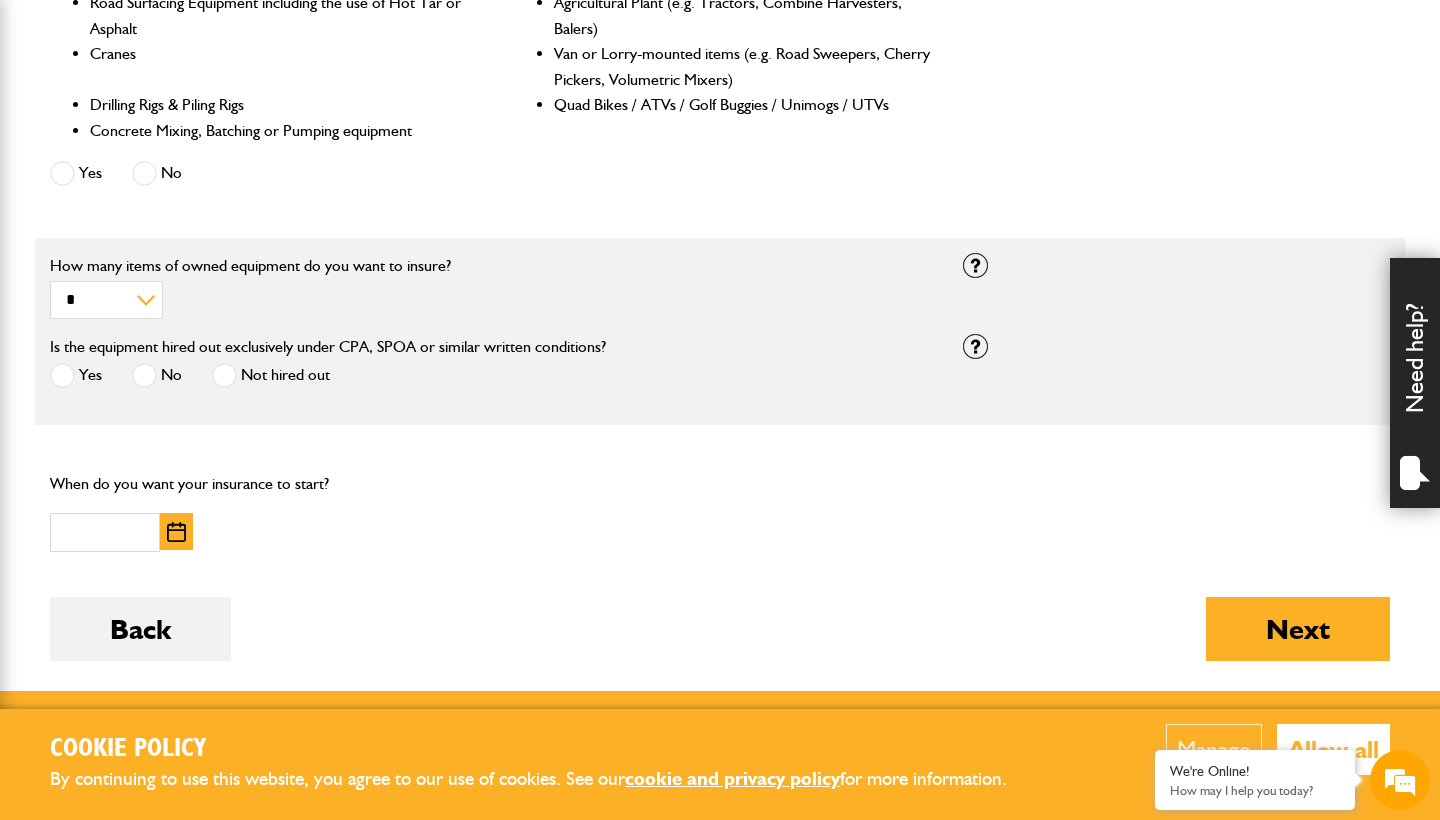 click at bounding box center [176, 532] 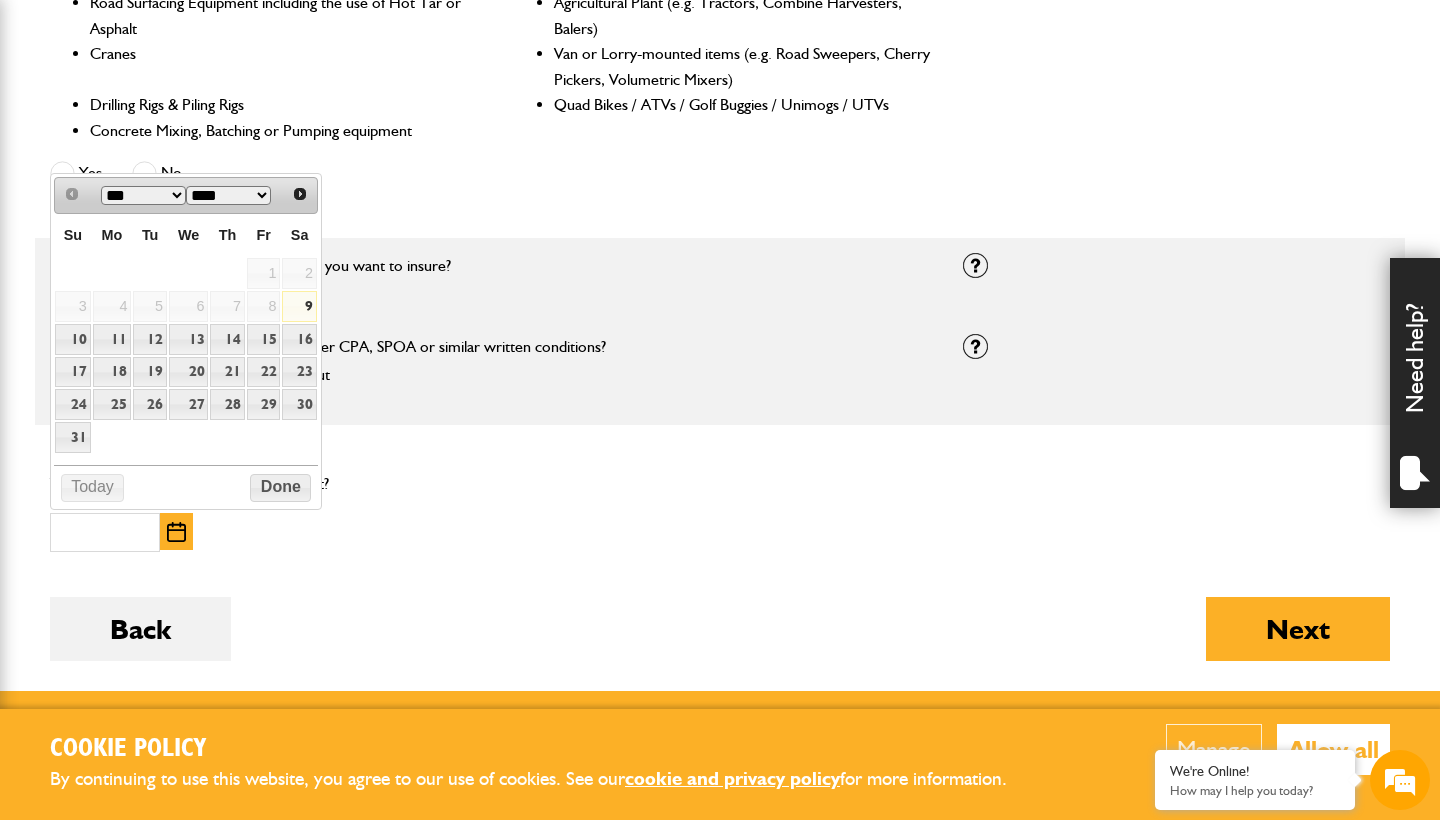 click on "9" at bounding box center (299, 306) 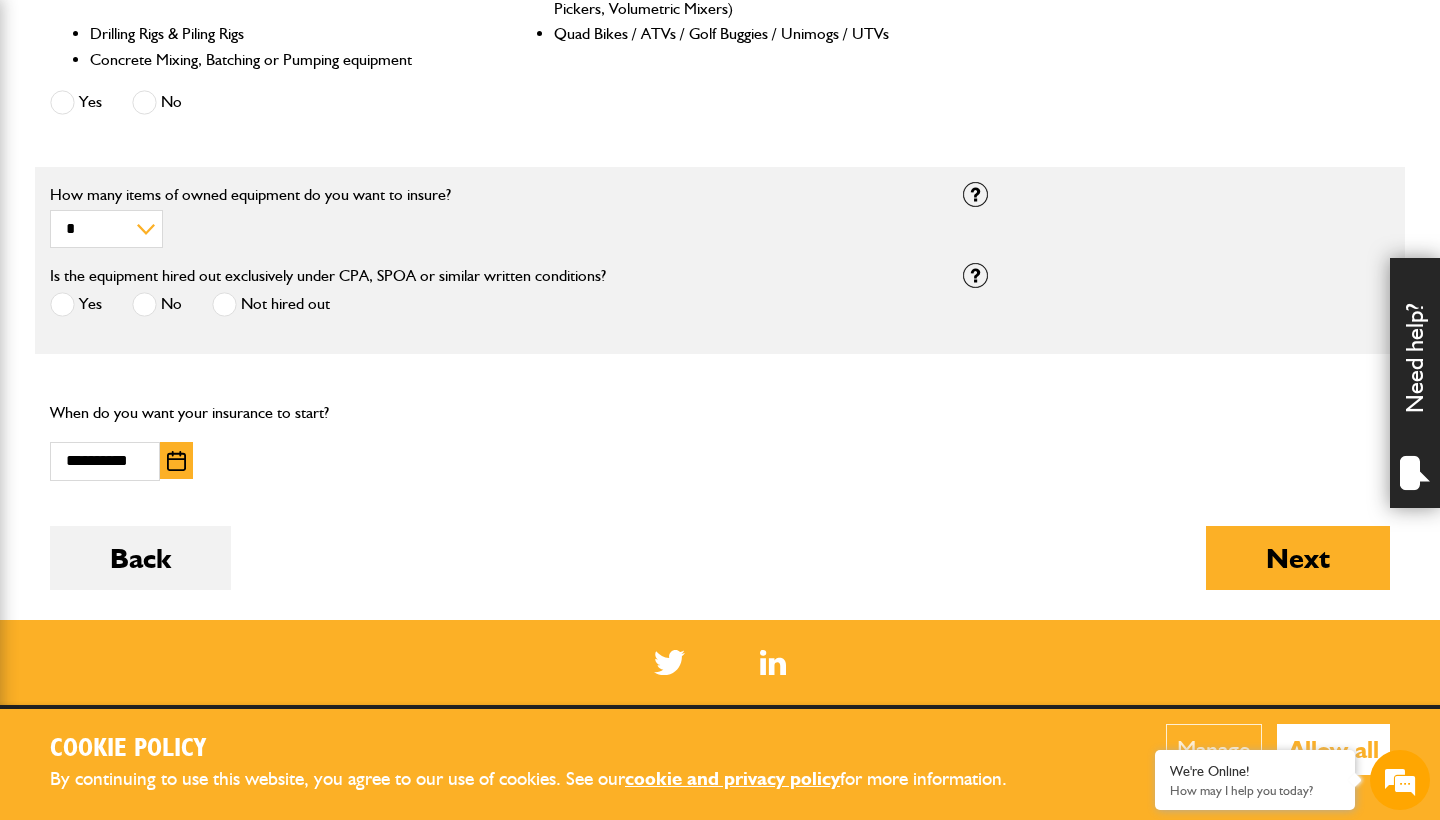 scroll, scrollTop: 1138, scrollLeft: 0, axis: vertical 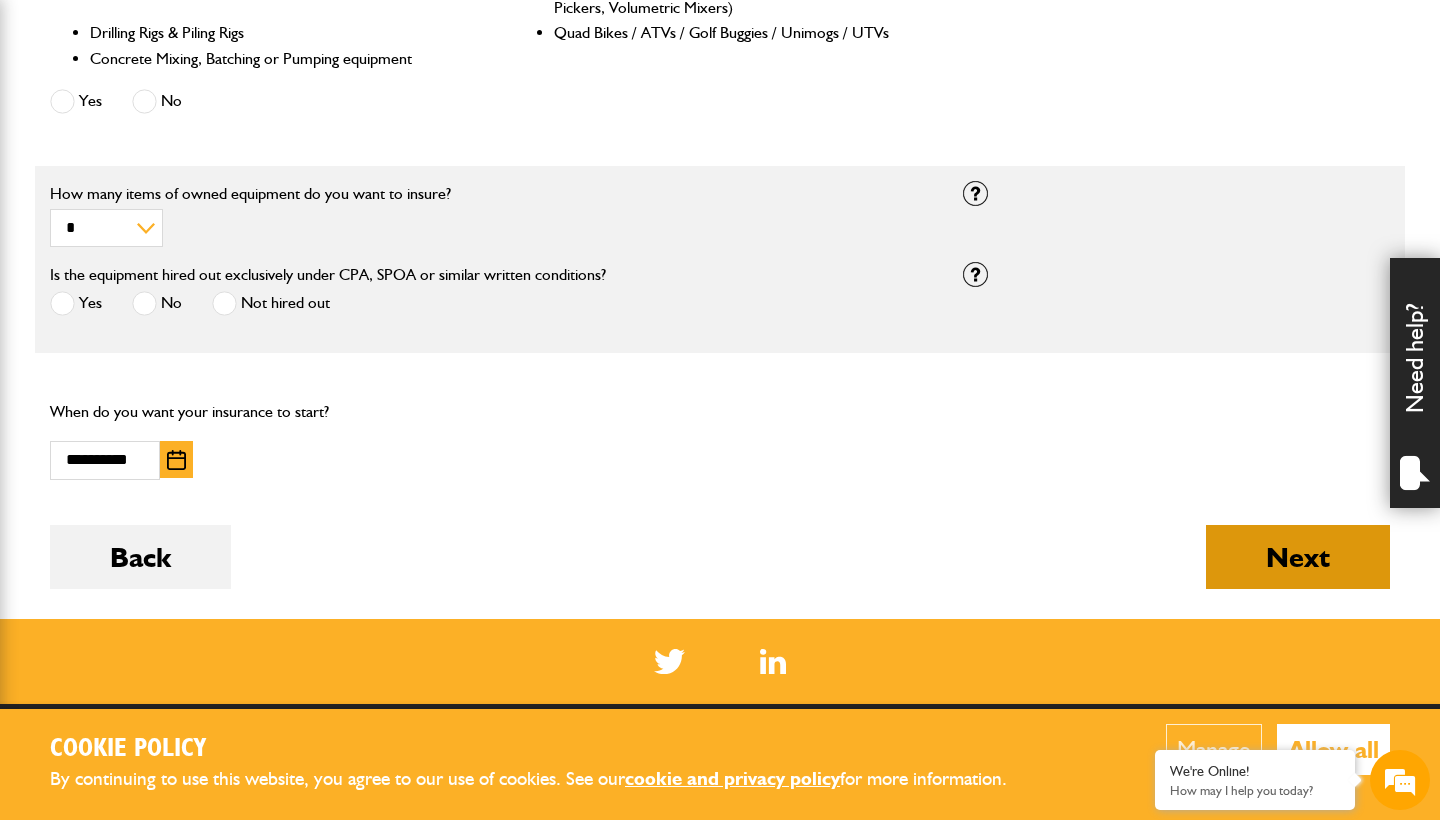 click on "Next" at bounding box center [1298, 557] 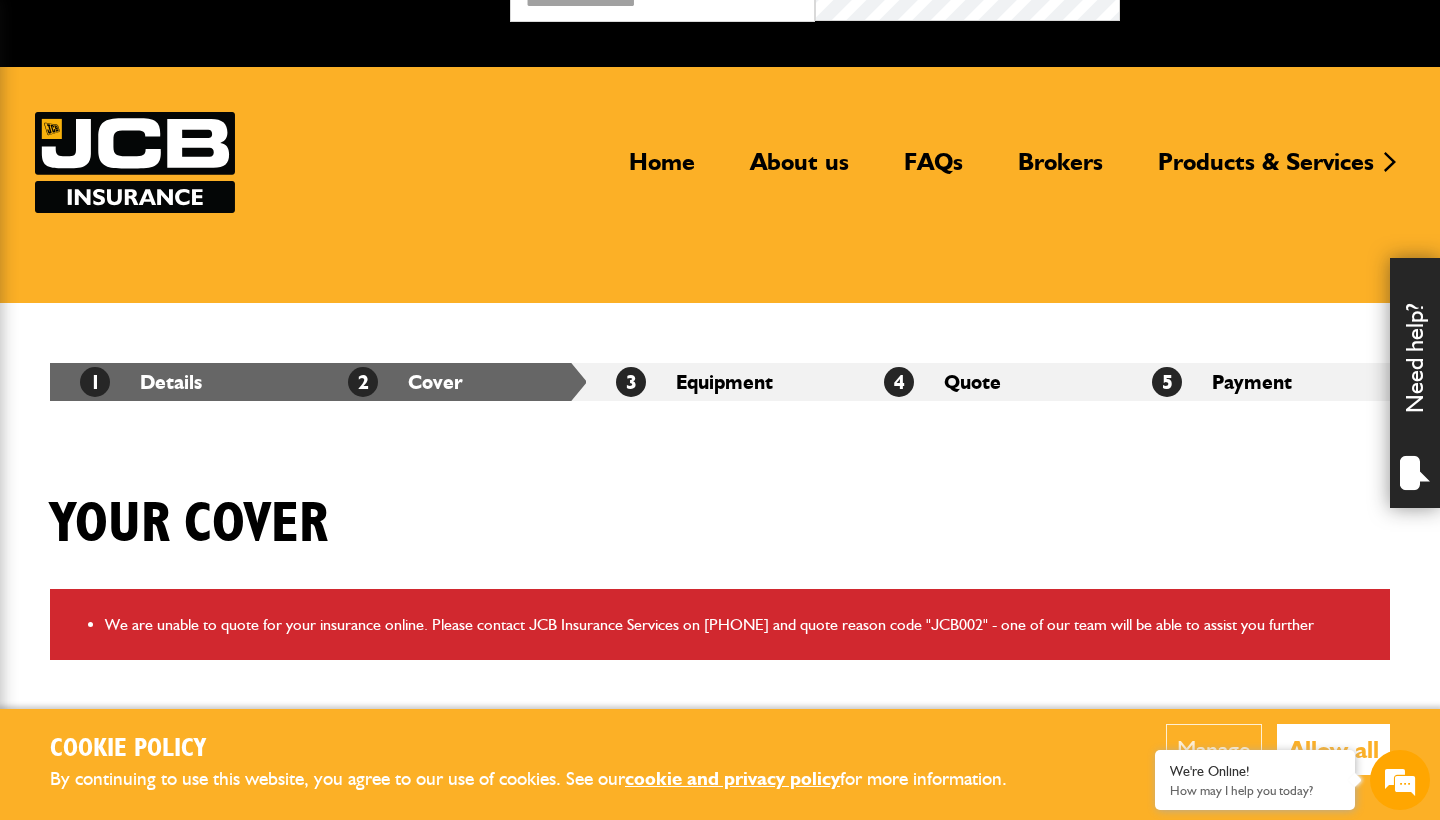 scroll, scrollTop: 38, scrollLeft: 0, axis: vertical 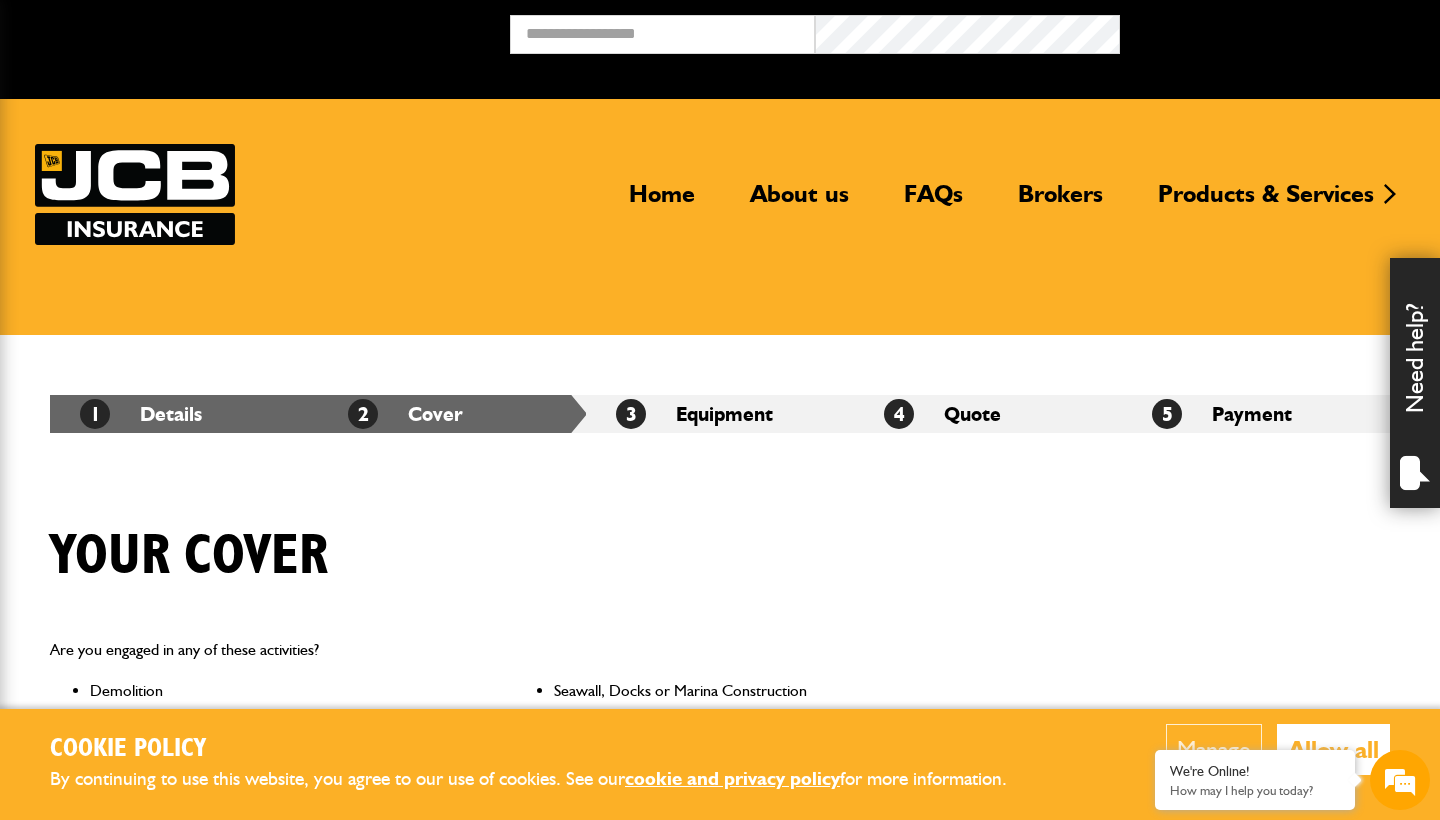 select on "*" 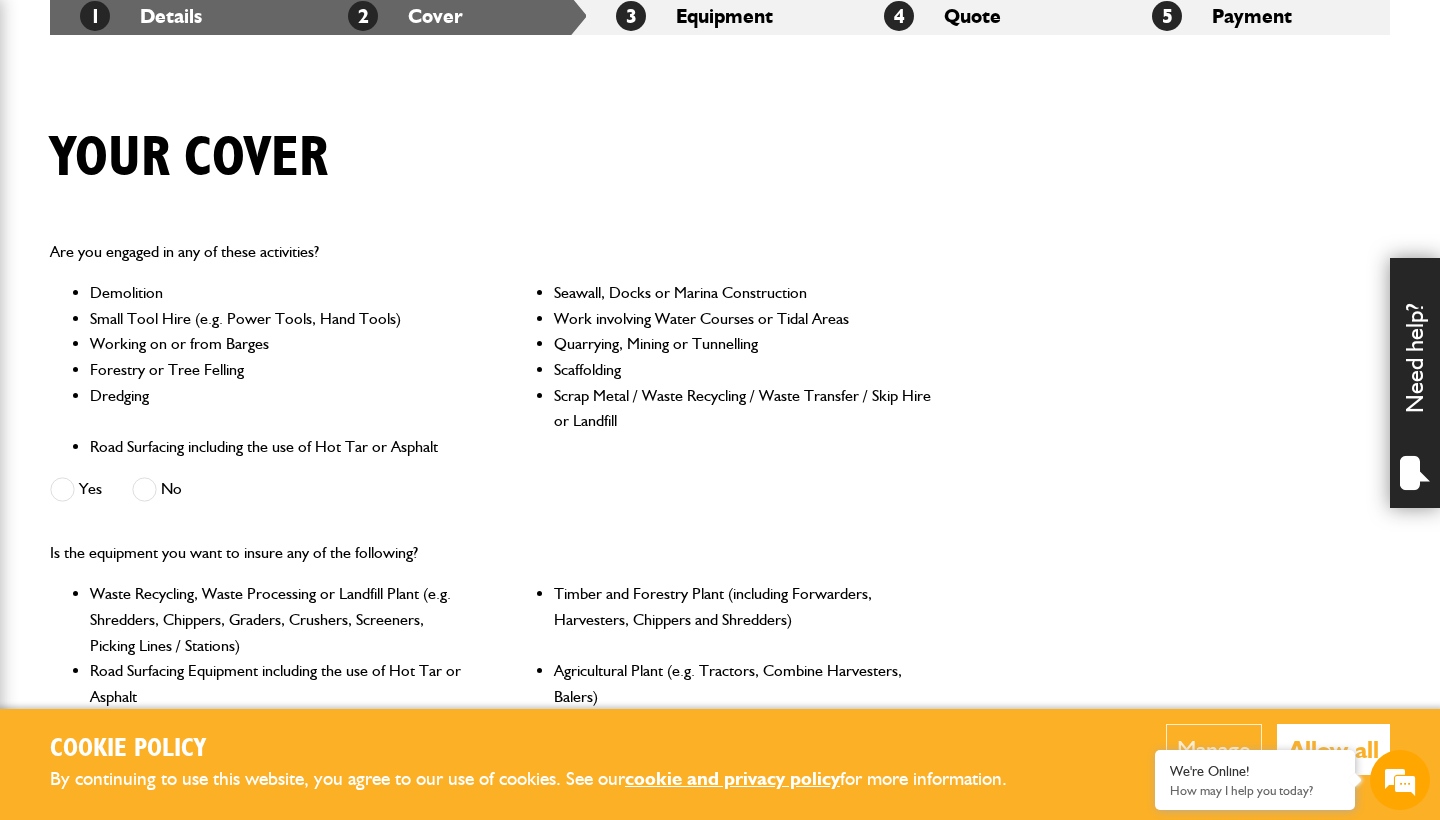 scroll, scrollTop: 381, scrollLeft: 0, axis: vertical 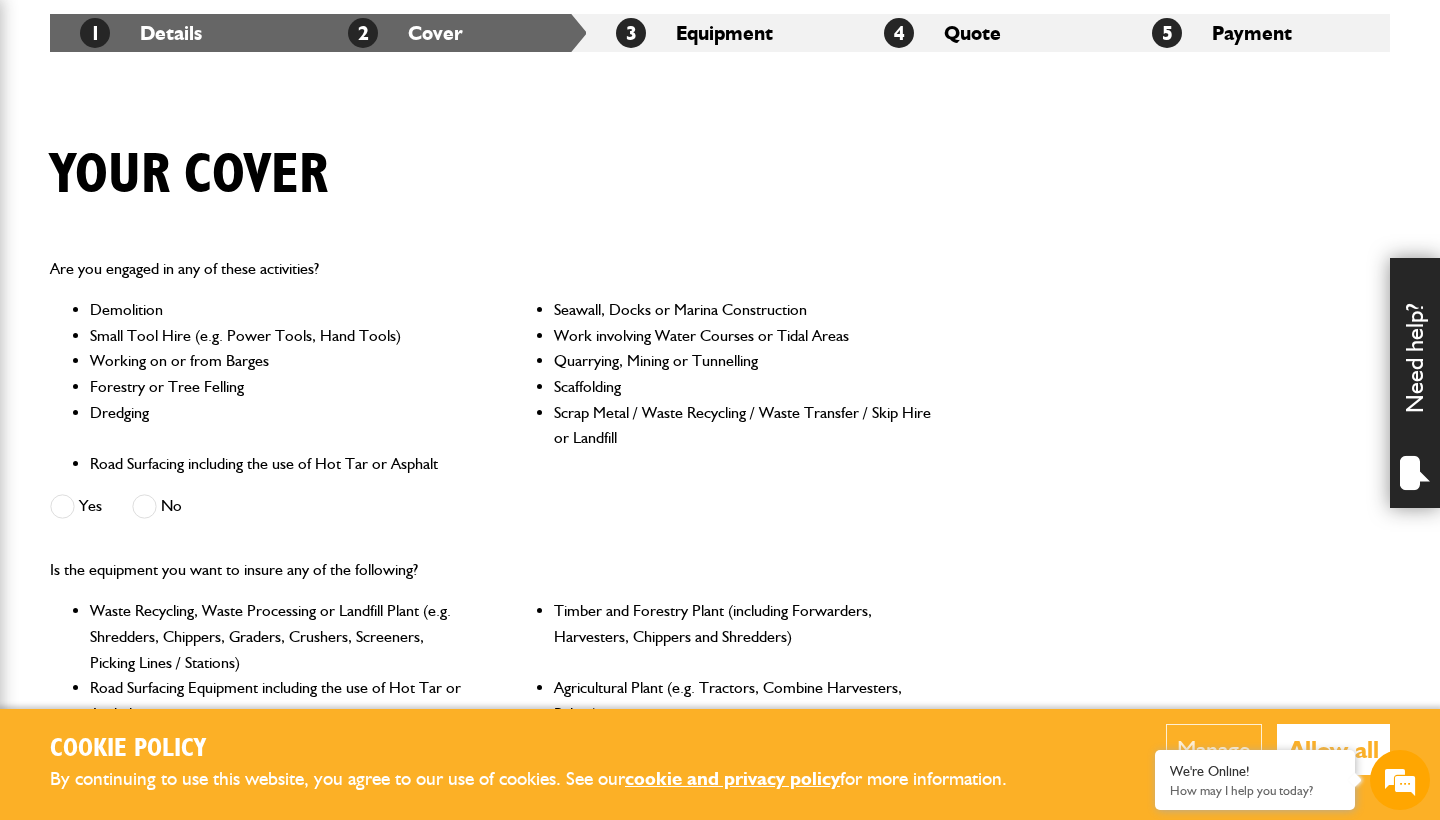 click at bounding box center [144, 506] 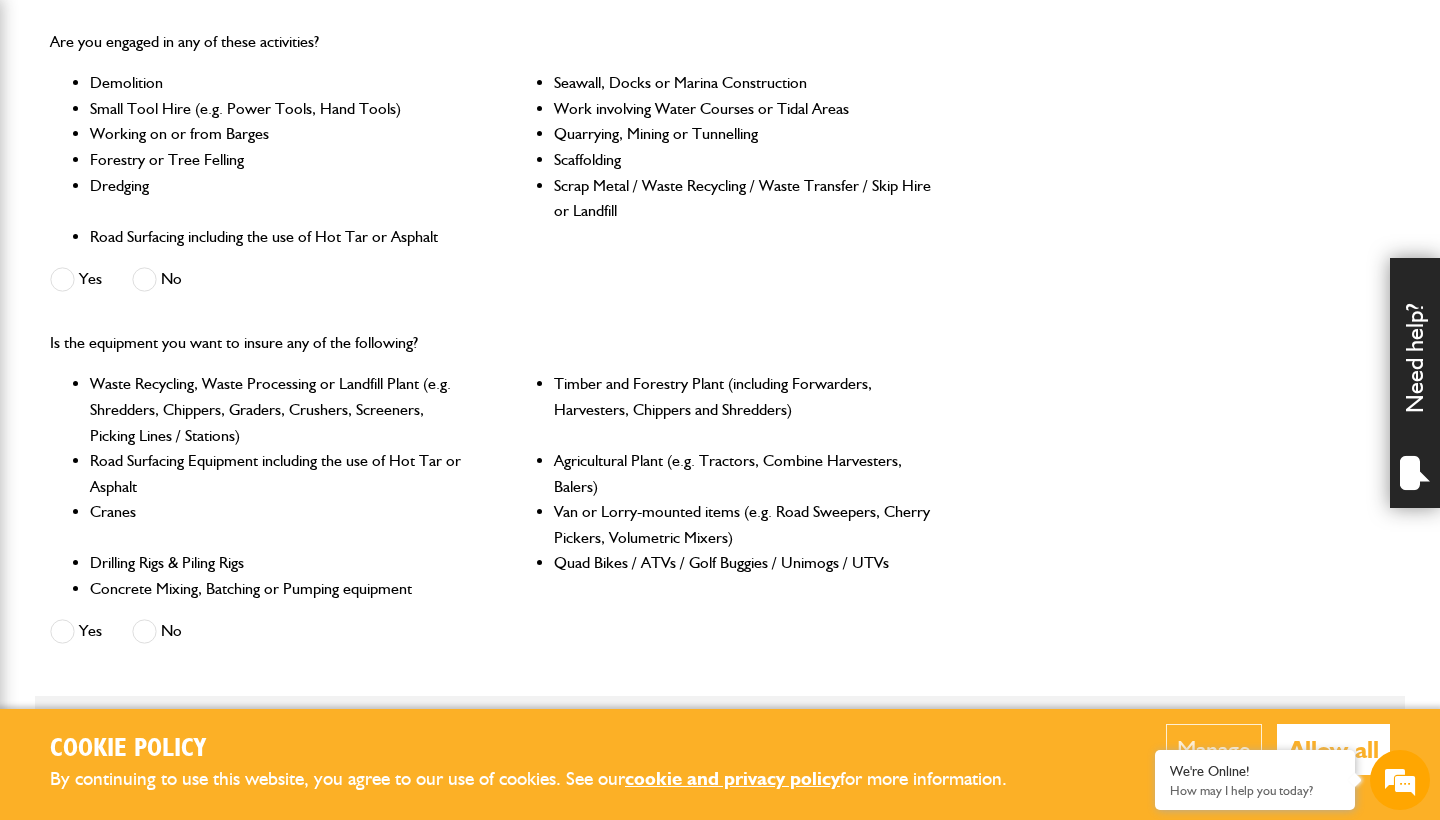 scroll, scrollTop: 622, scrollLeft: 0, axis: vertical 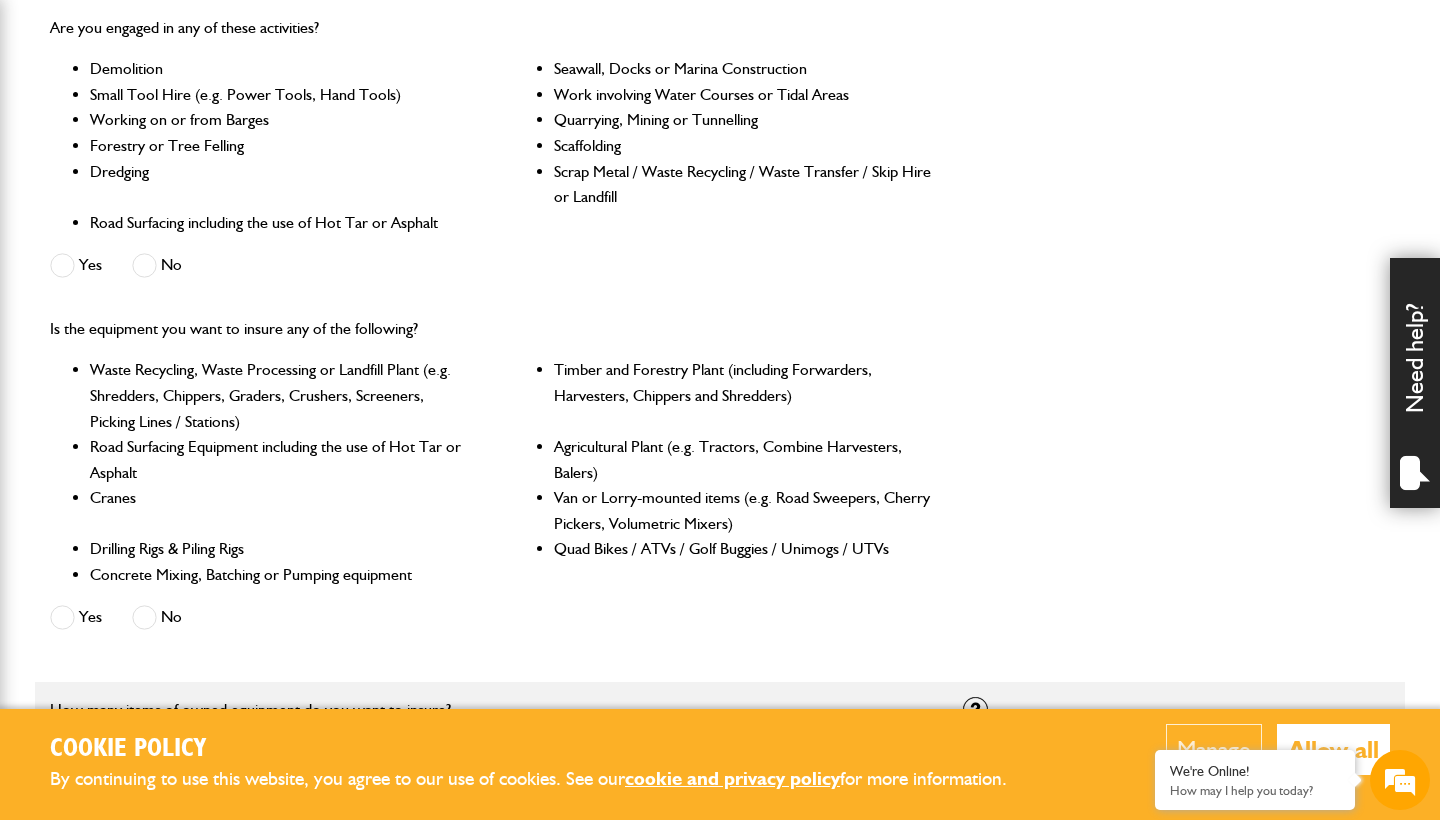 click at bounding box center [144, 617] 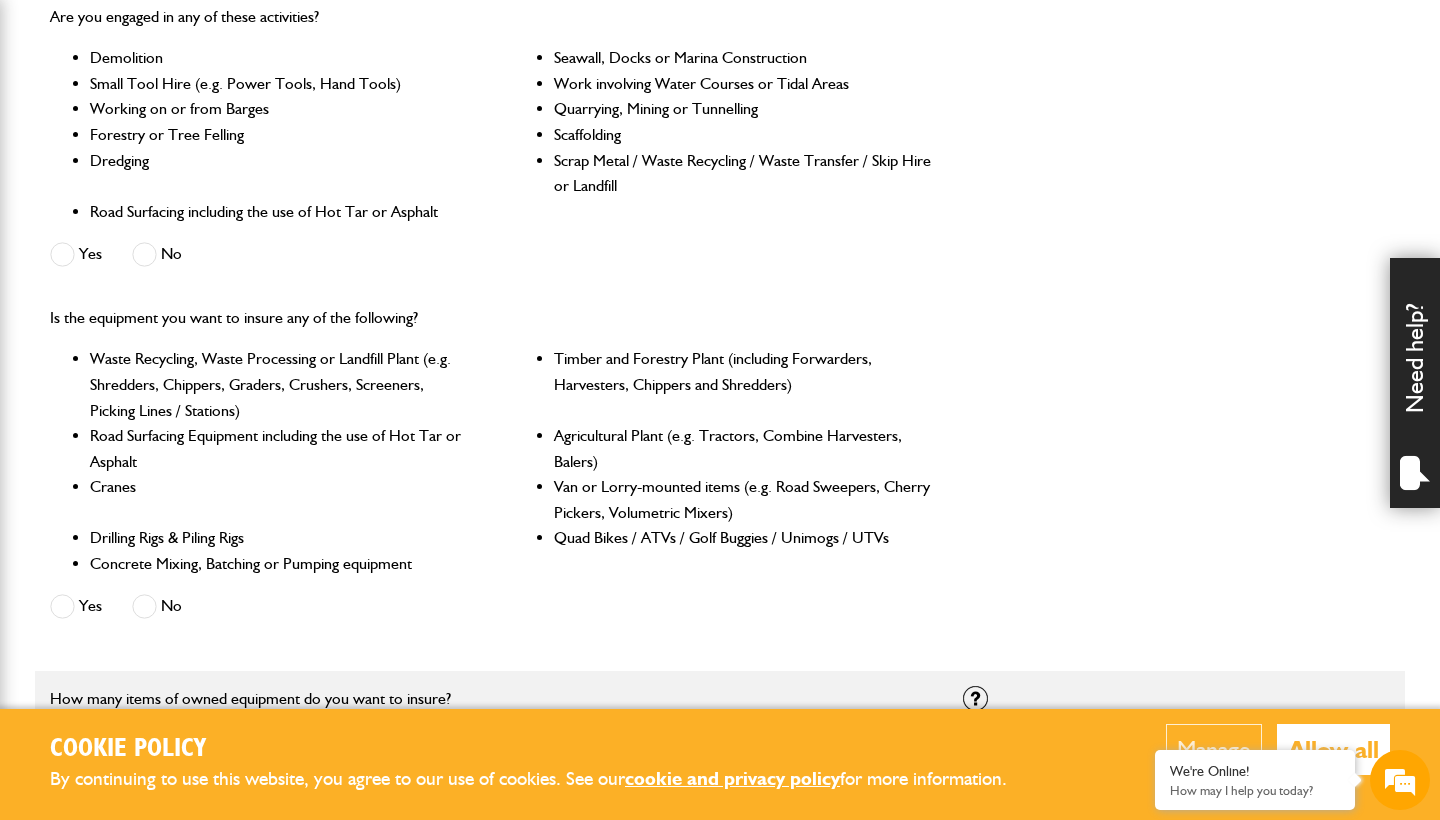 scroll, scrollTop: 639, scrollLeft: 0, axis: vertical 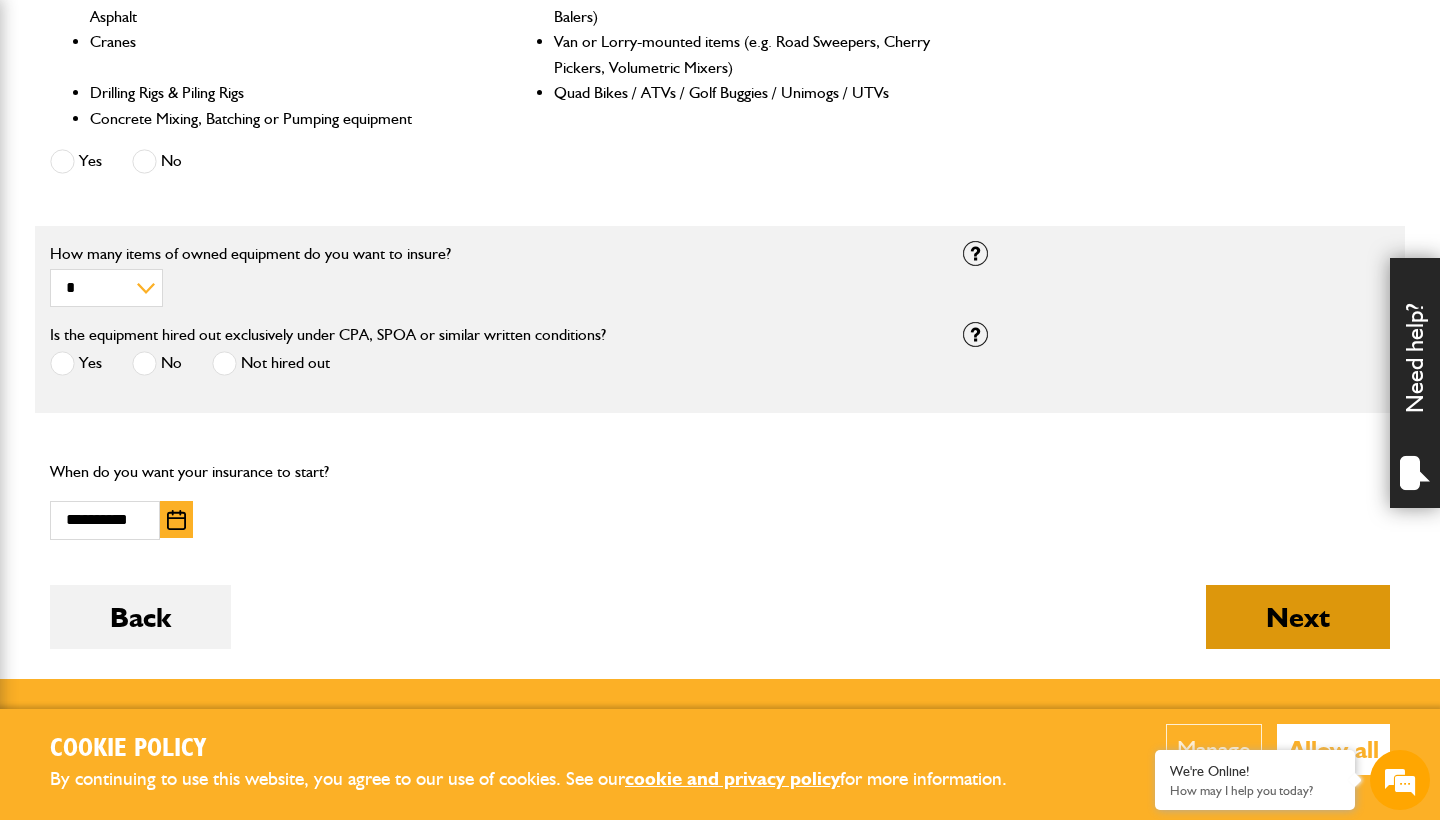 click on "Next" at bounding box center (1298, 617) 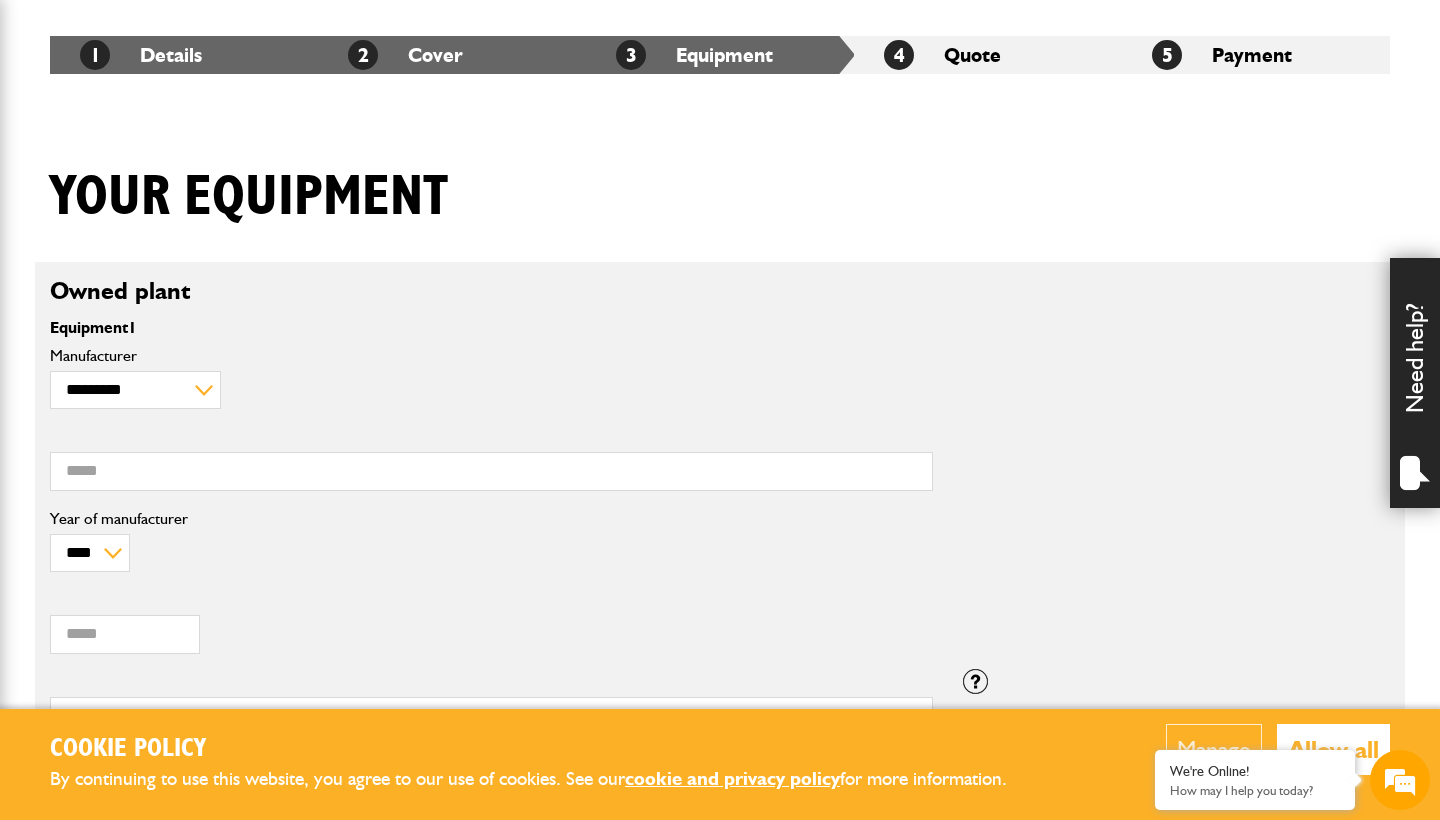 scroll, scrollTop: 364, scrollLeft: 0, axis: vertical 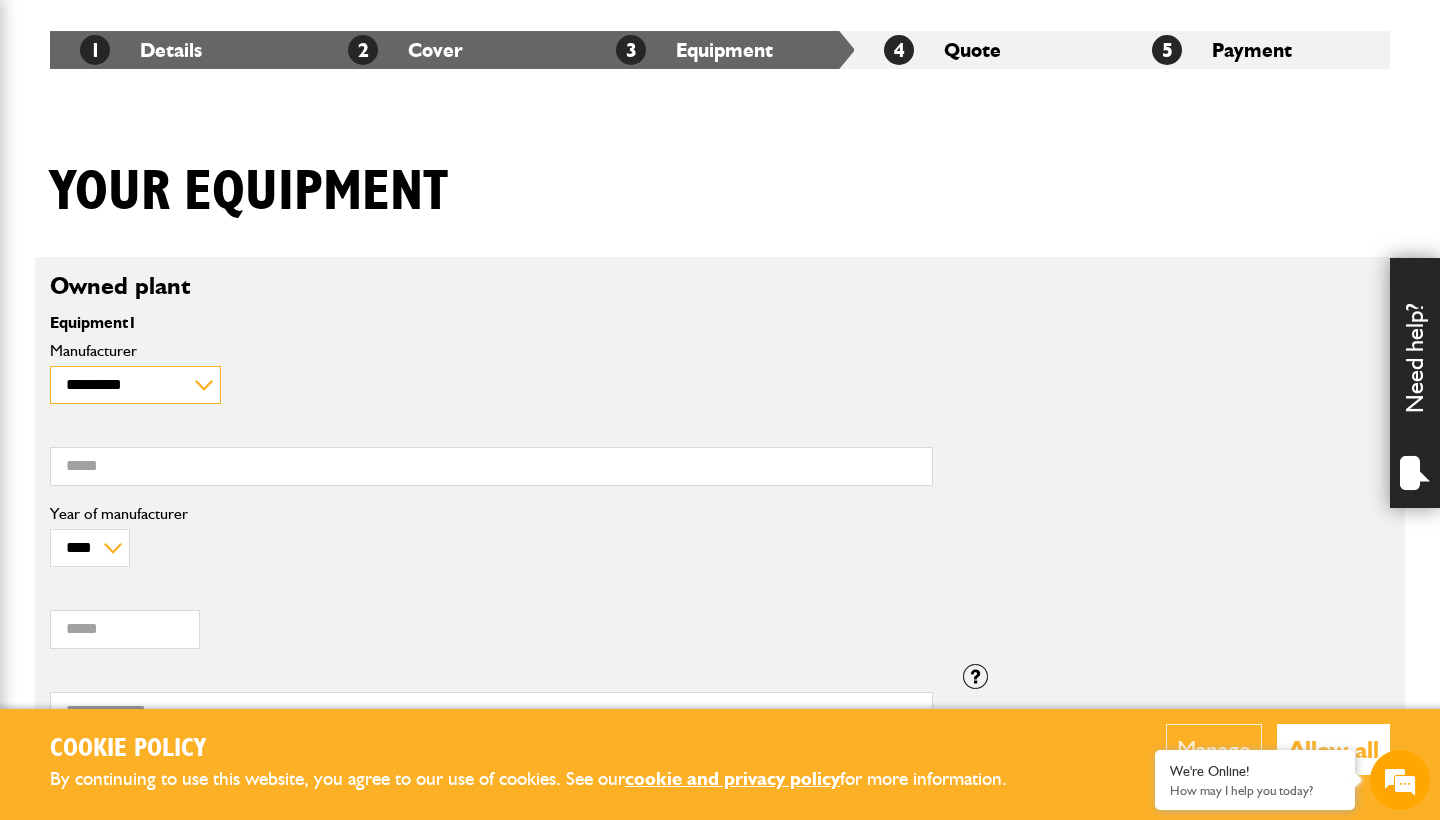 select on "**" 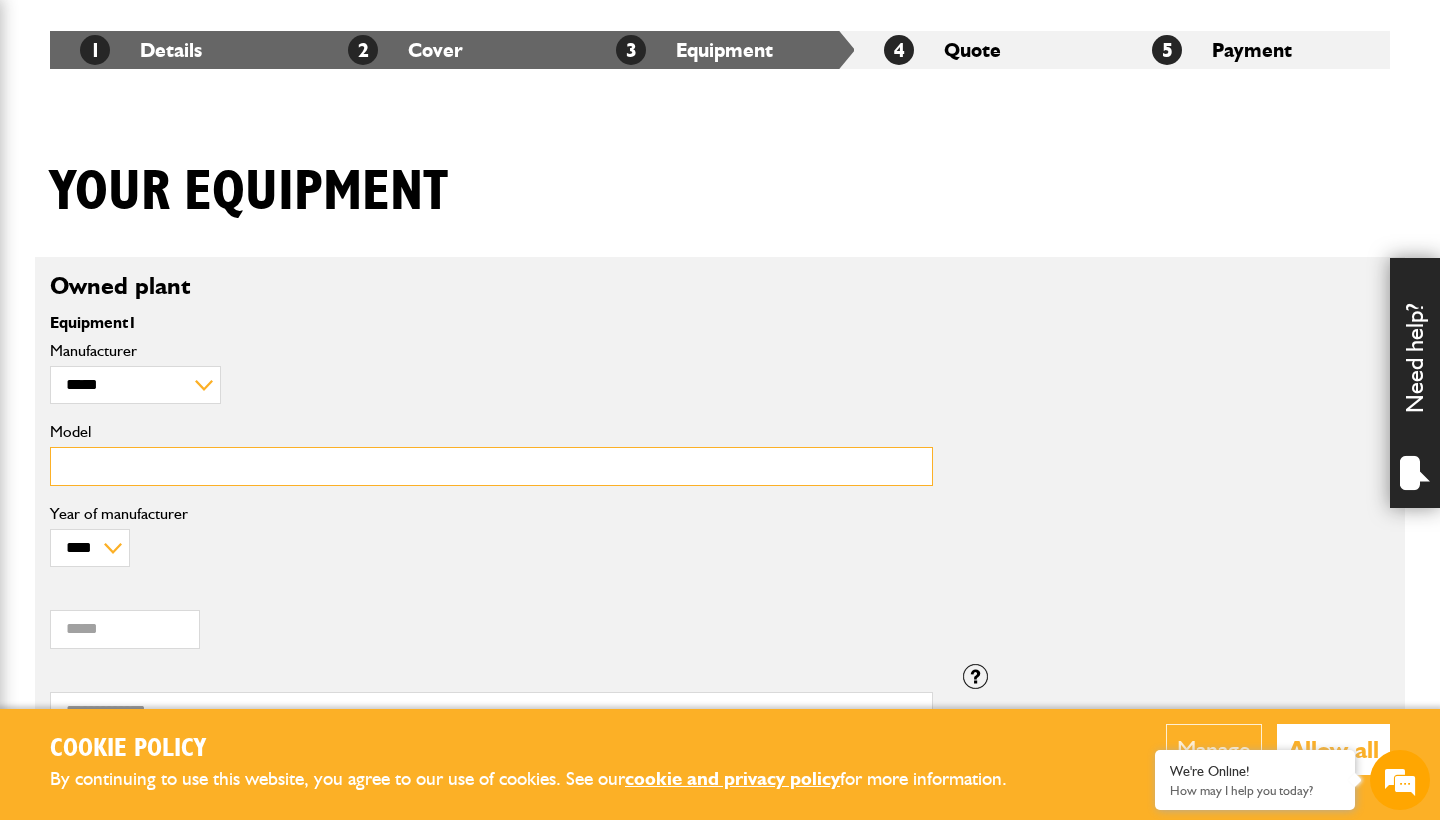 click on "Model" at bounding box center (491, 466) 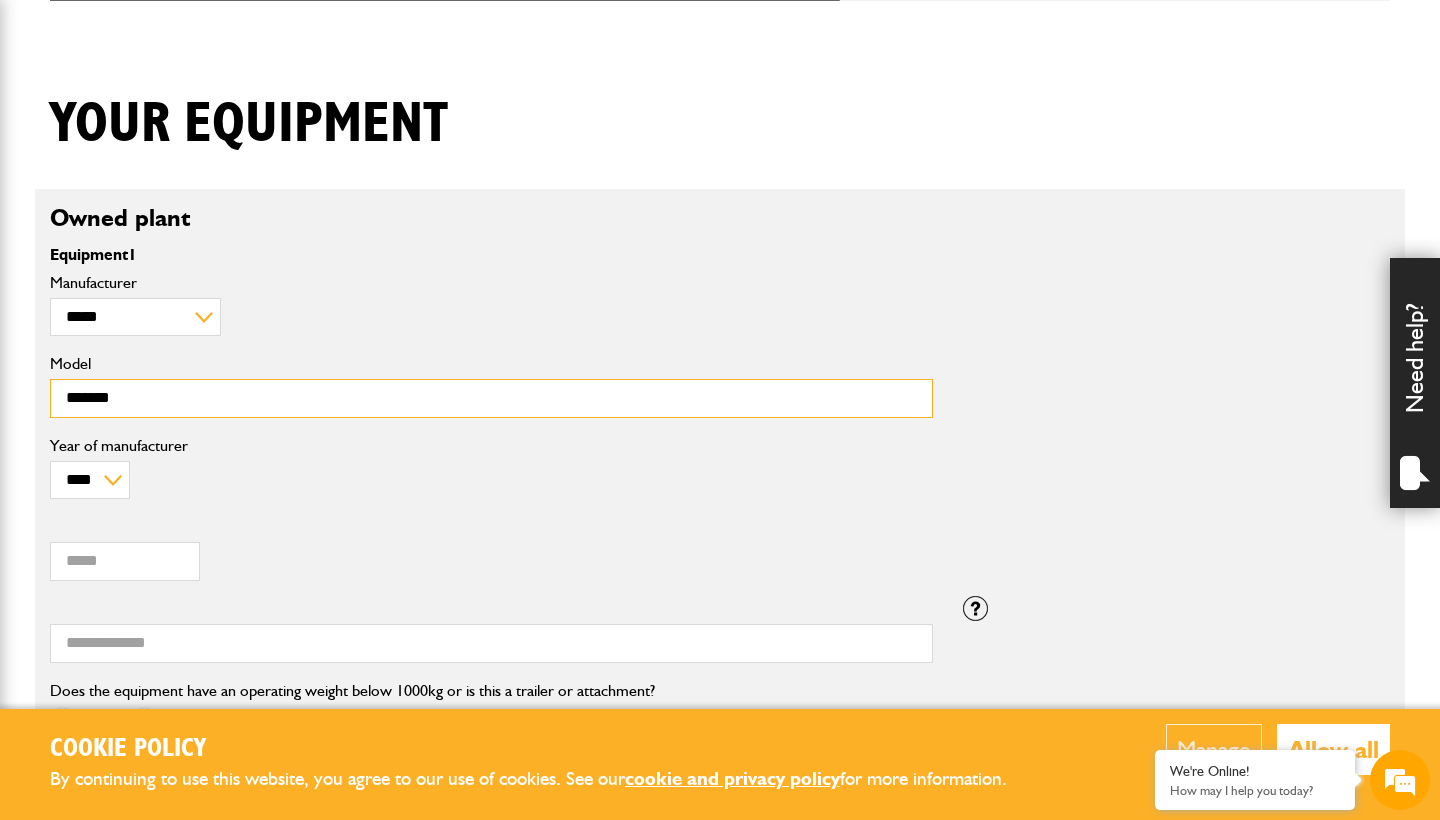 scroll, scrollTop: 448, scrollLeft: 0, axis: vertical 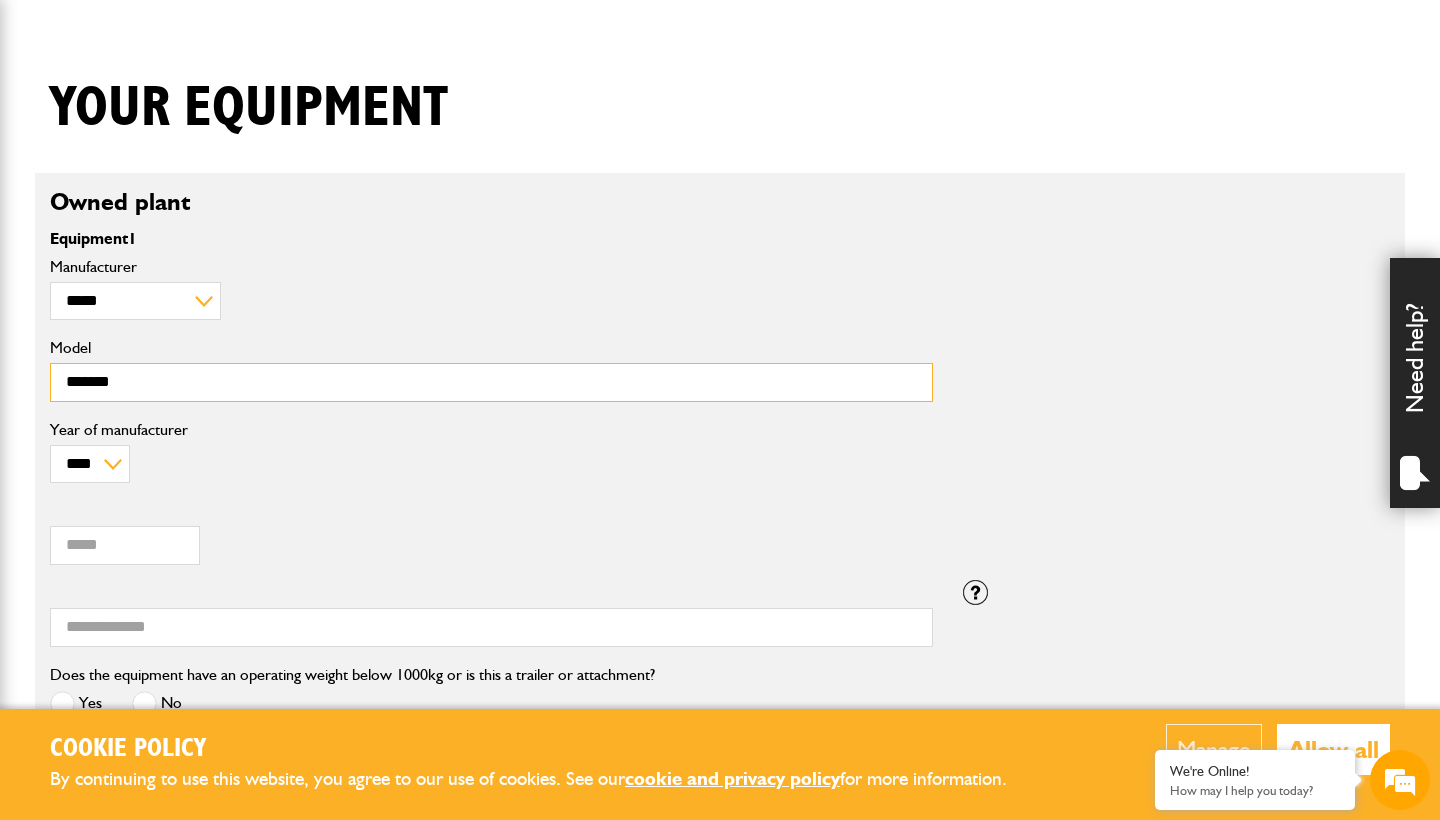 type on "*******" 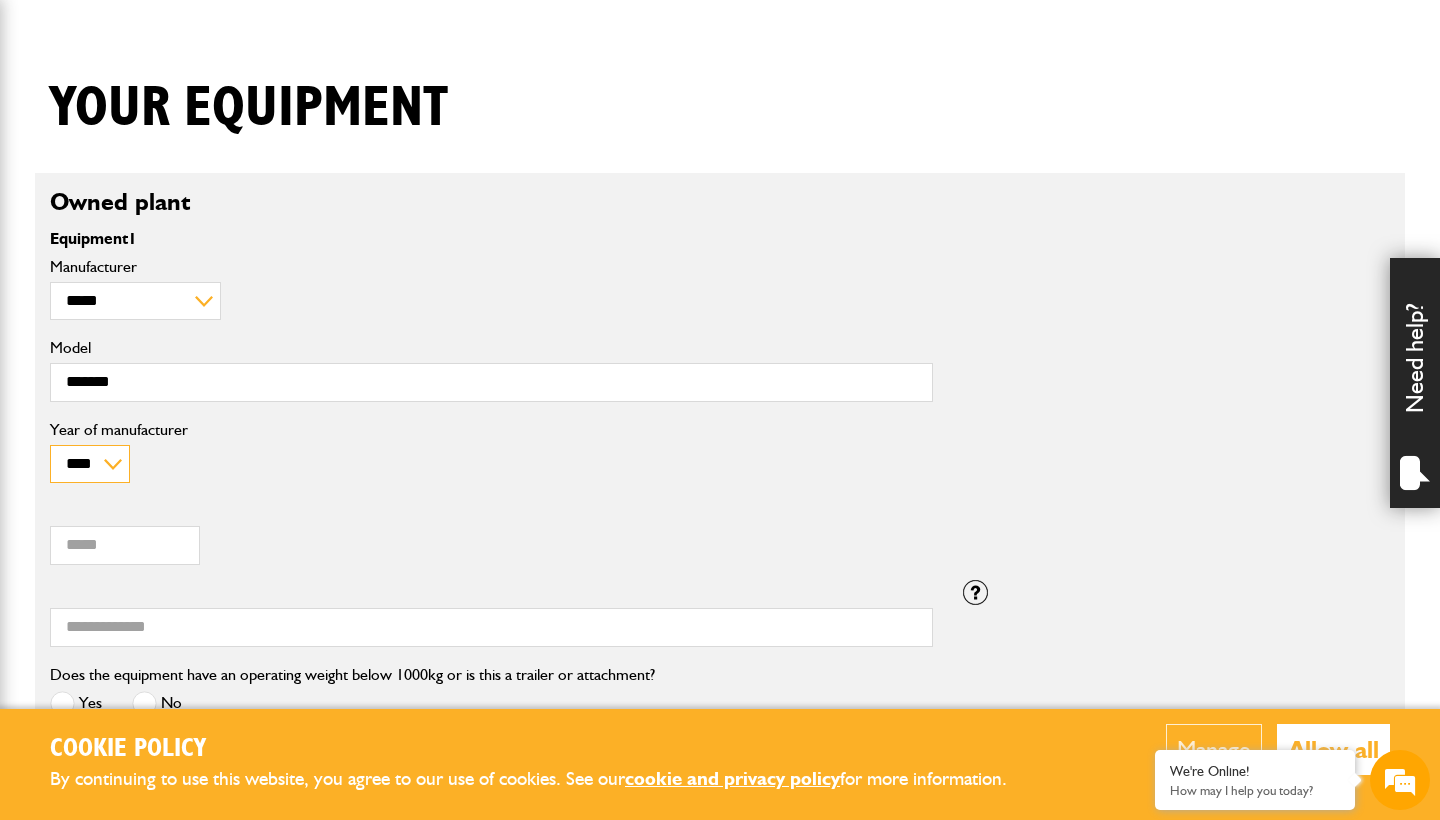 select on "****" 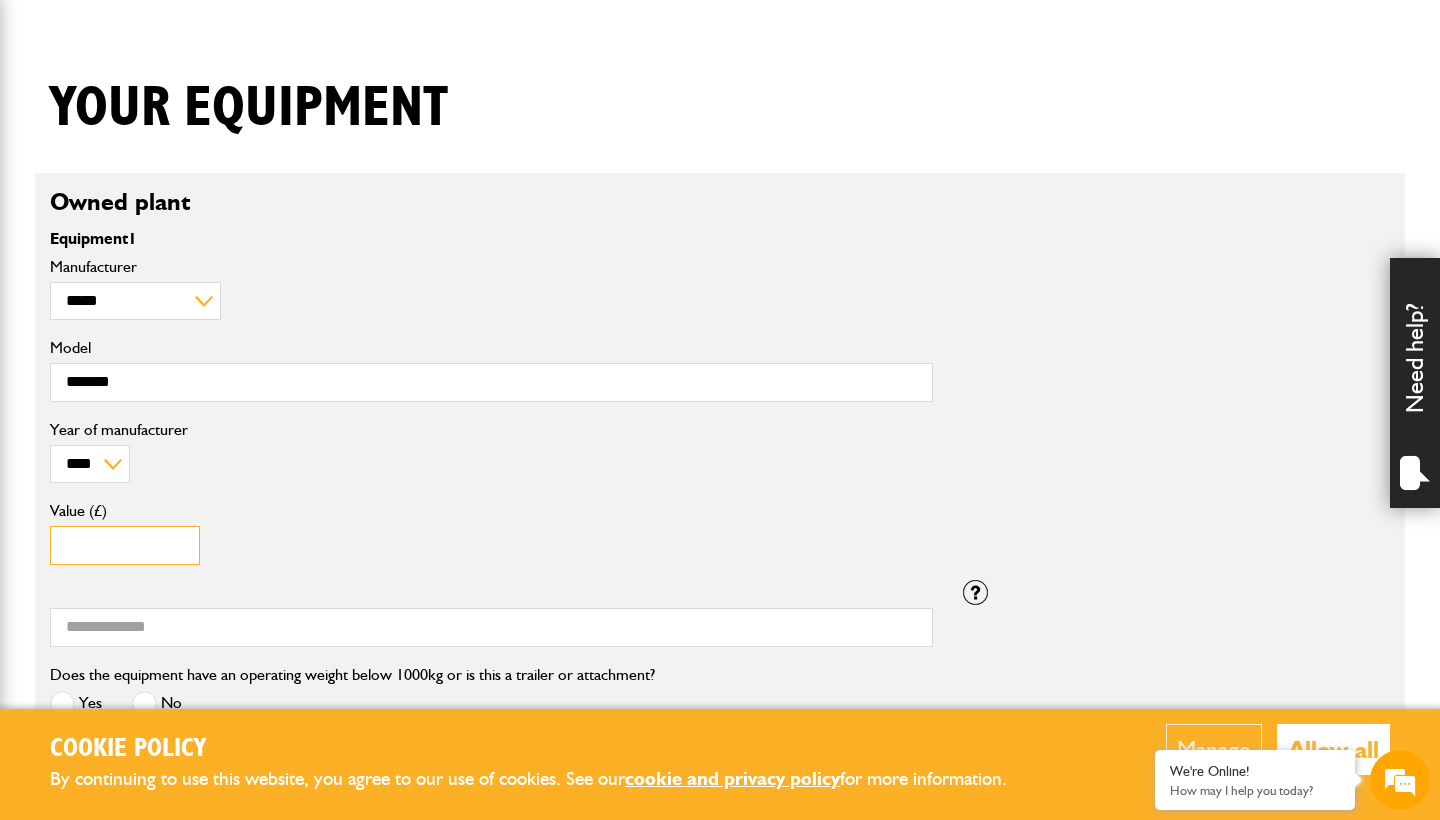 click on "***" at bounding box center (125, 545) 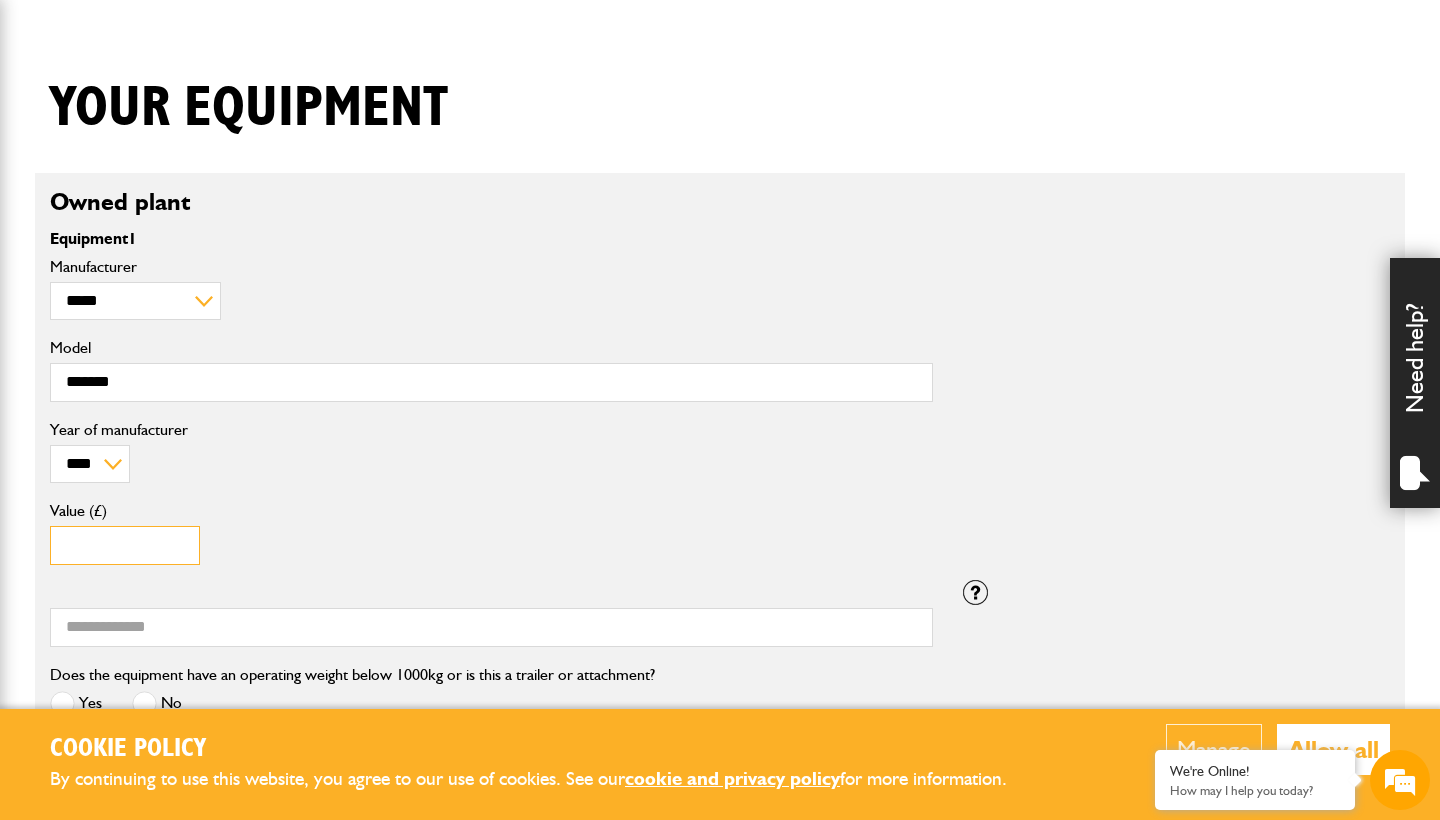 click on "***" at bounding box center [125, 545] 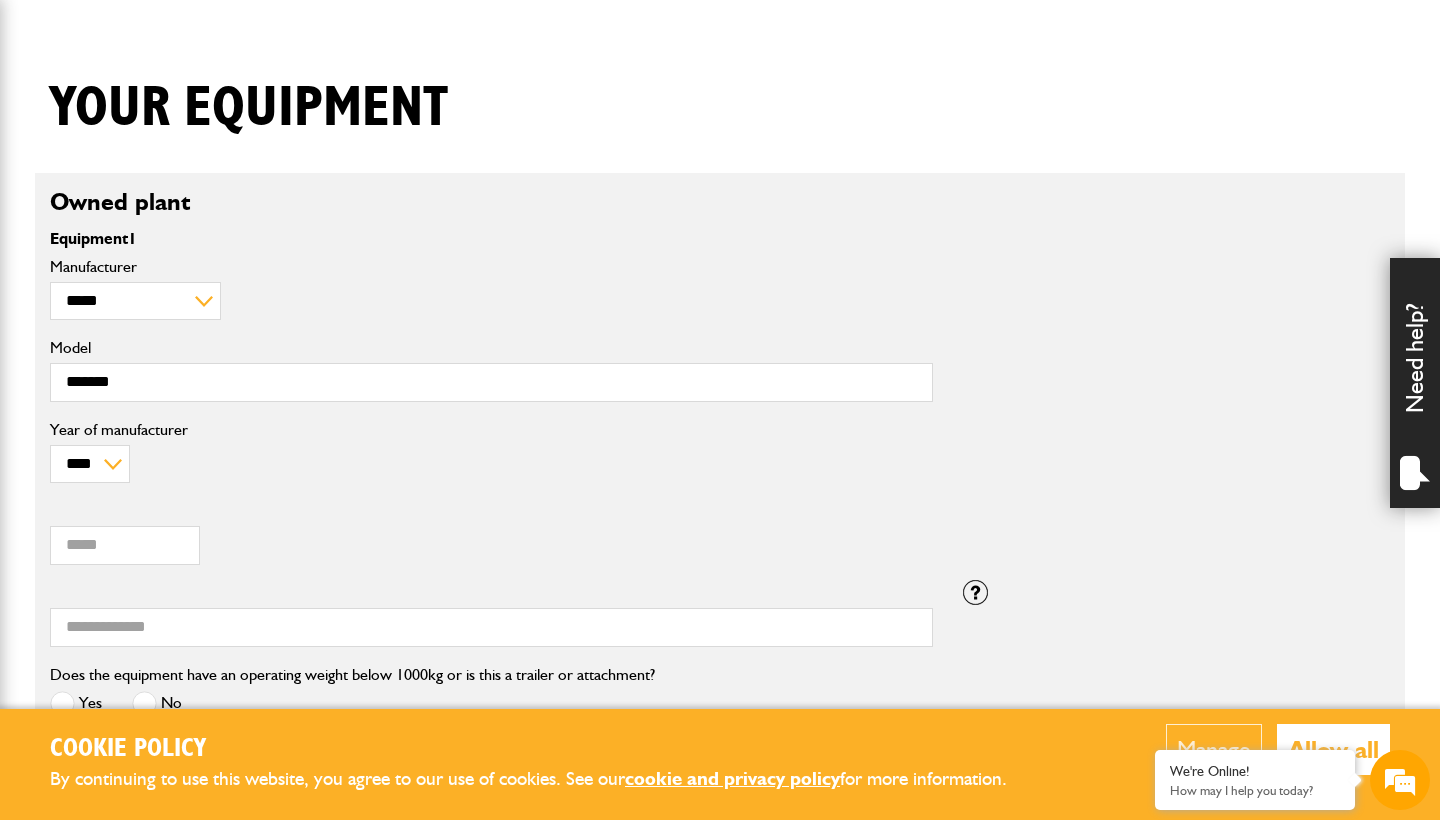 click on "****
Value (£)" at bounding box center (491, 539) 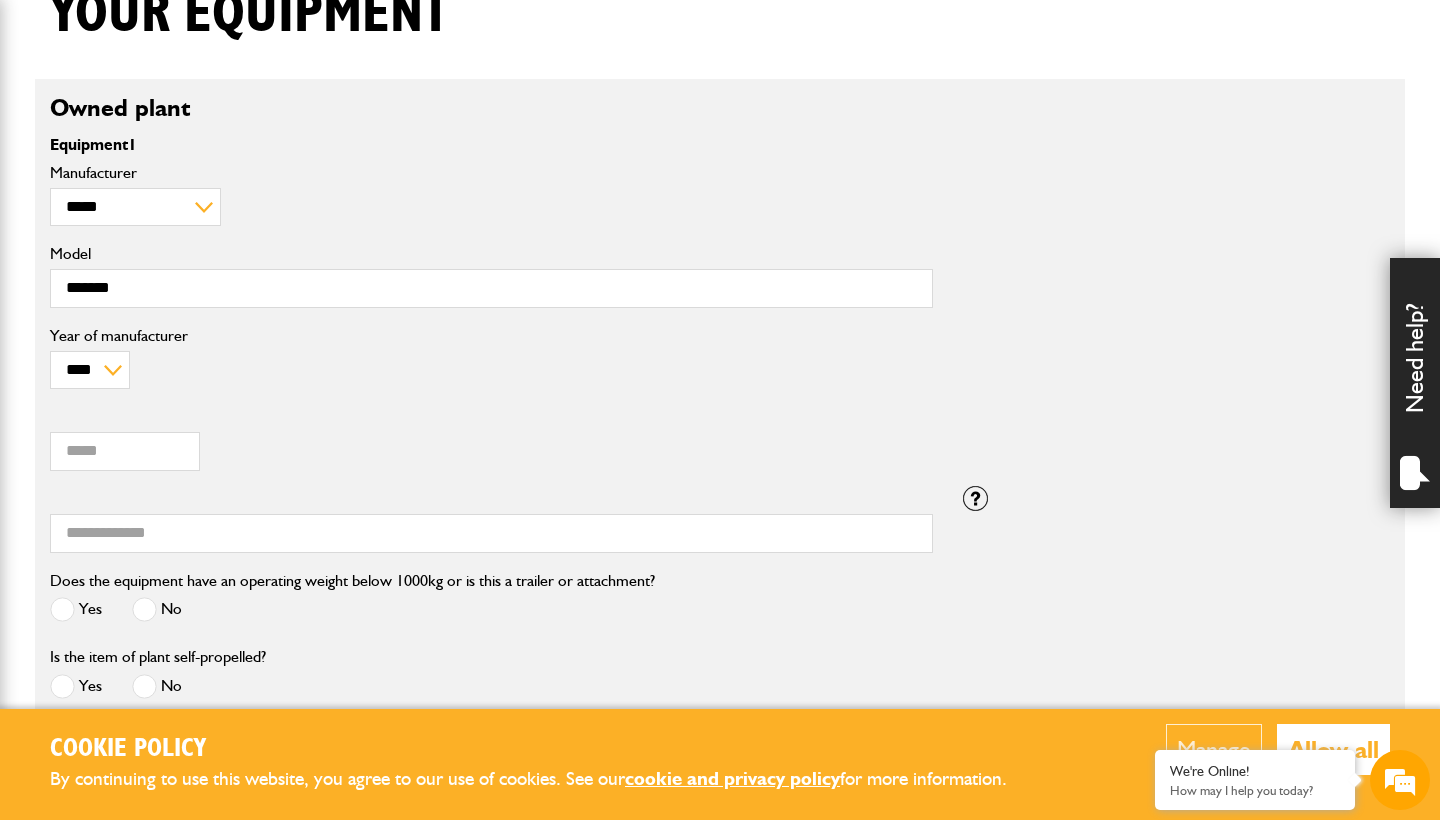 scroll, scrollTop: 543, scrollLeft: 0, axis: vertical 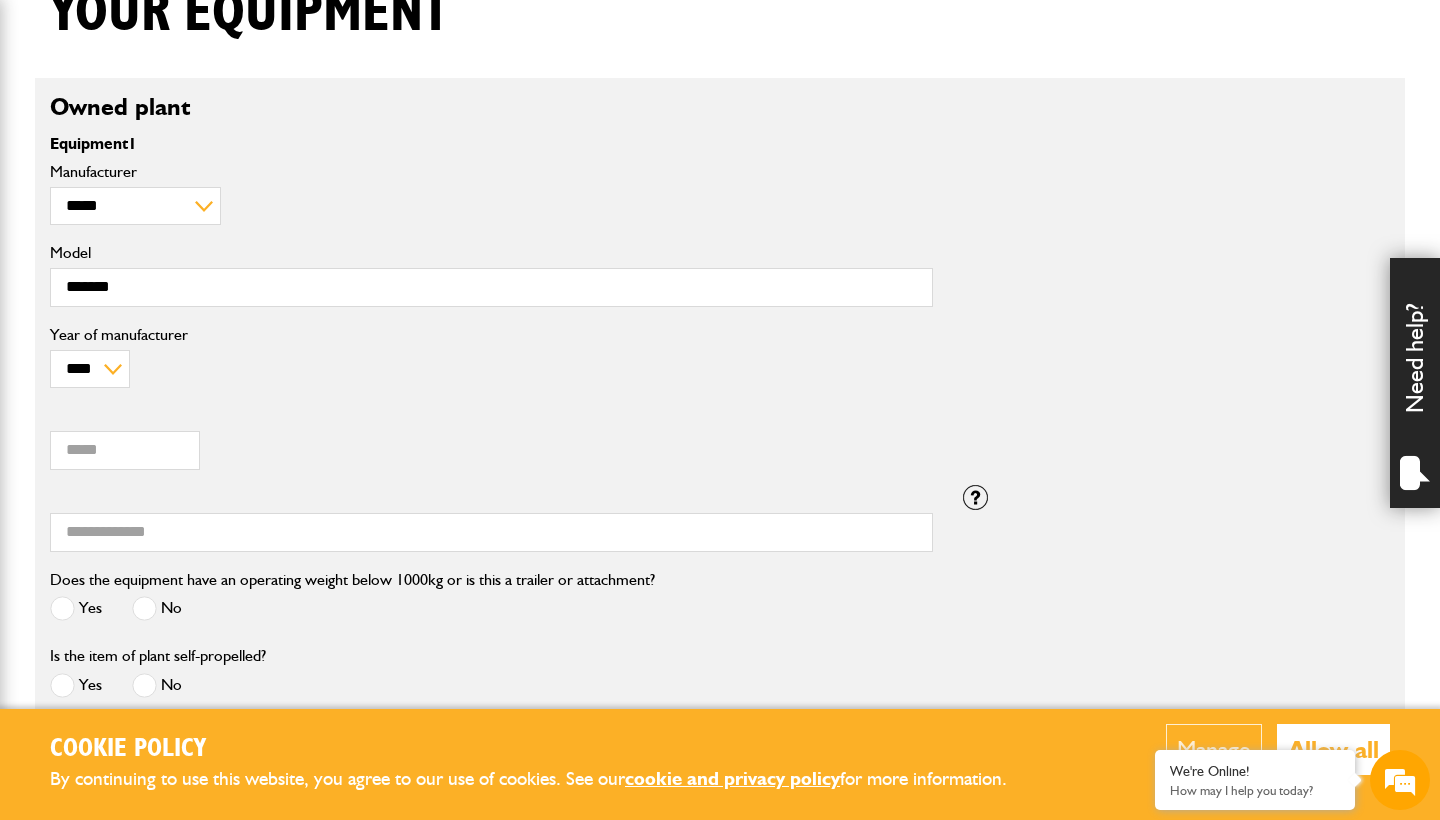 click at bounding box center [144, 608] 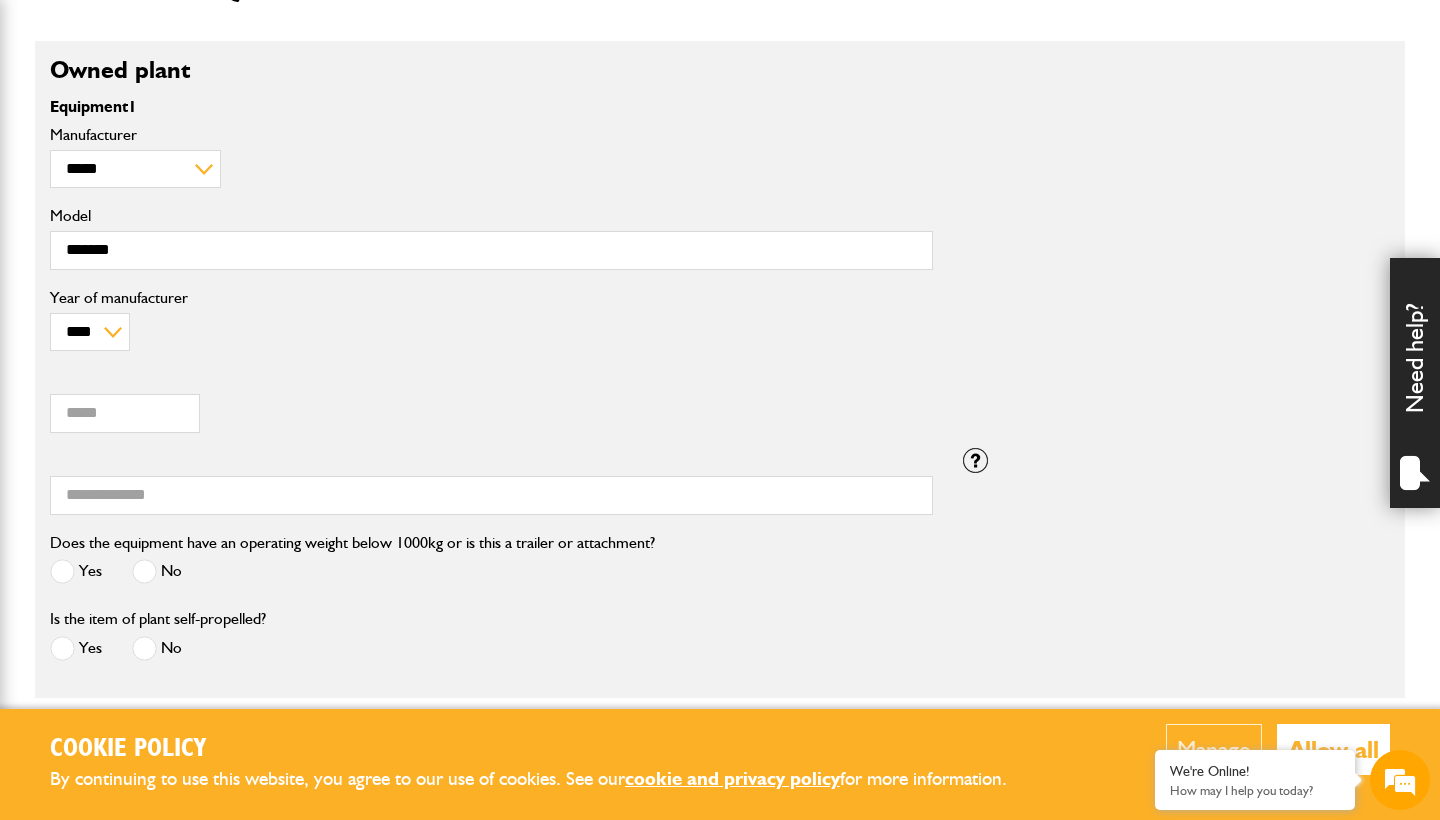 scroll, scrollTop: 597, scrollLeft: 0, axis: vertical 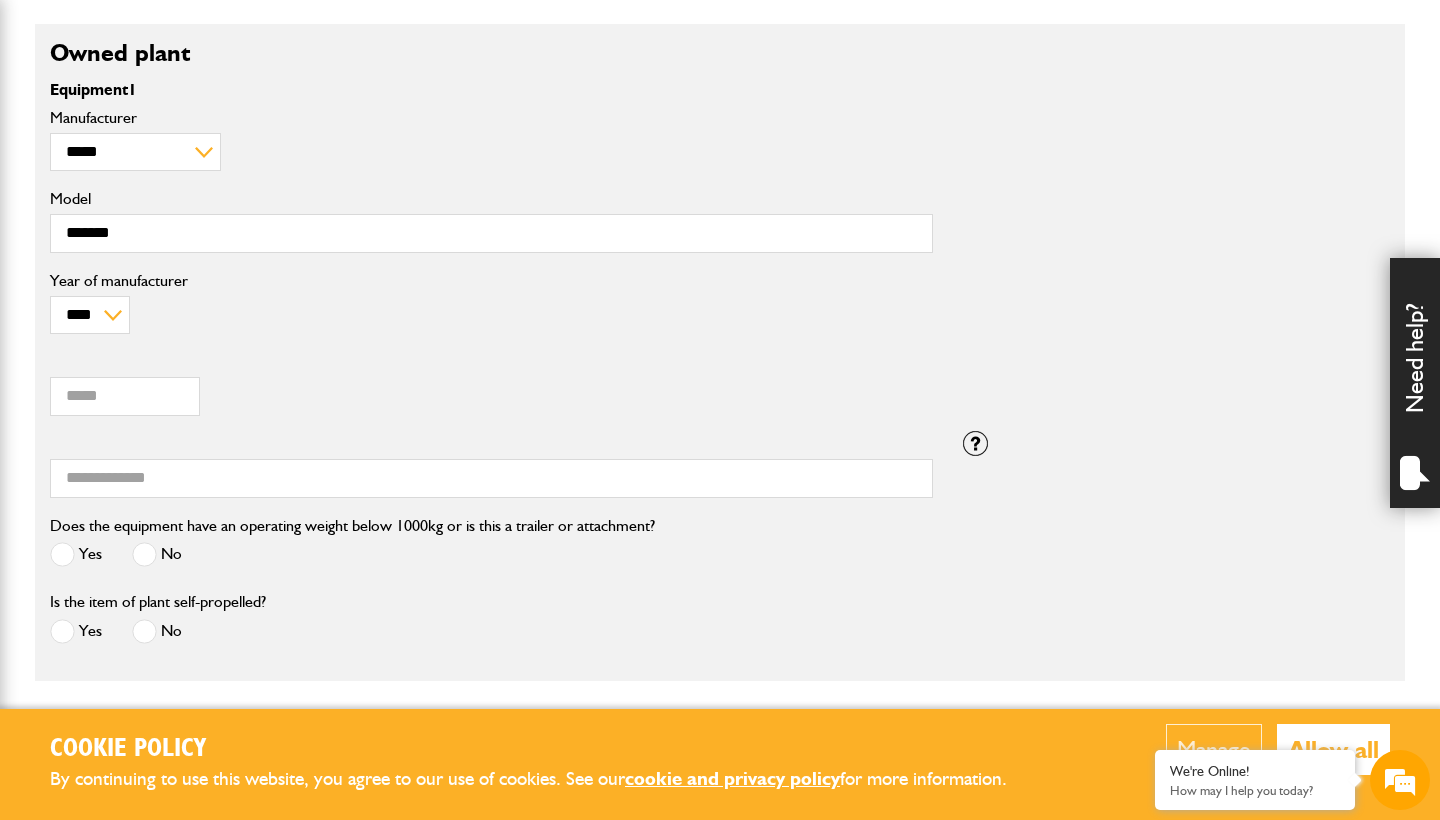 click at bounding box center [62, 631] 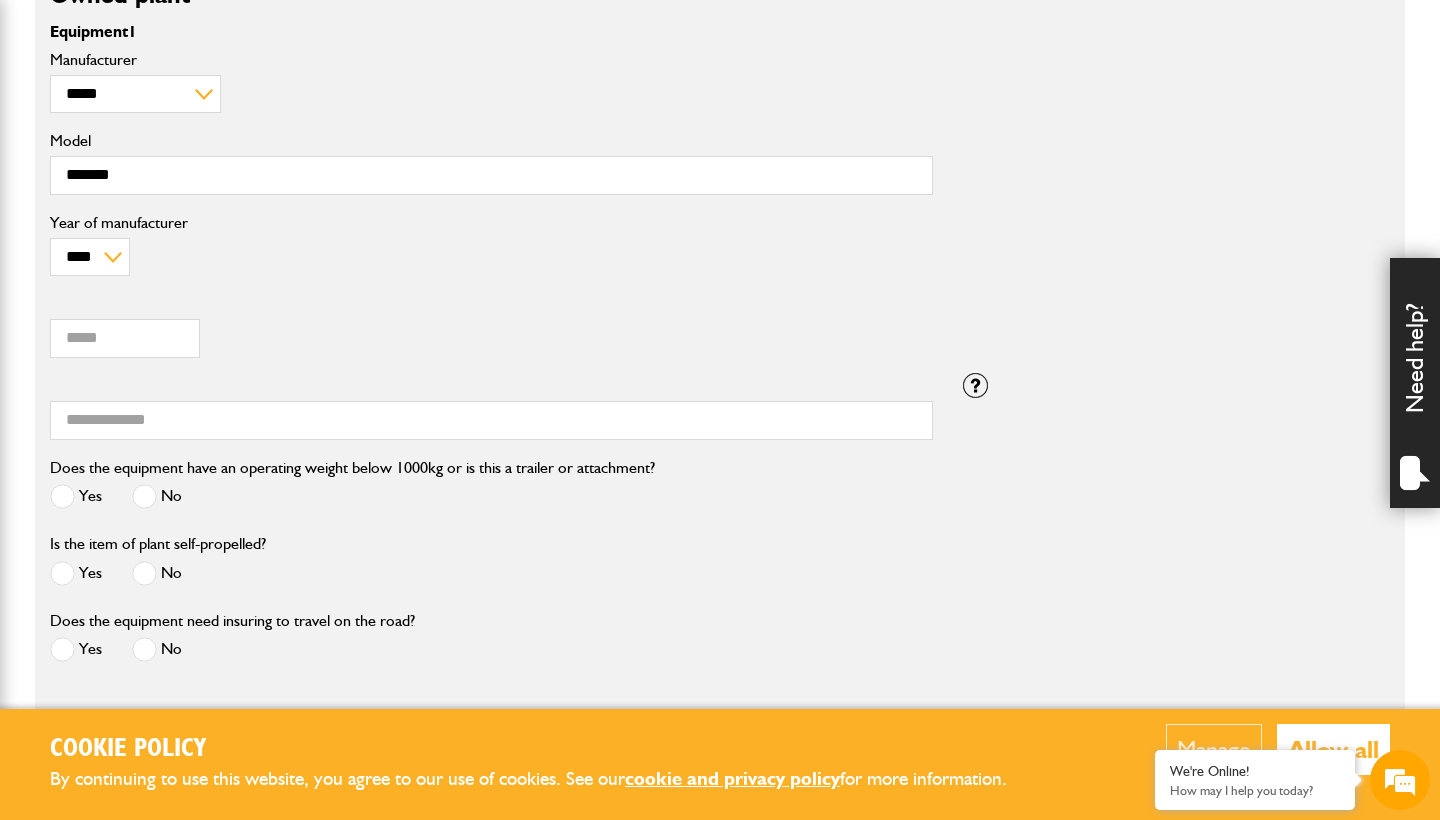 scroll, scrollTop: 691, scrollLeft: 0, axis: vertical 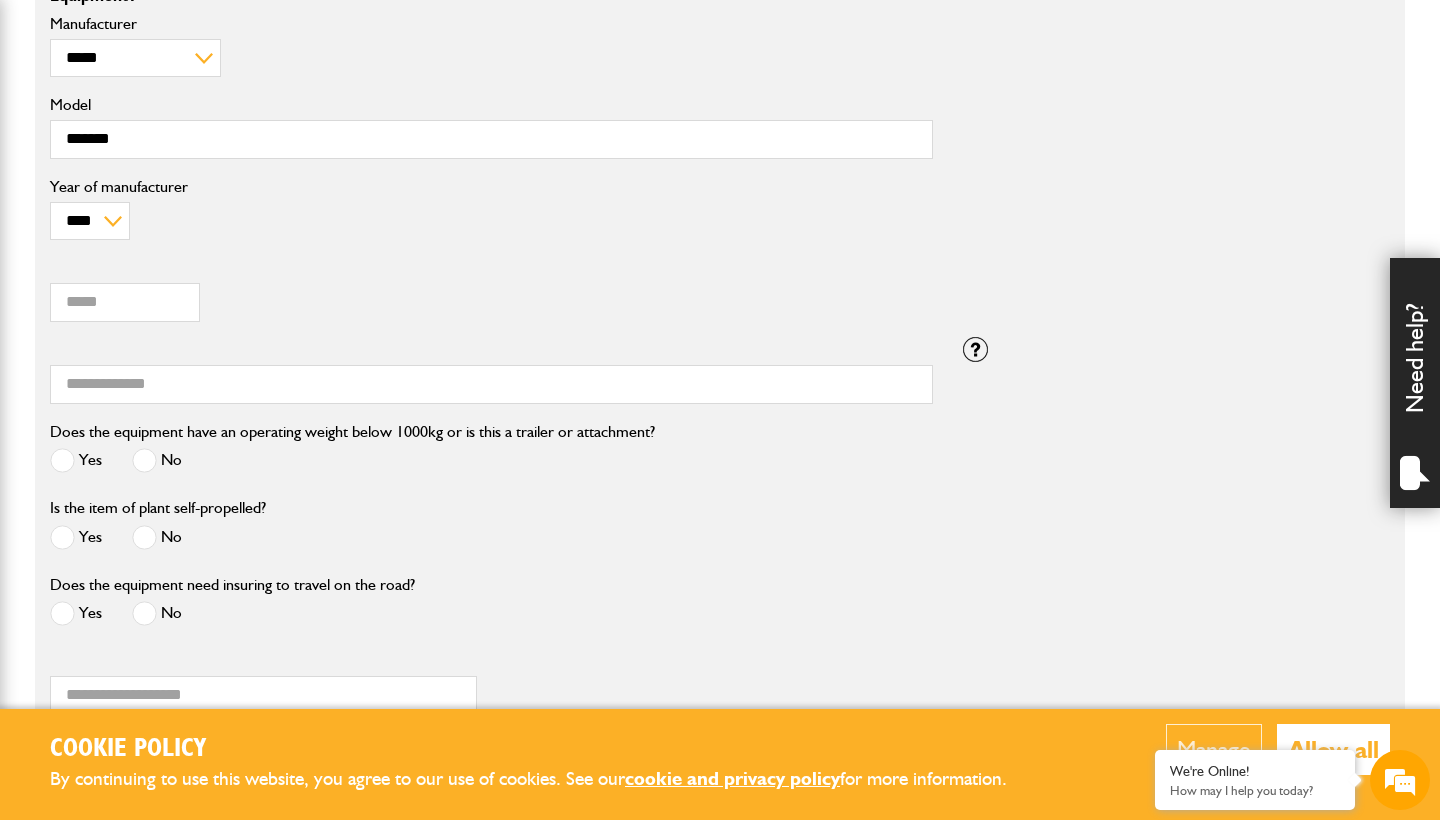click at bounding box center (144, 613) 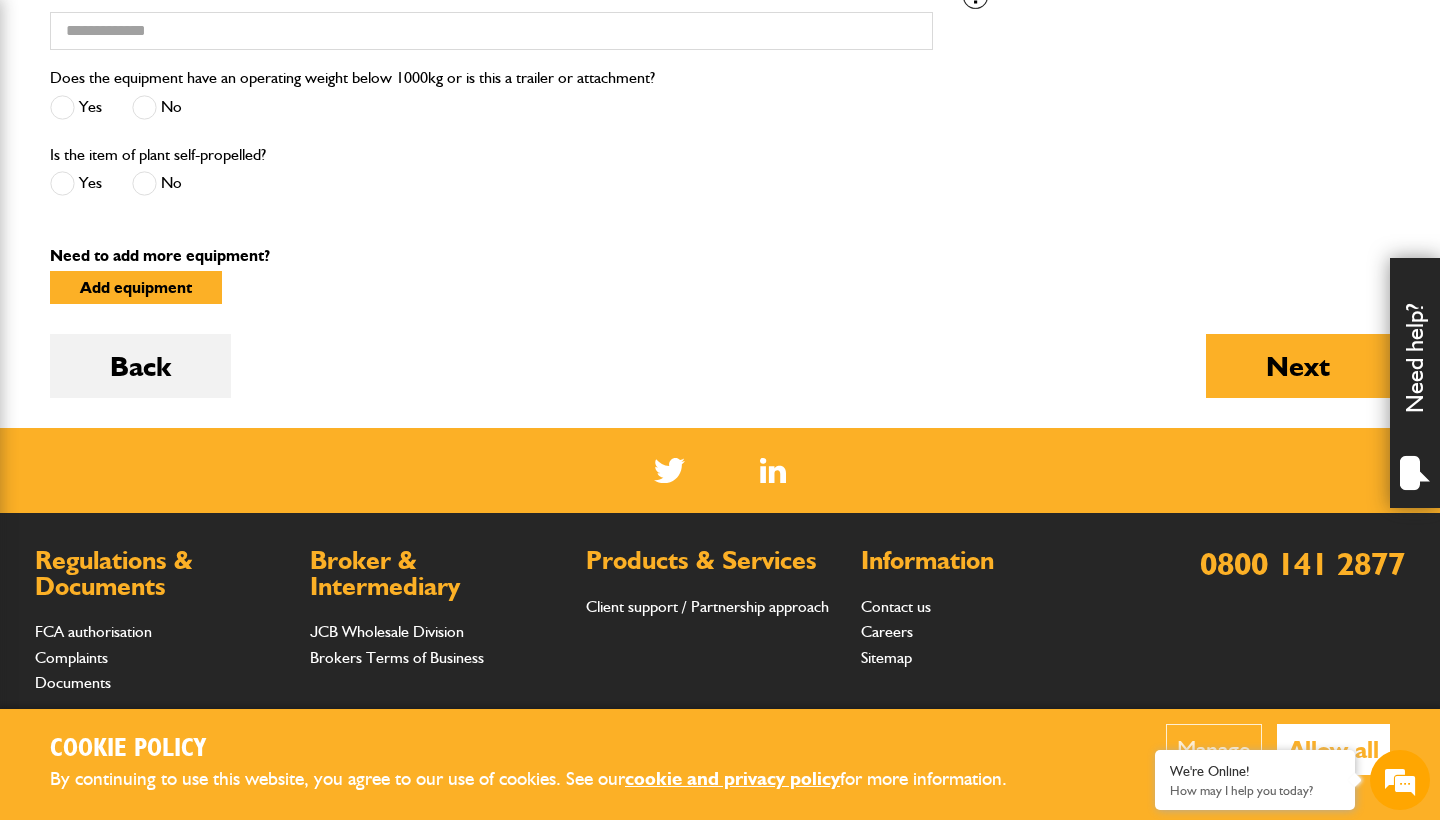 scroll, scrollTop: 1765, scrollLeft: 0, axis: vertical 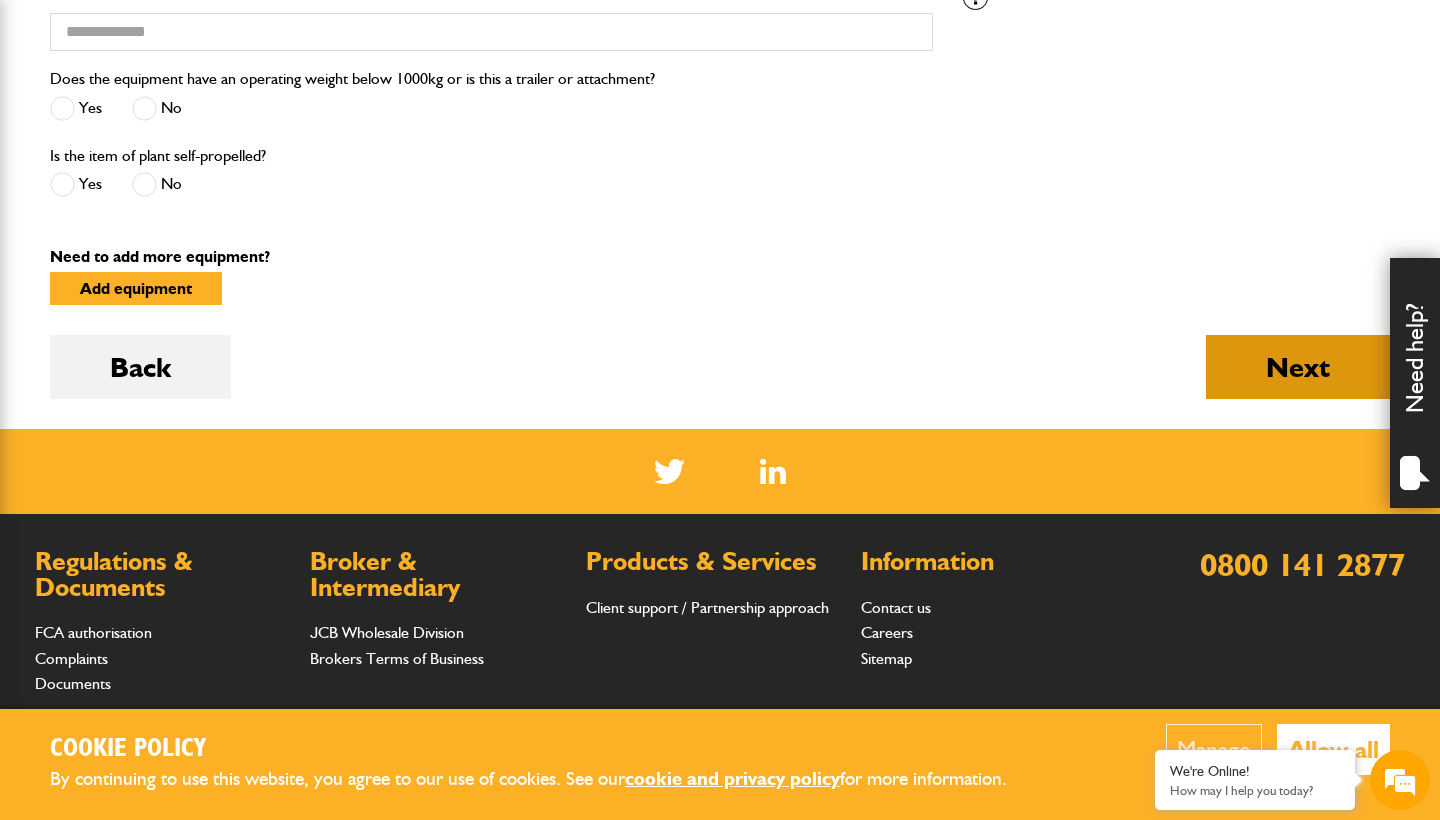 click on "Next" at bounding box center [1298, 367] 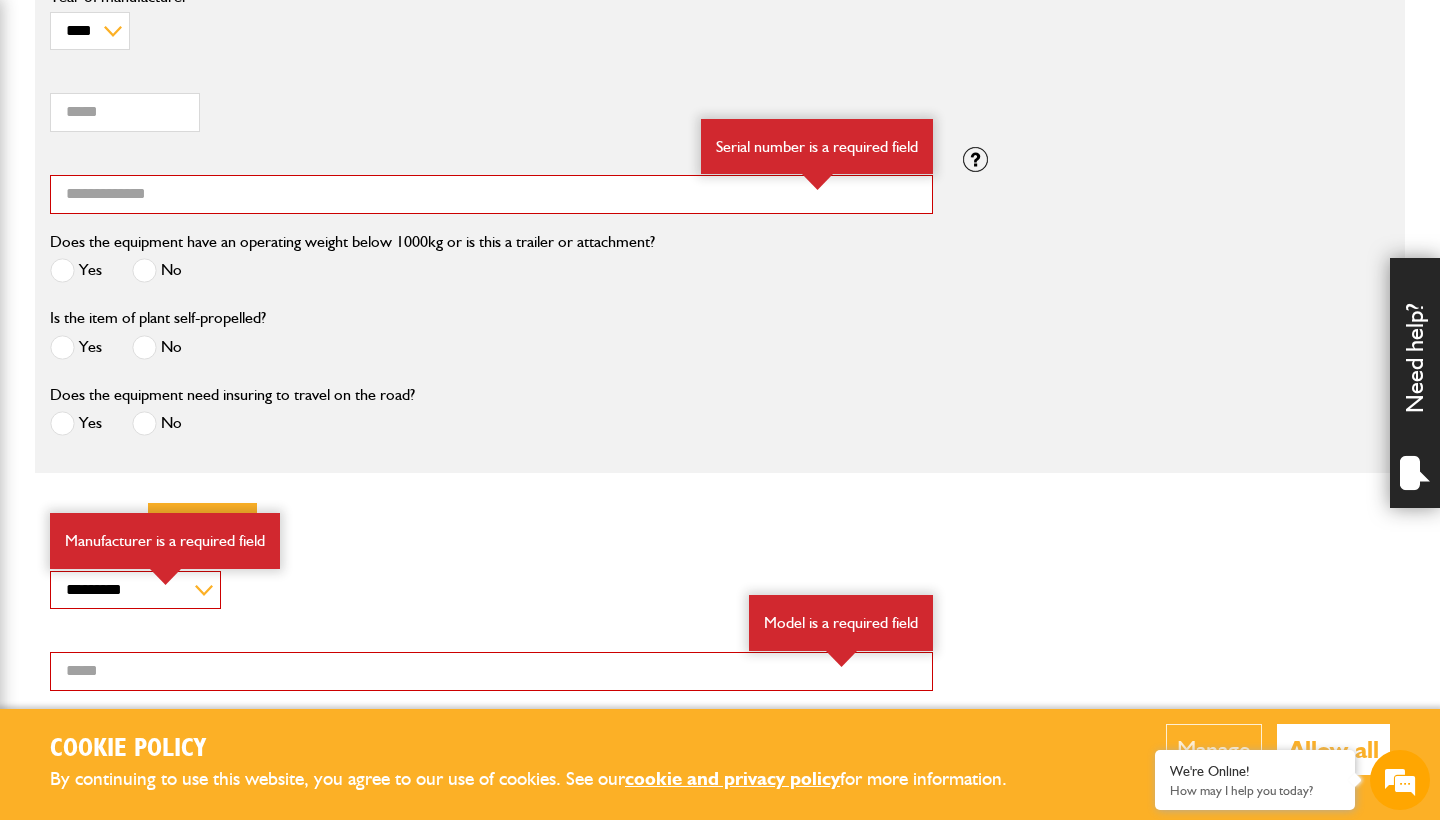scroll, scrollTop: 1146, scrollLeft: 0, axis: vertical 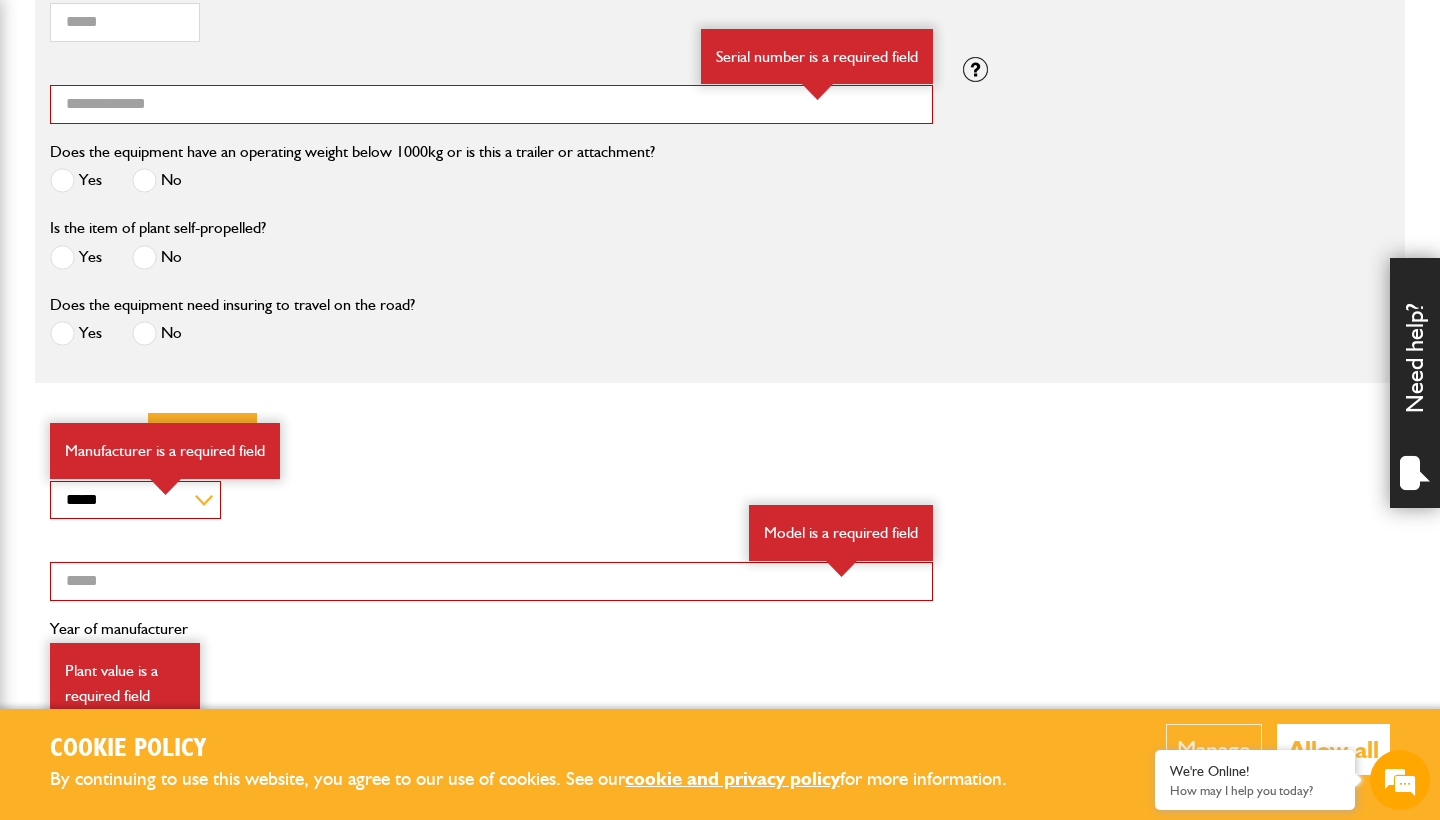 click on "**********" at bounding box center (720, 713) 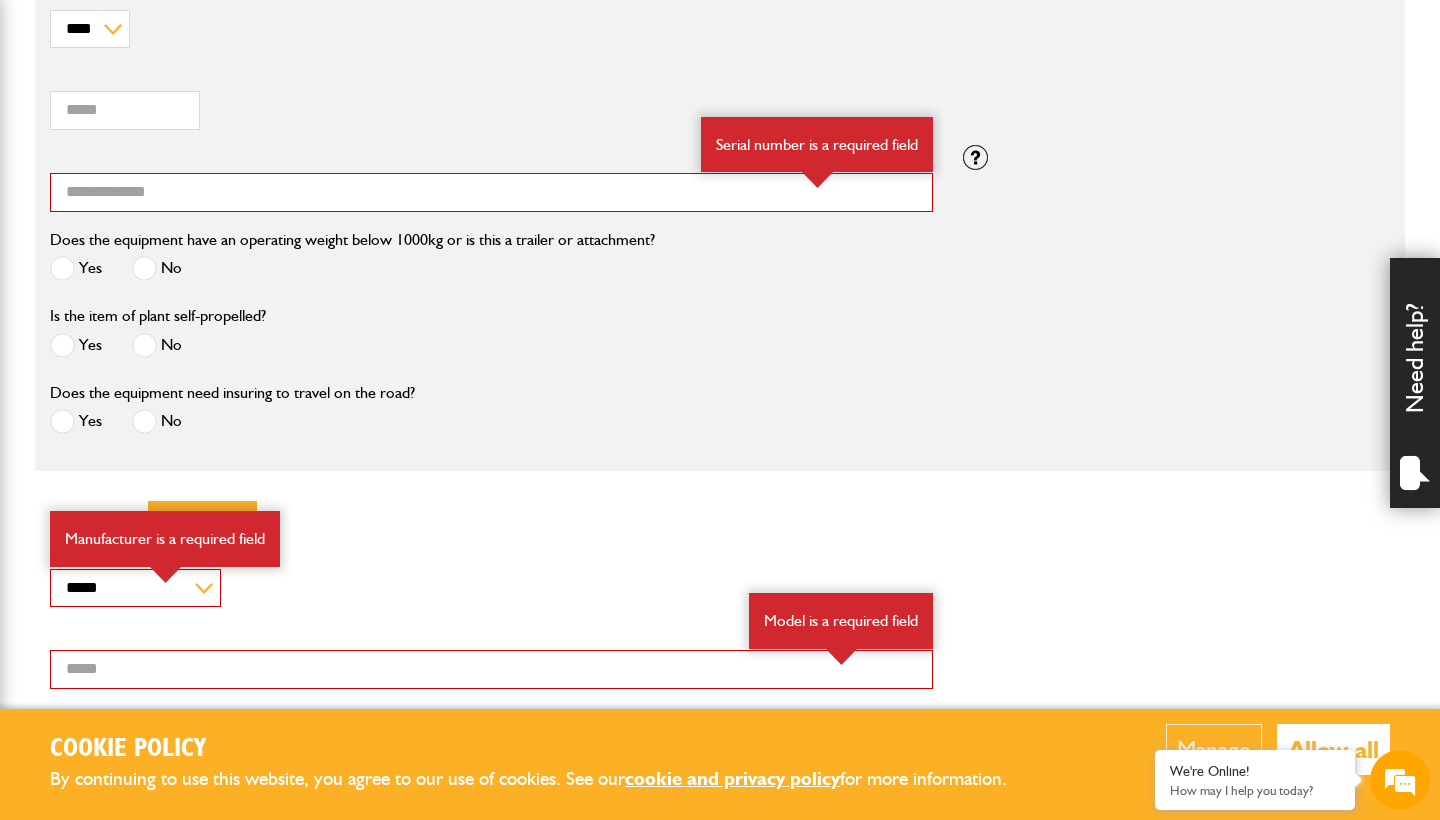 scroll, scrollTop: 1218, scrollLeft: 0, axis: vertical 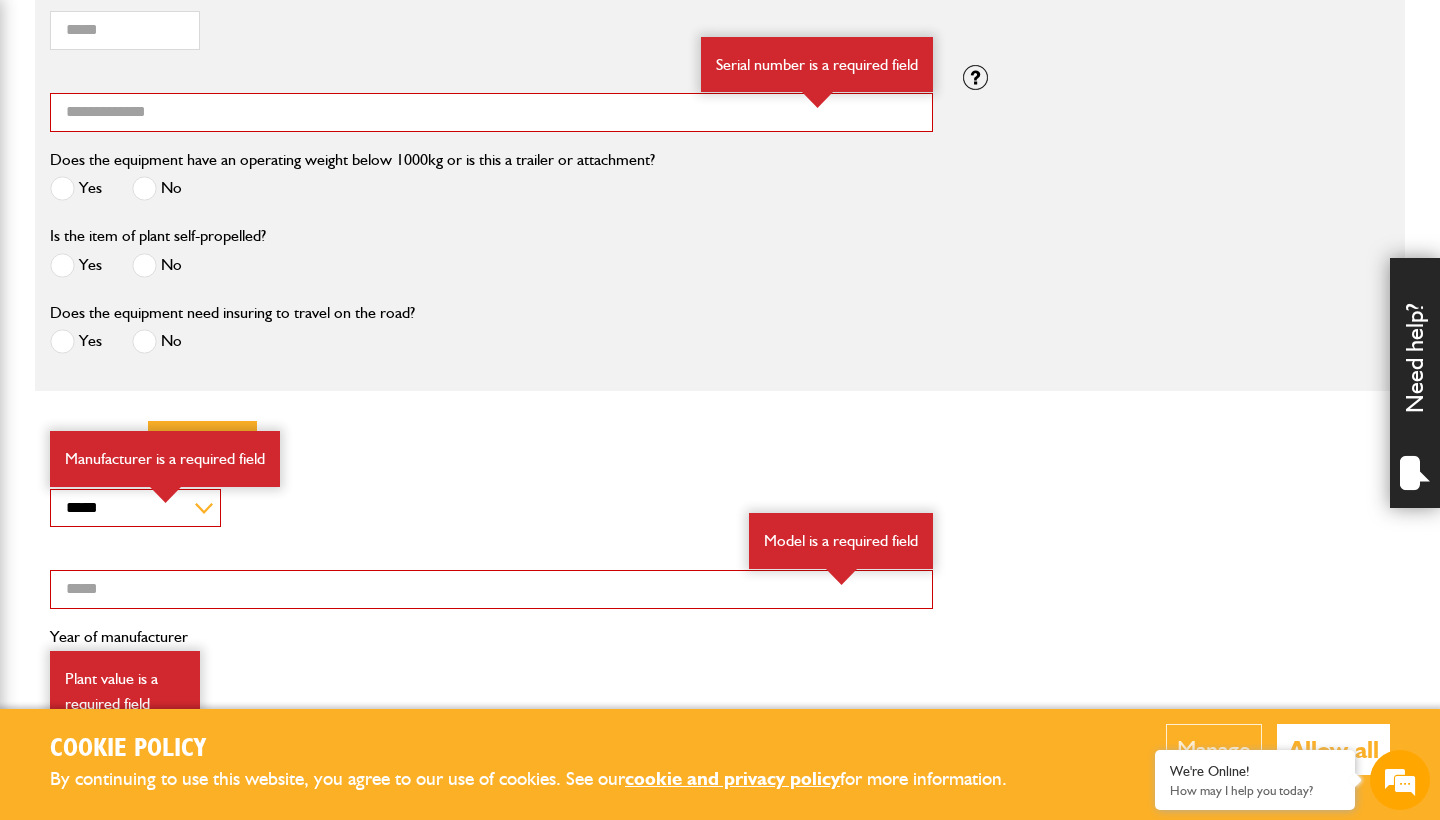click on "**********" at bounding box center [491, 496] 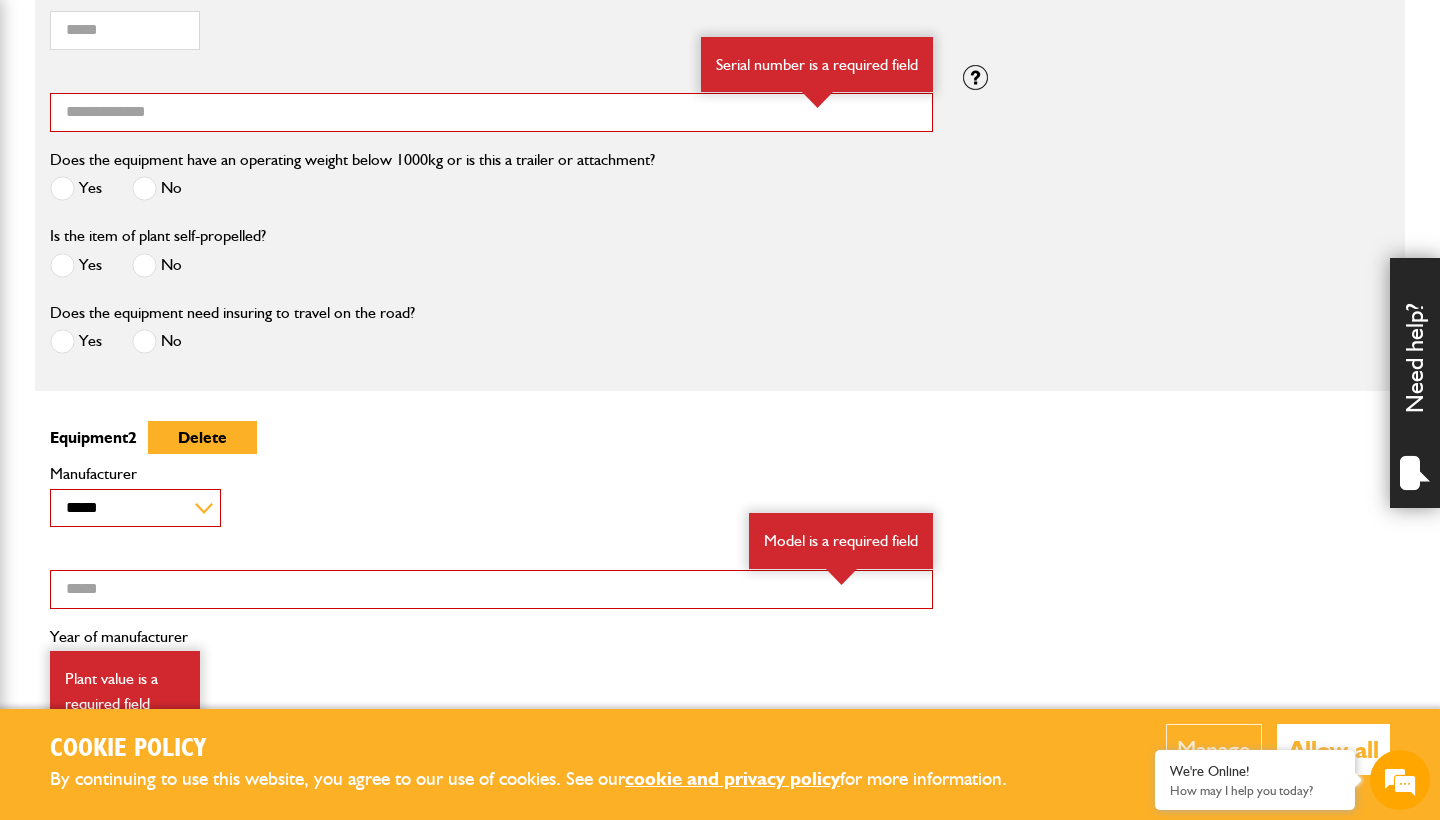 select on "**" 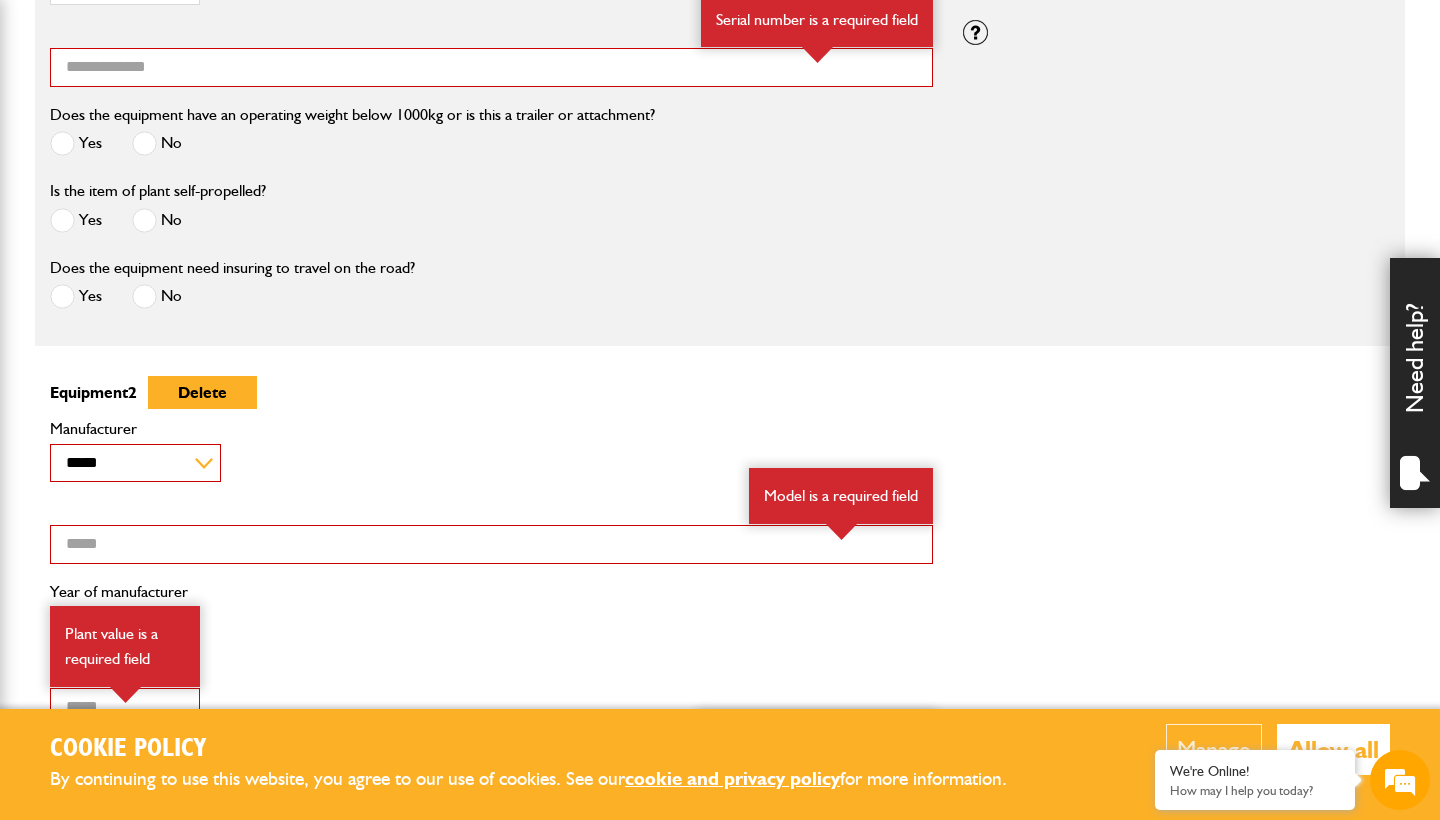 scroll, scrollTop: 1264, scrollLeft: 0, axis: vertical 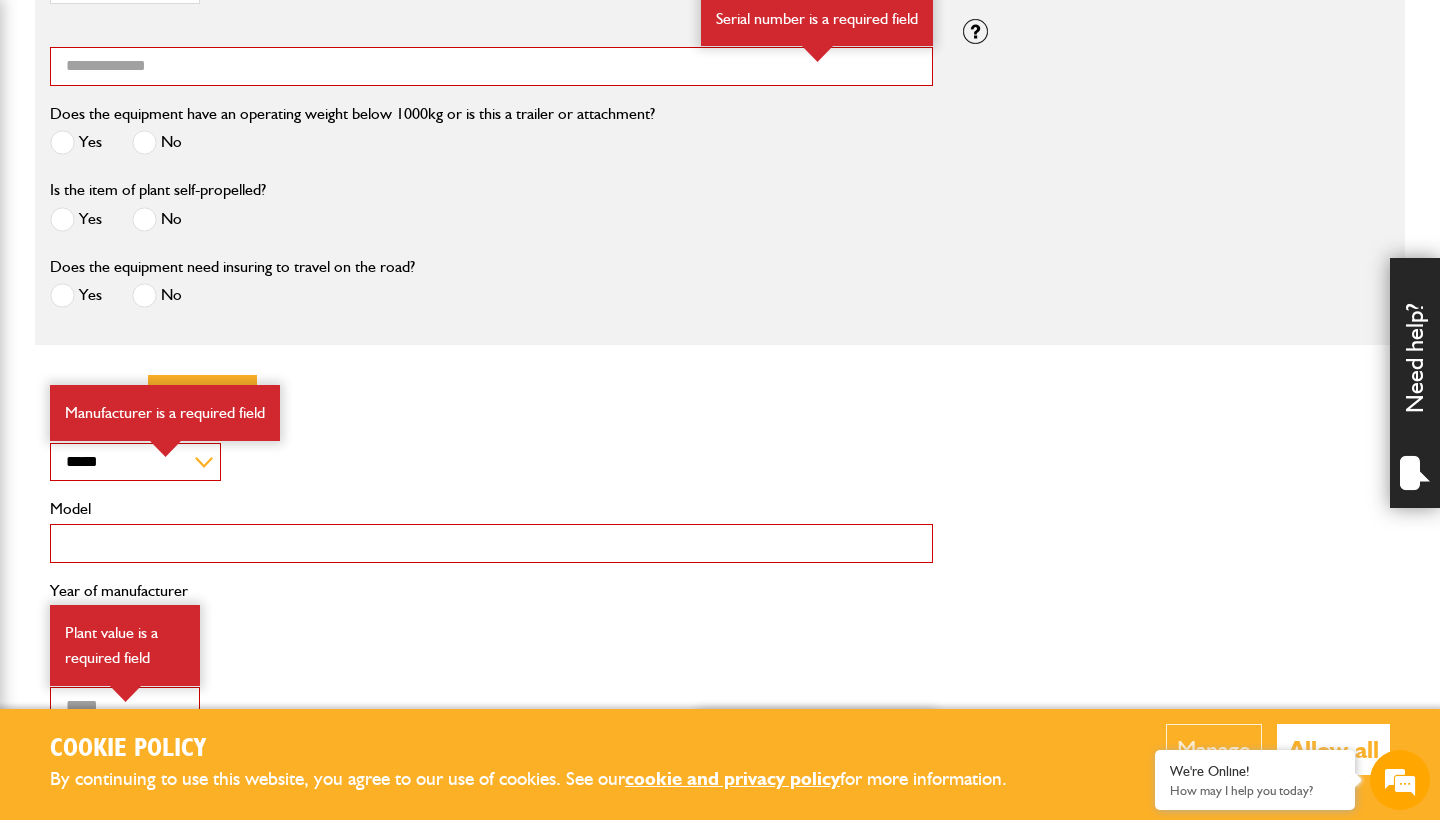 click on "Model" at bounding box center (491, 543) 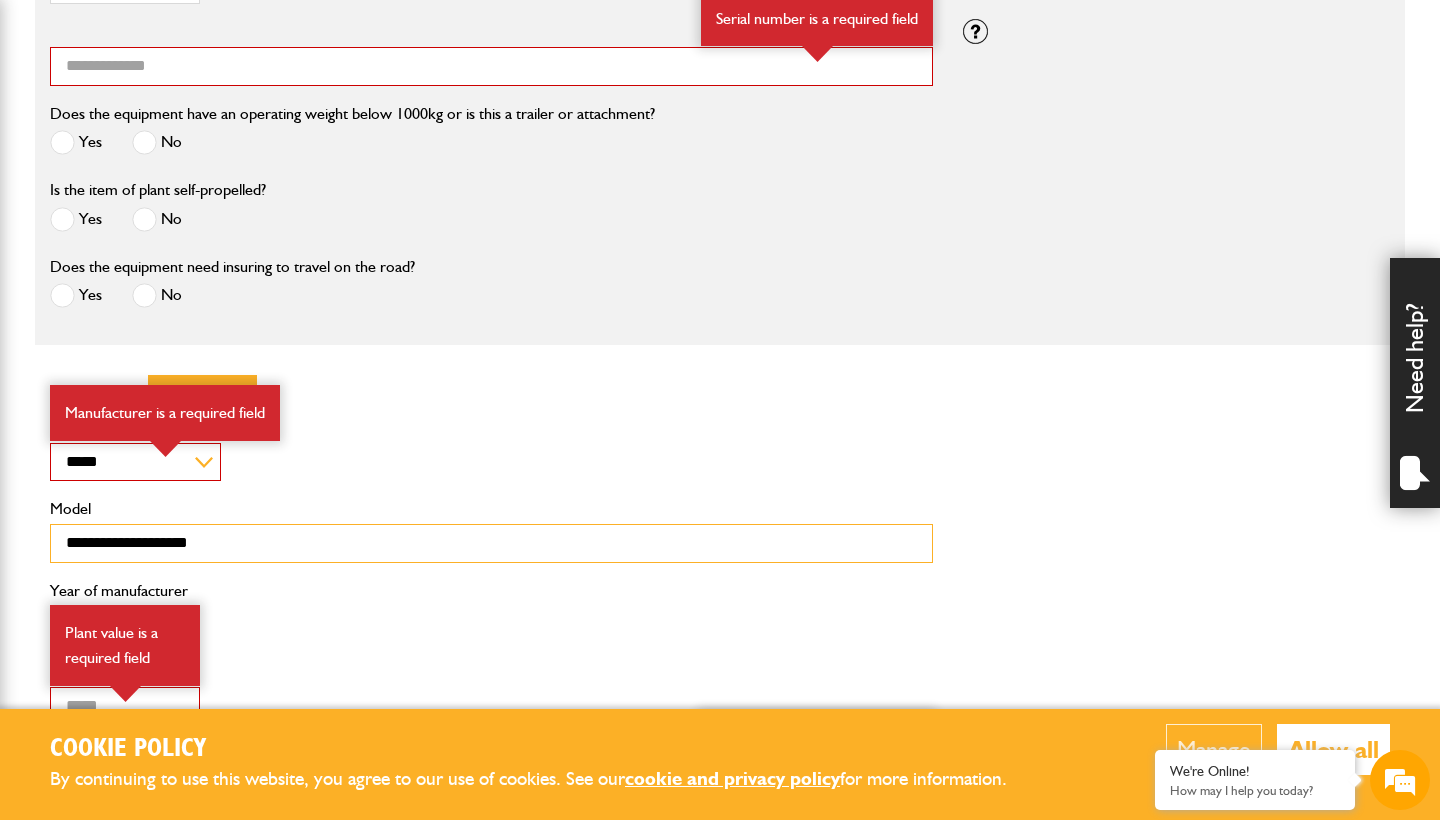 type on "**********" 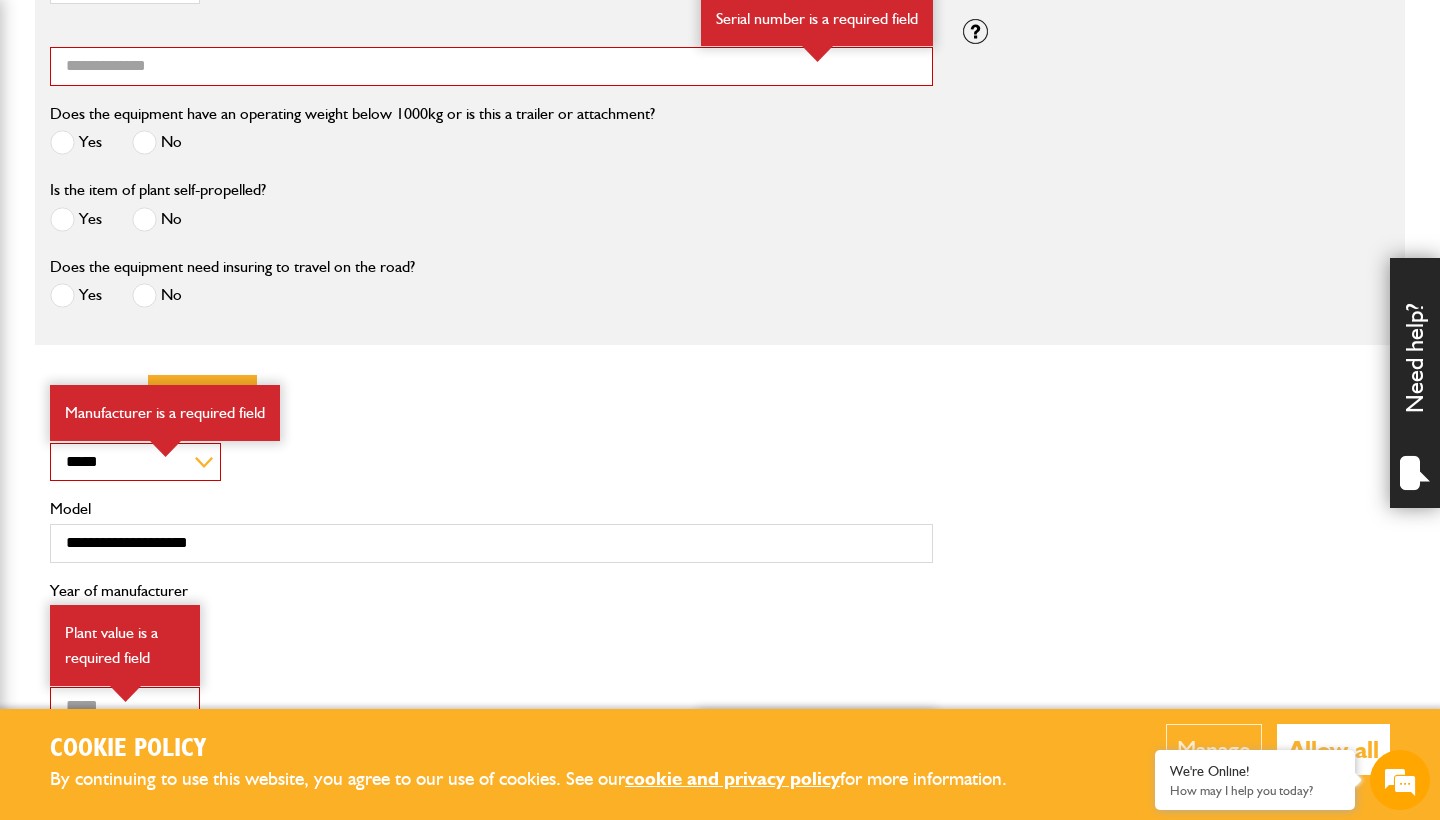 click on "****
****
****
****
****
****
****
****
****
****
****
****
****
****
****
****
****
****
****
****
****
****
****
****
****
****
****
****
****
****
****
****
****
****
****
****
****
****
****
****
****
****
****
****
****
****
****
****
****
****
****
****
****
****
****
****
****
****
****
****
****
****
****
****
****
****
****
****
****
****
****
****
****
****
****
****
****
****
****
****
****
****
****
****
****
****
****
****
****
****
****
****
****
****
****
****
****
****
****
****
Year of manufacturer" at bounding box center (491, 613) 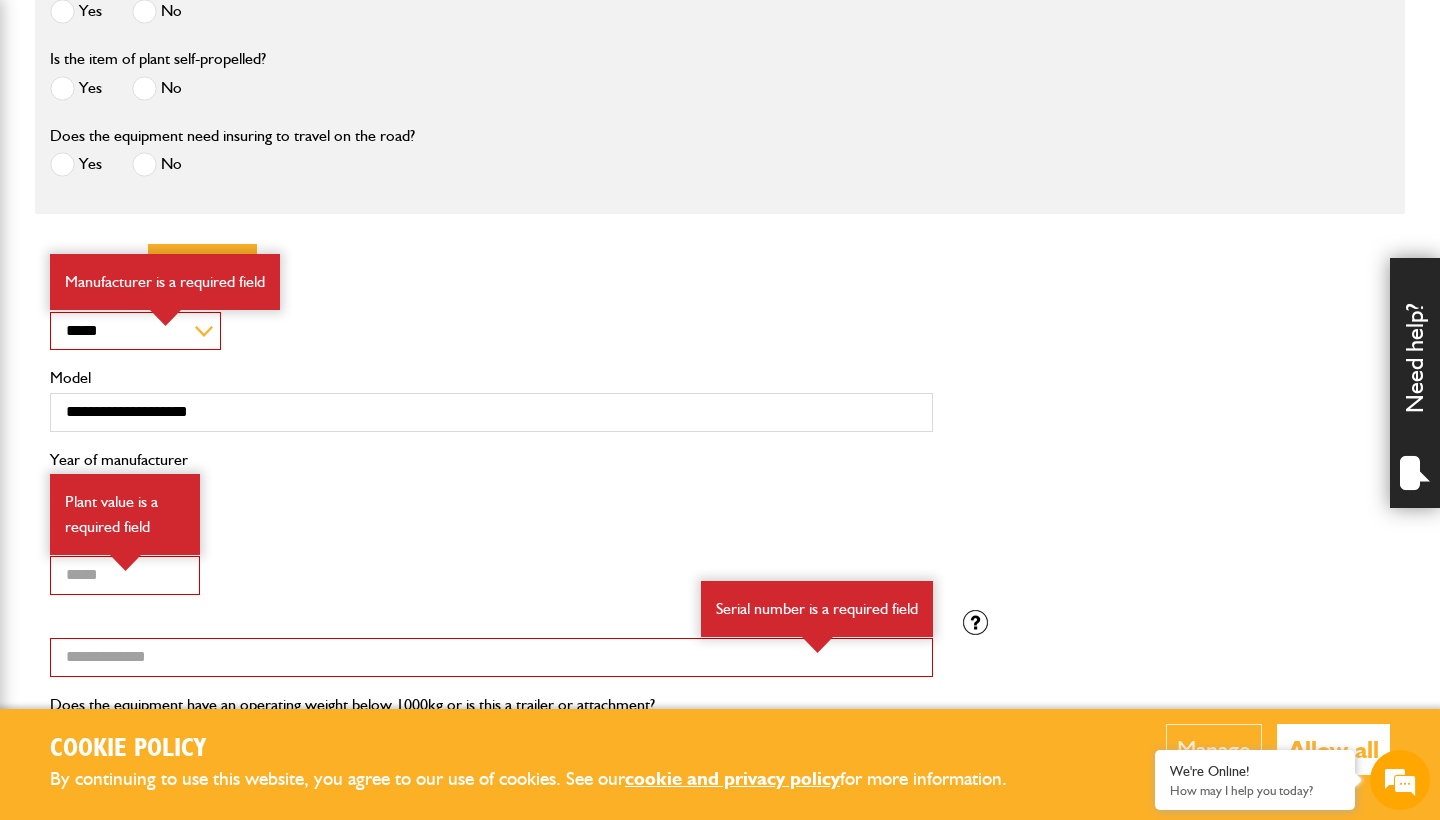 scroll, scrollTop: 1408, scrollLeft: 0, axis: vertical 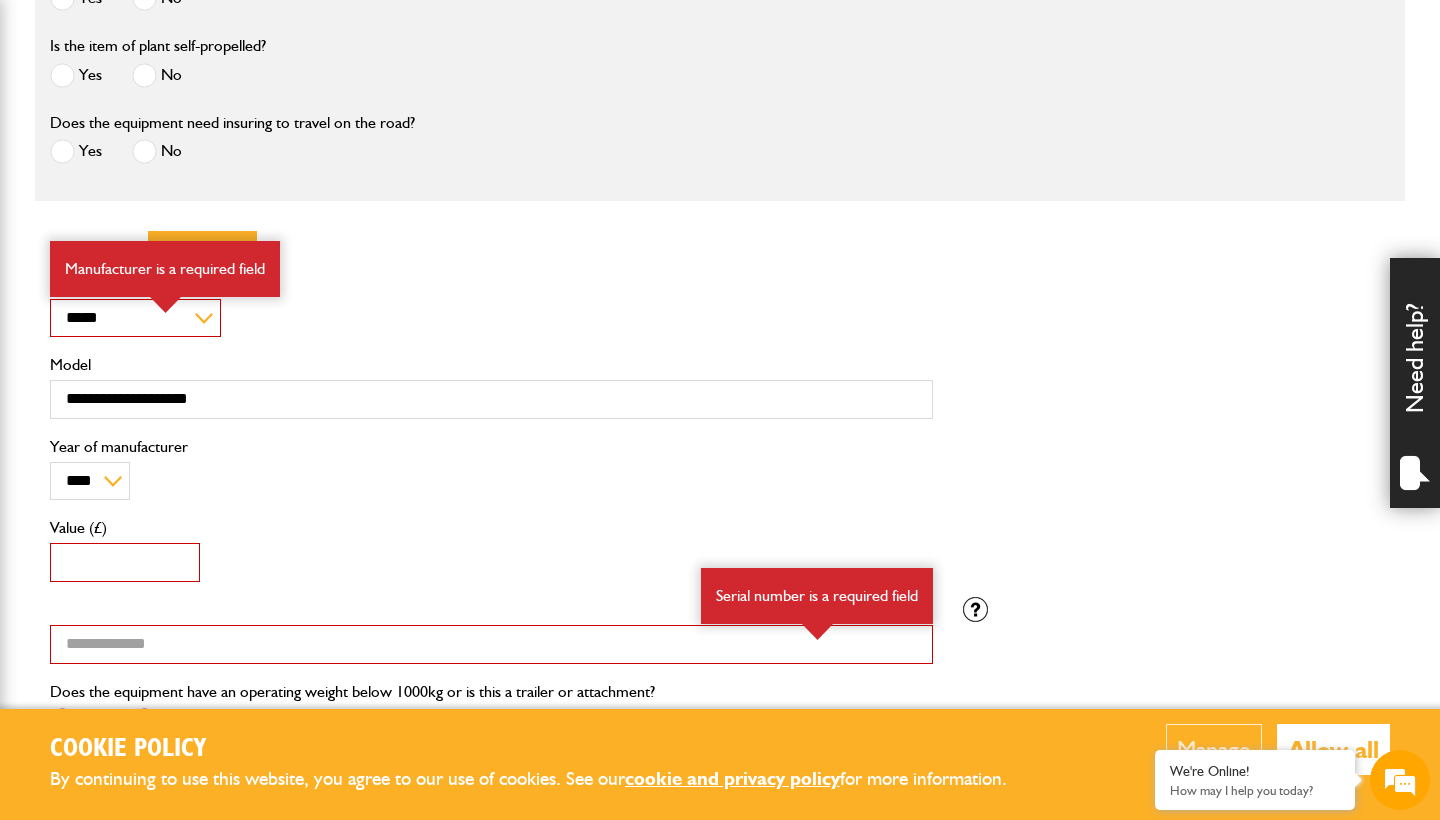 click on "*" at bounding box center [125, 562] 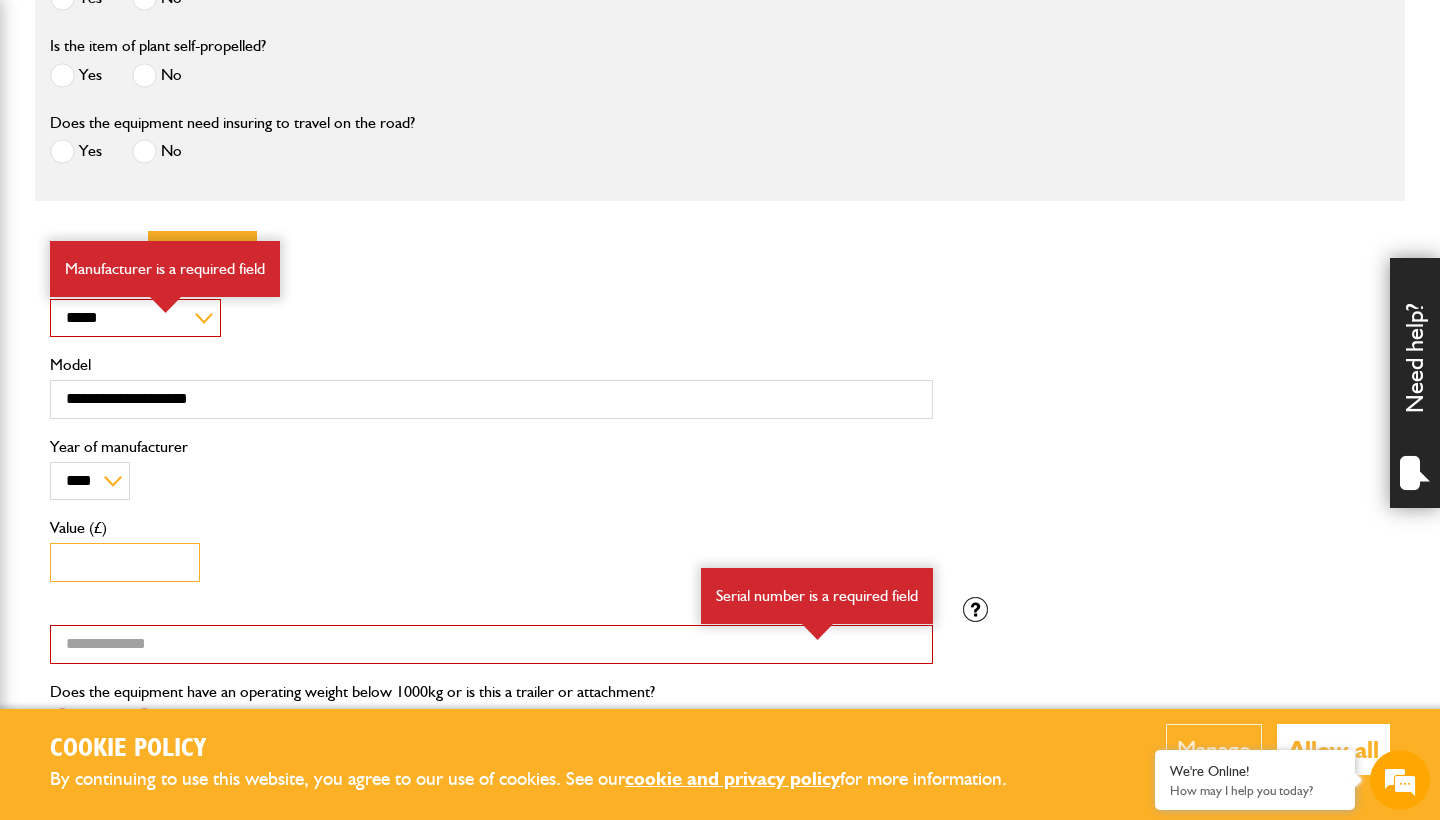 type on "*****" 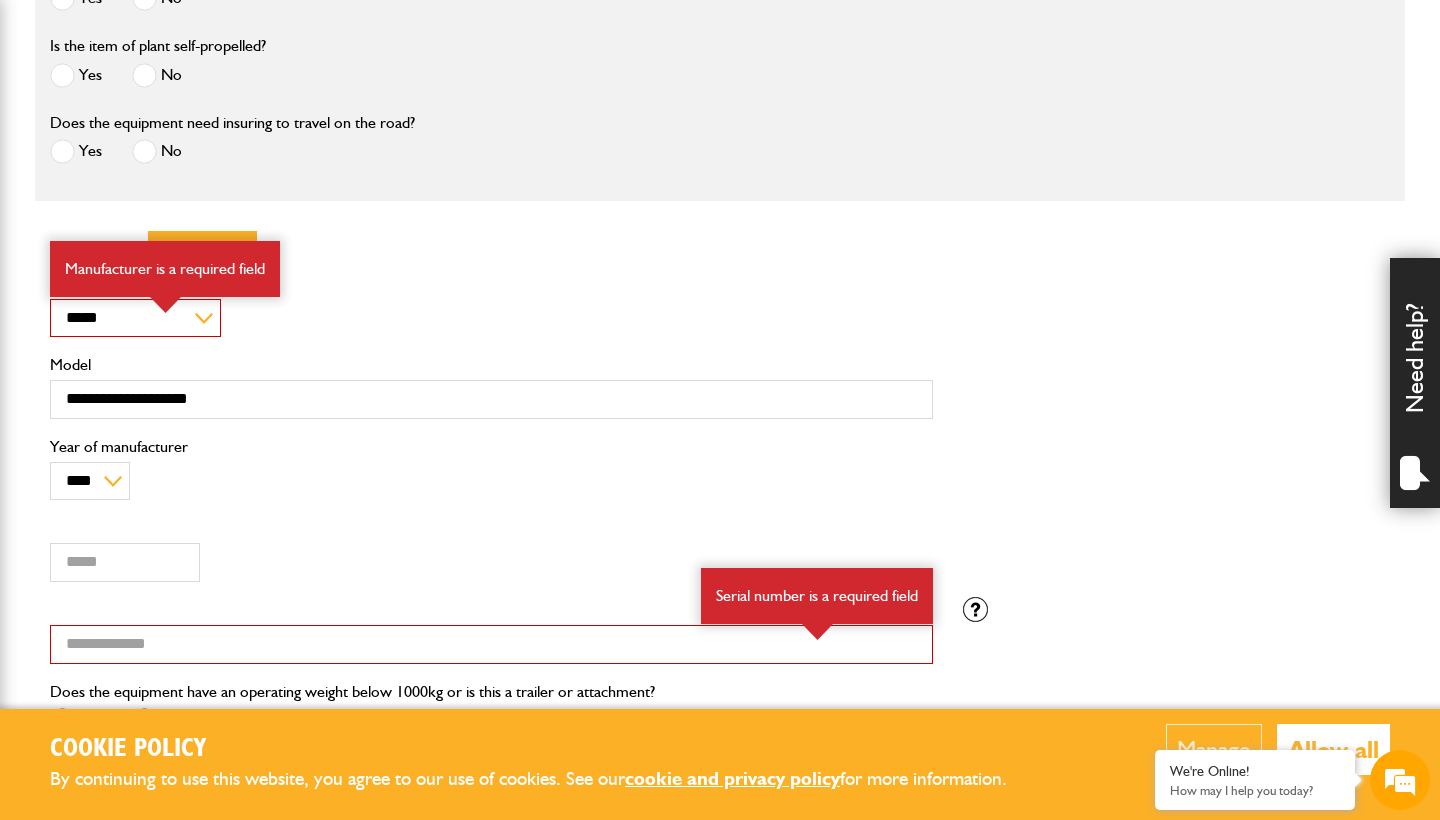click on "*****
Value (£)
Plant value is a required field" at bounding box center (491, 551) 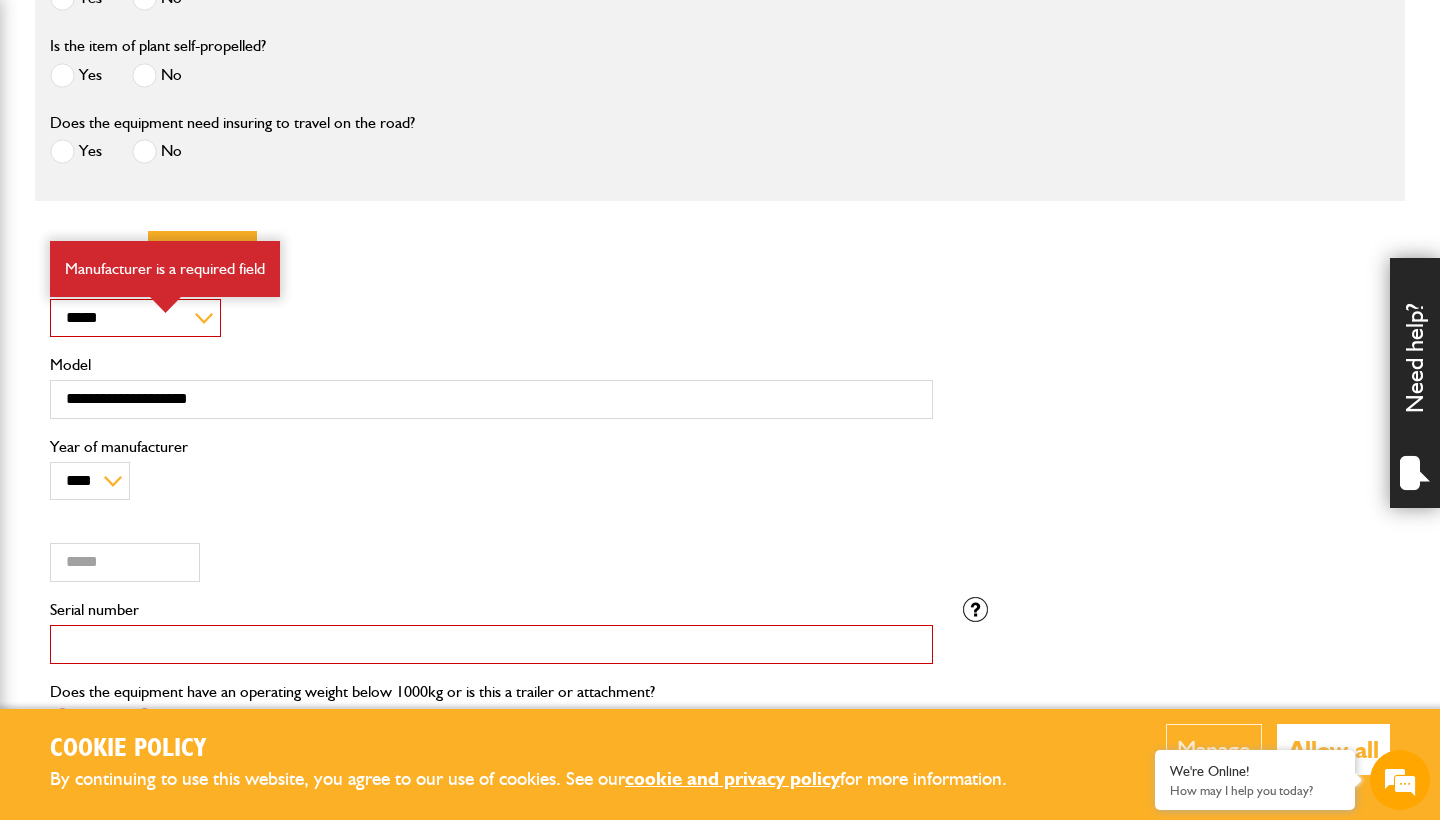 click on "Serial number" at bounding box center [491, 644] 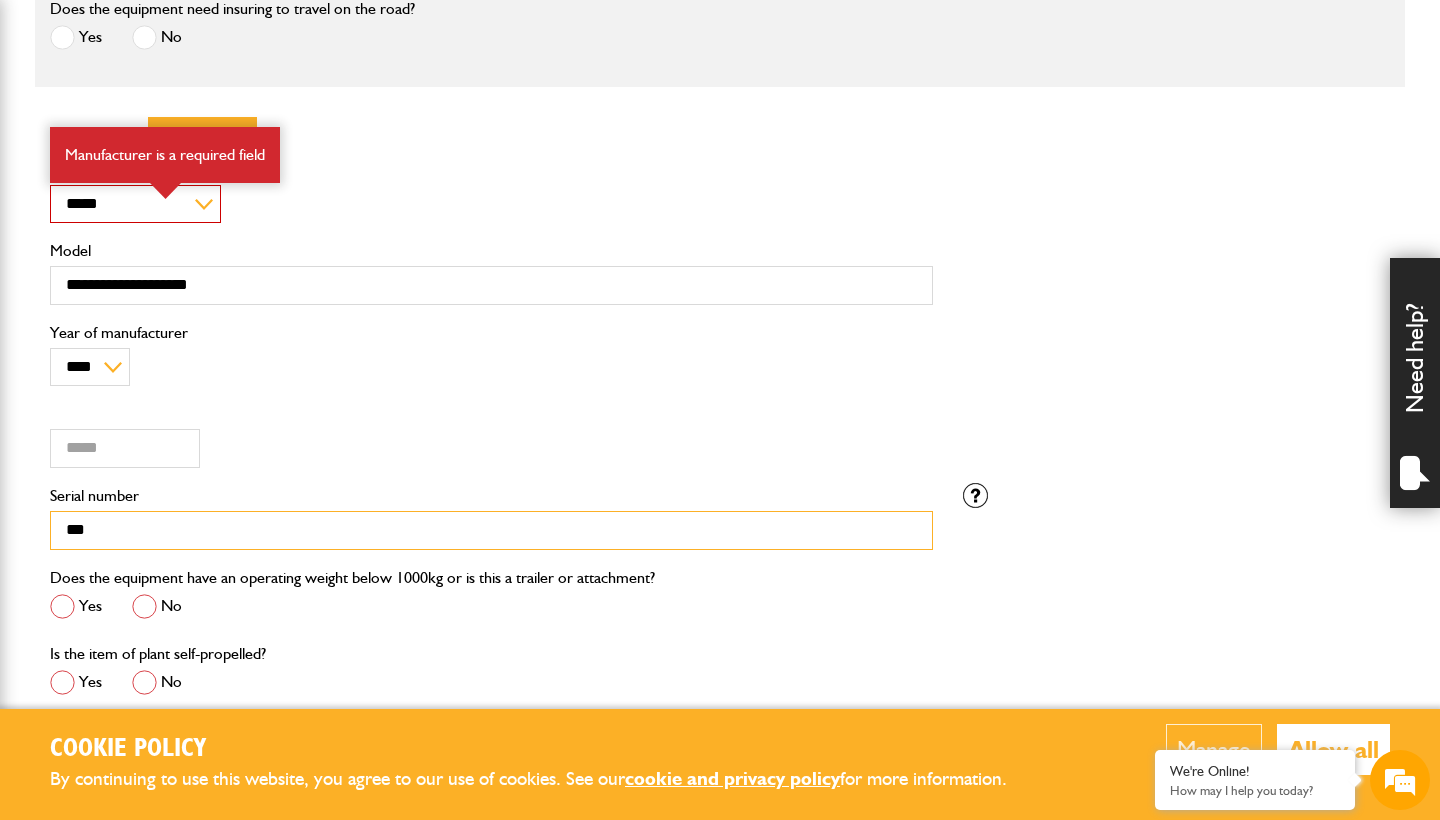 scroll, scrollTop: 1541, scrollLeft: 0, axis: vertical 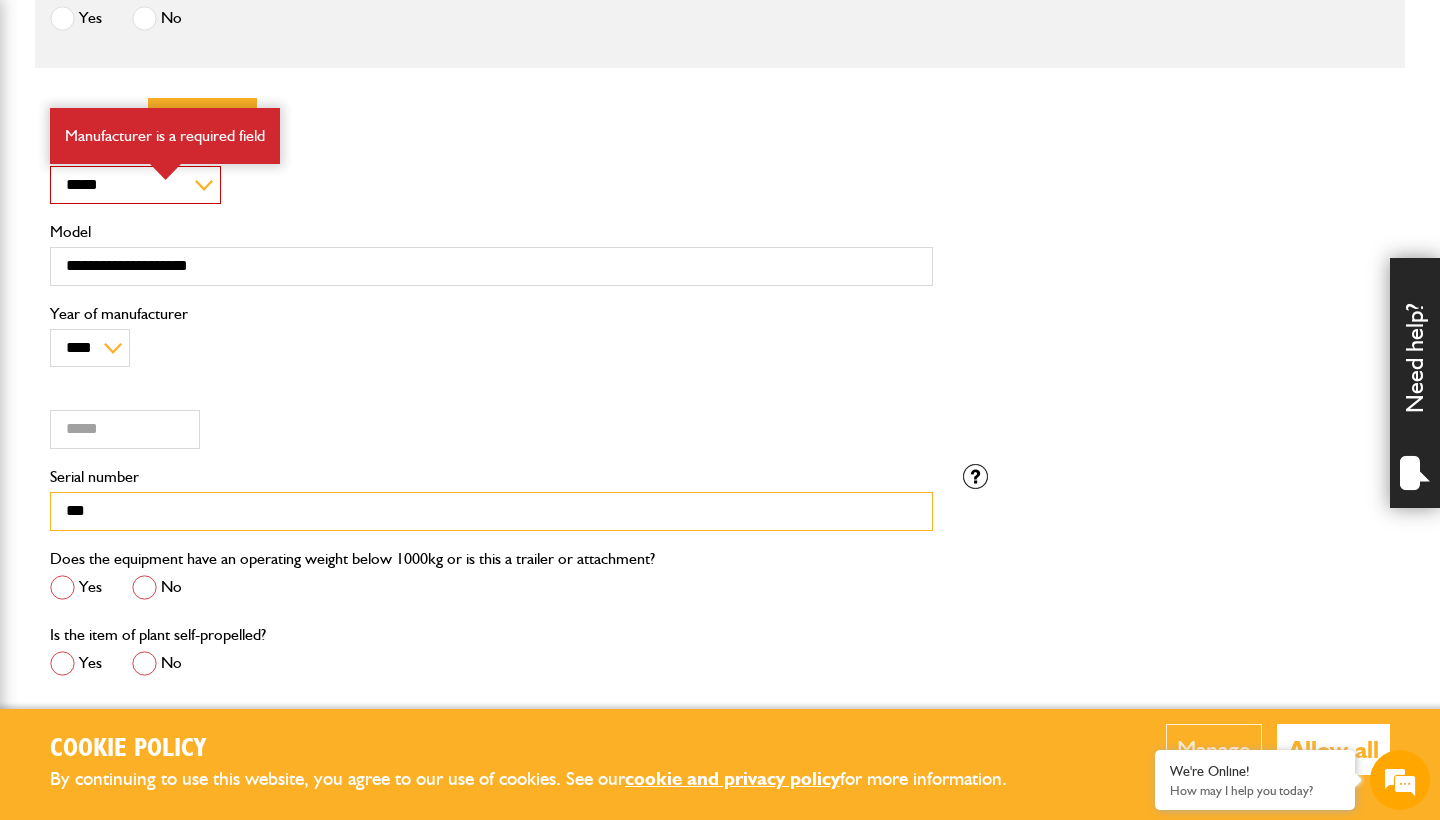 type on "***" 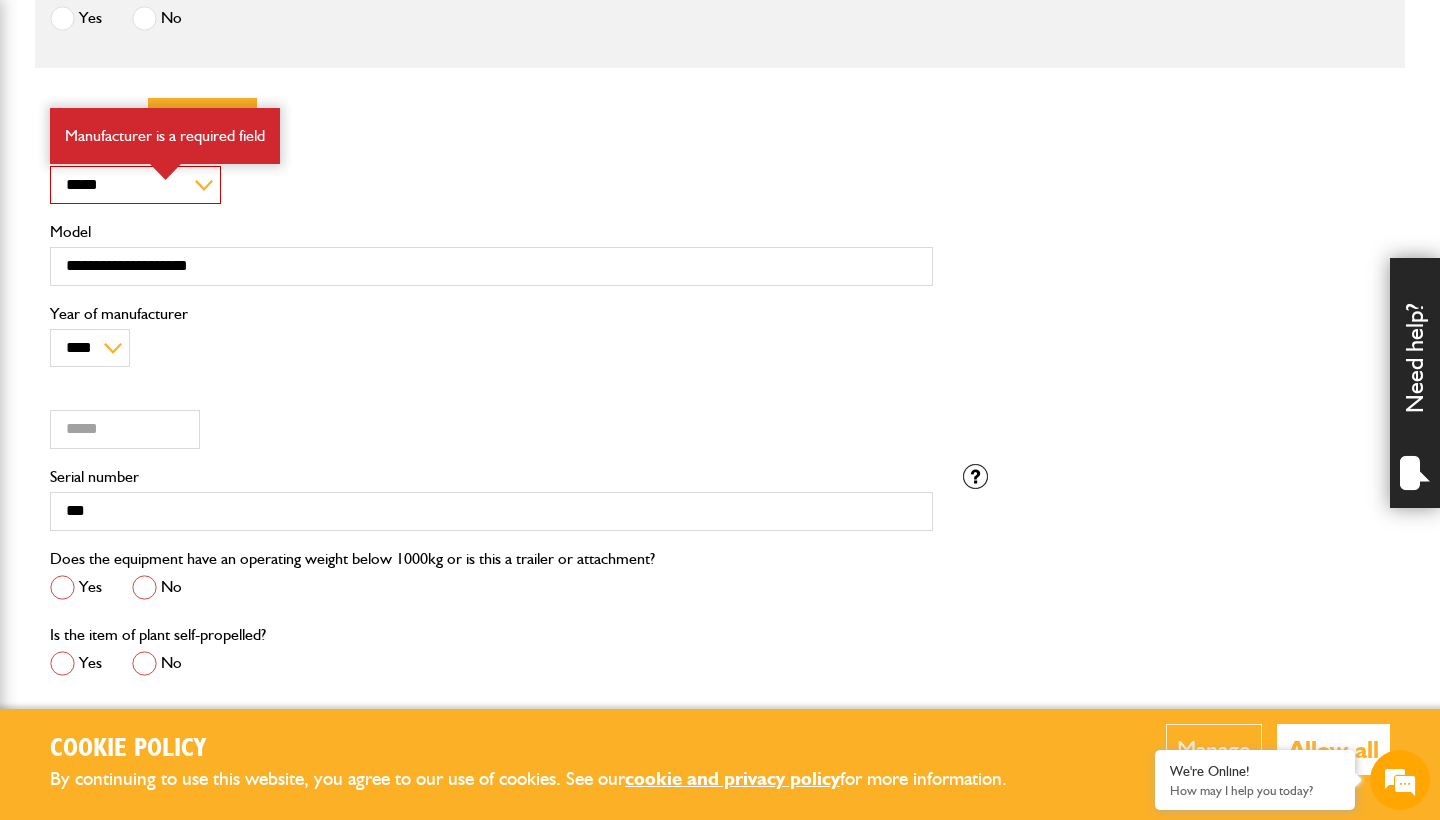 click at bounding box center (144, 587) 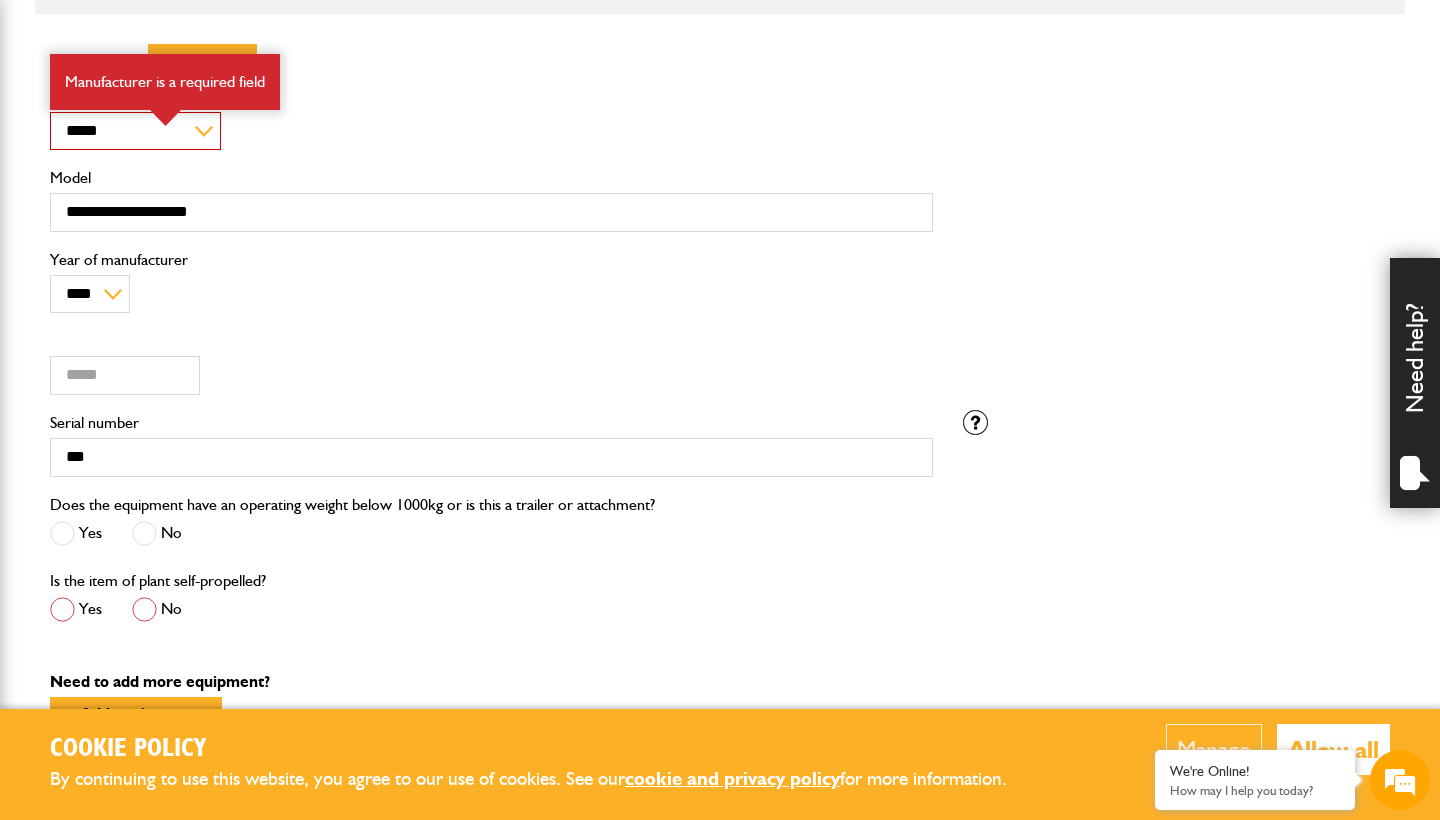 scroll, scrollTop: 1604, scrollLeft: 0, axis: vertical 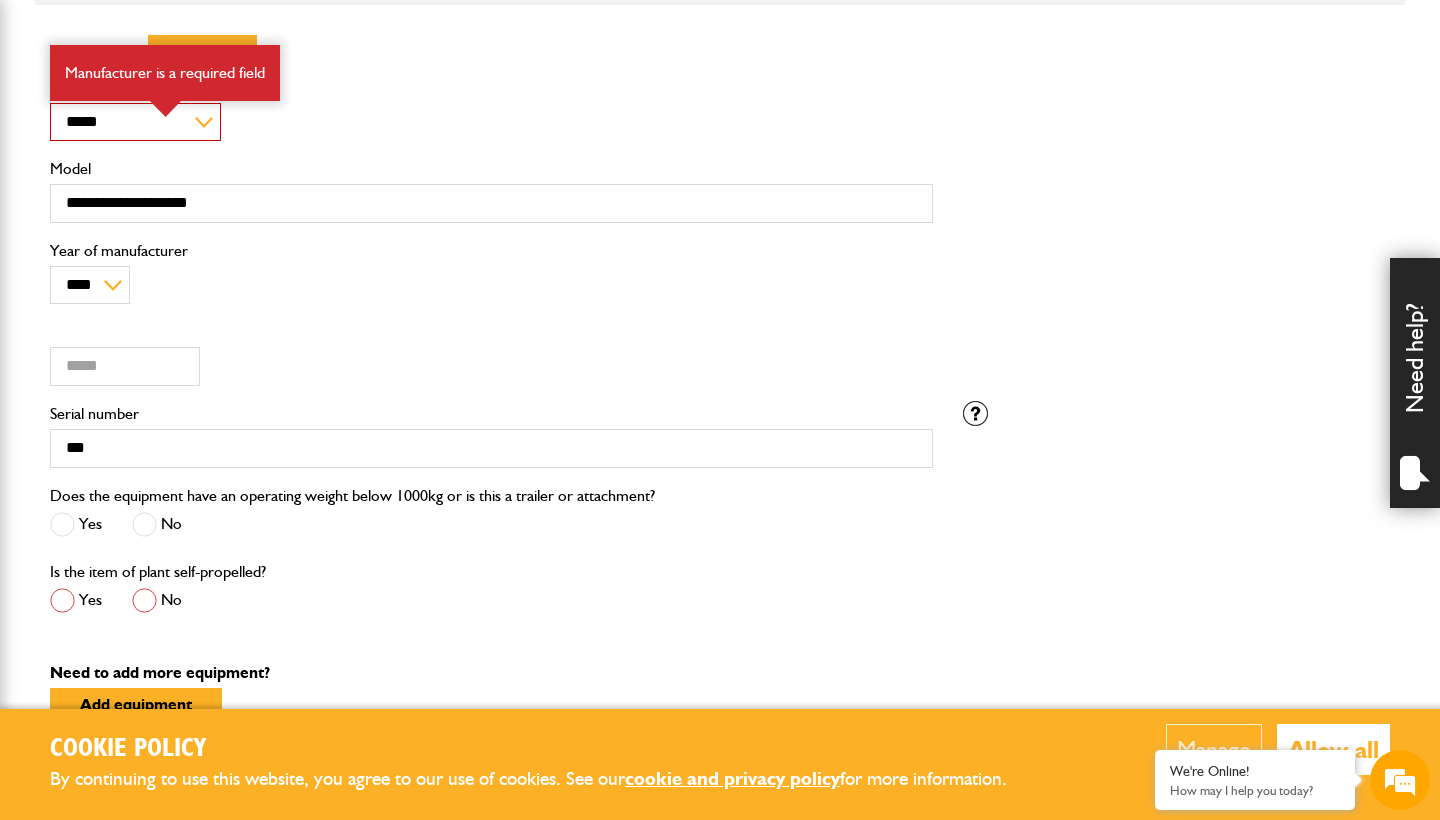 click at bounding box center (144, 600) 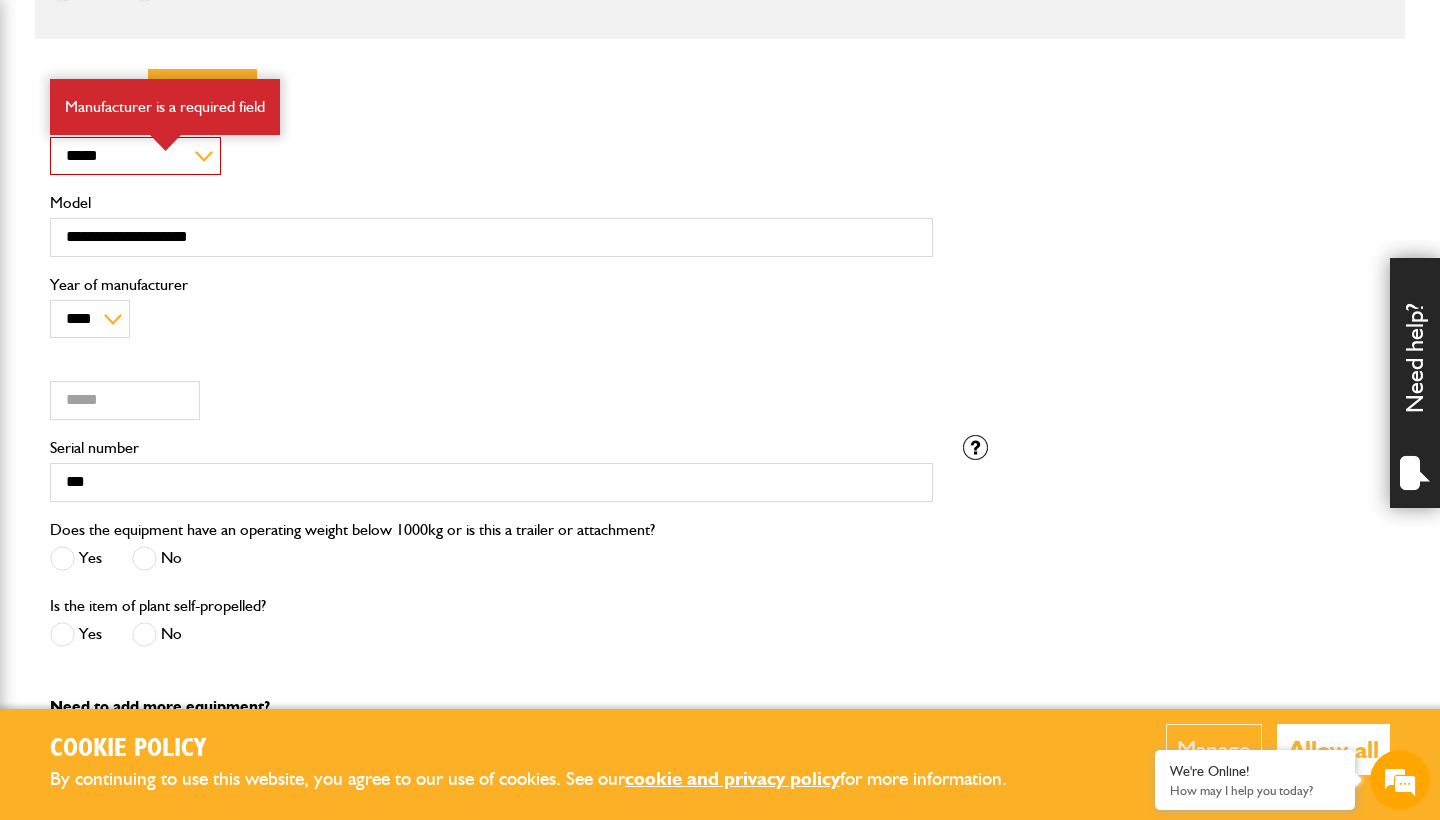 scroll, scrollTop: 1700, scrollLeft: 0, axis: vertical 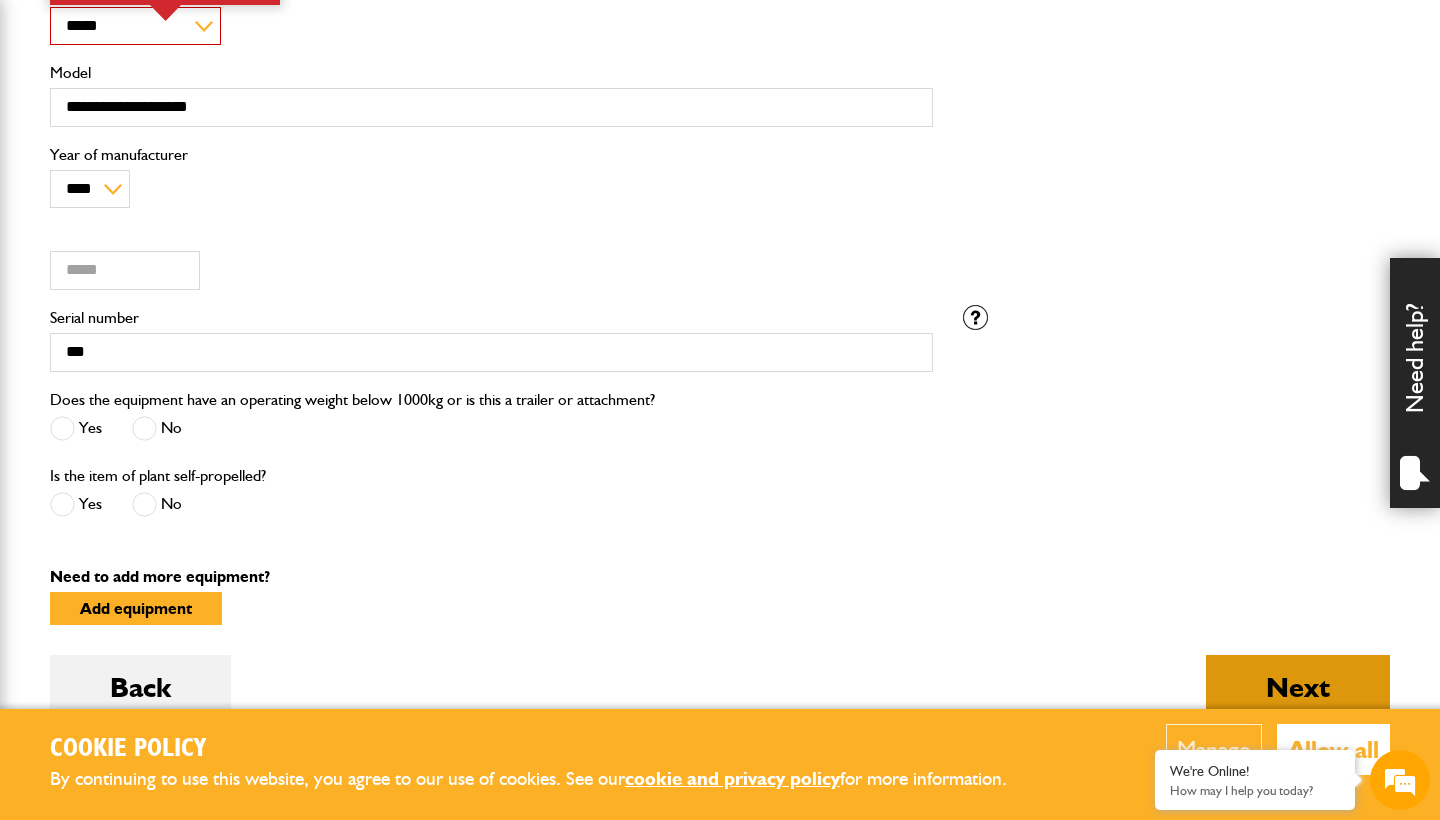 click on "Next" at bounding box center (1298, 687) 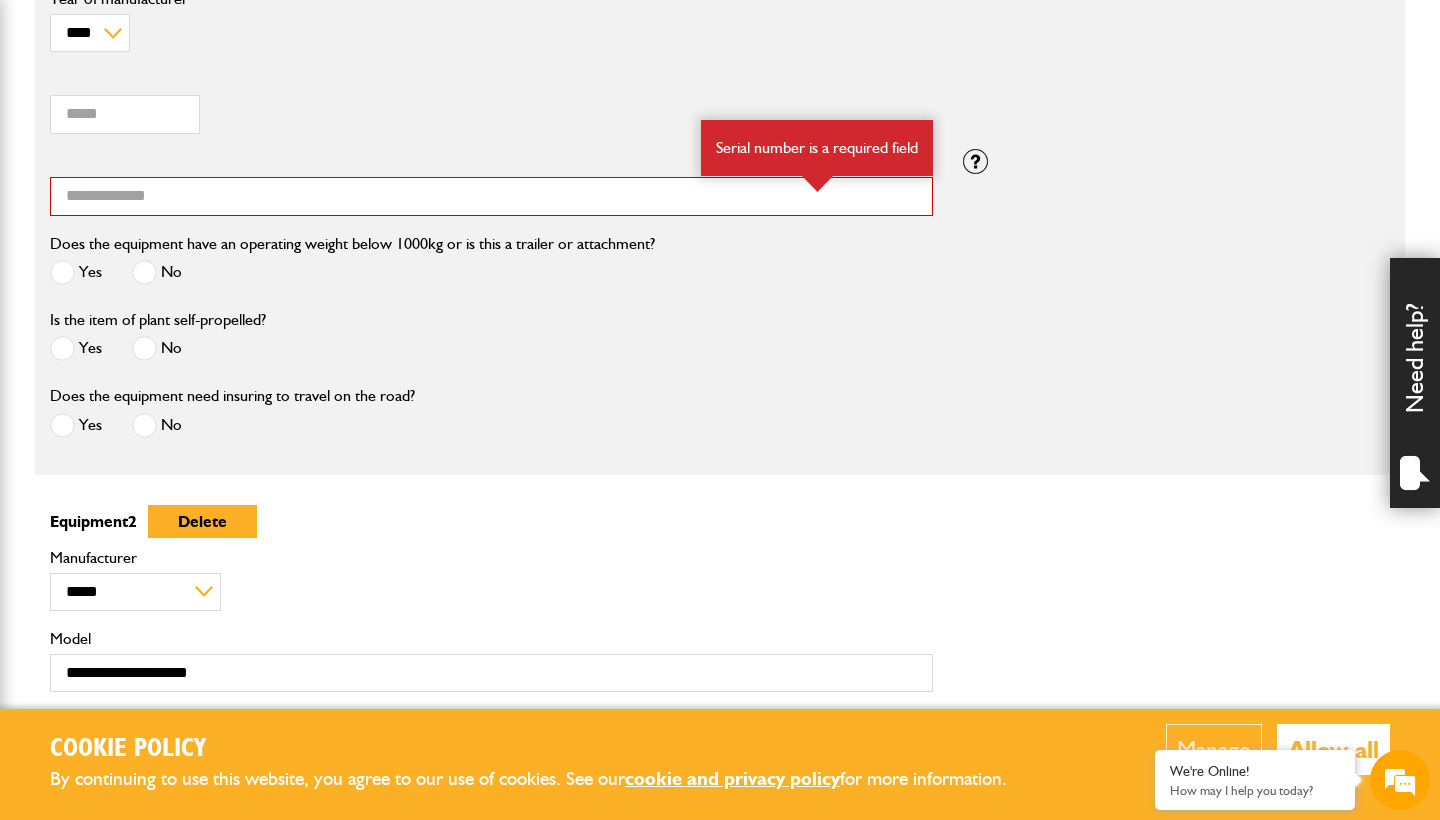 scroll, scrollTop: 962, scrollLeft: 0, axis: vertical 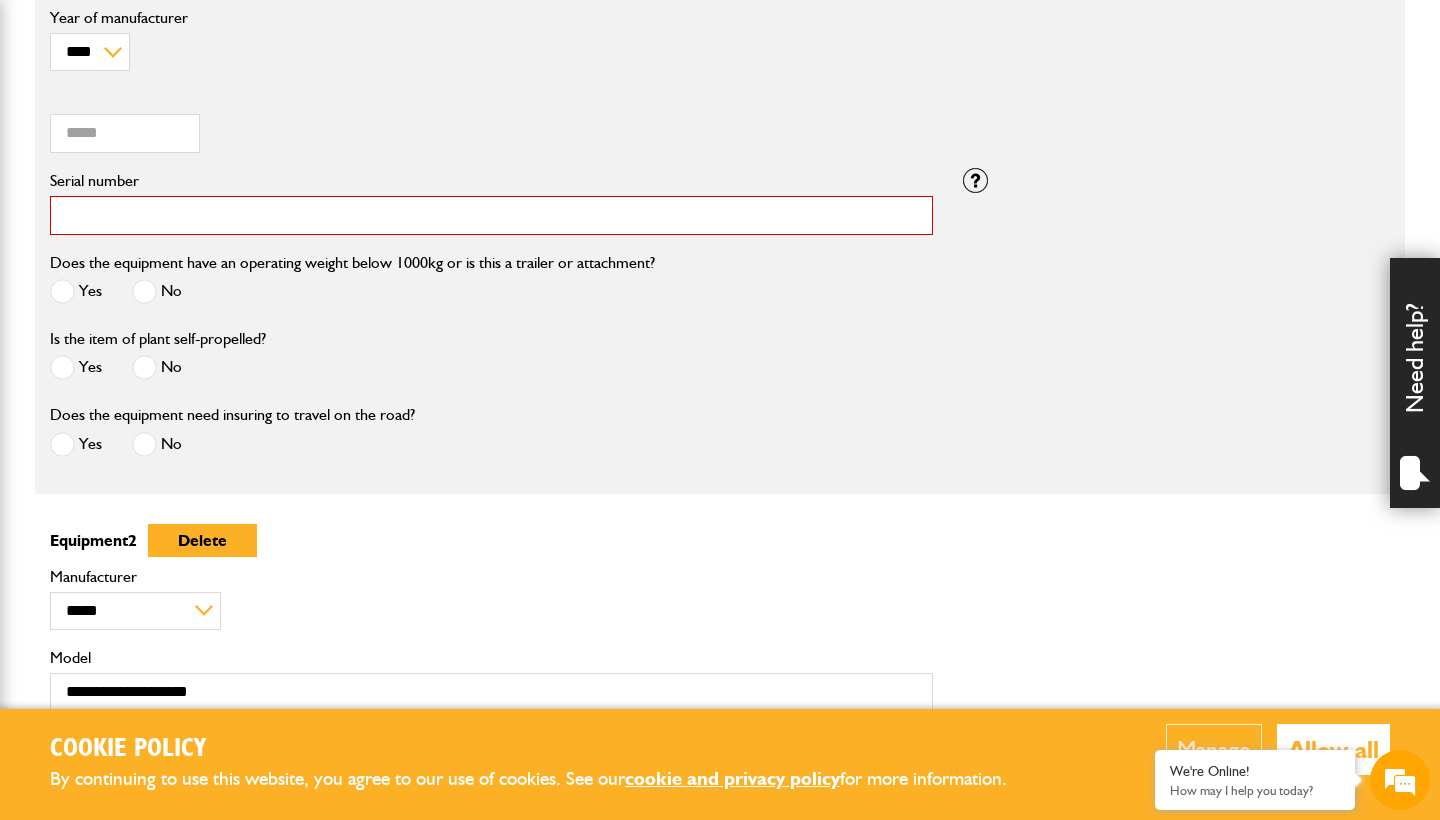 click on "Serial number" at bounding box center (491, 215) 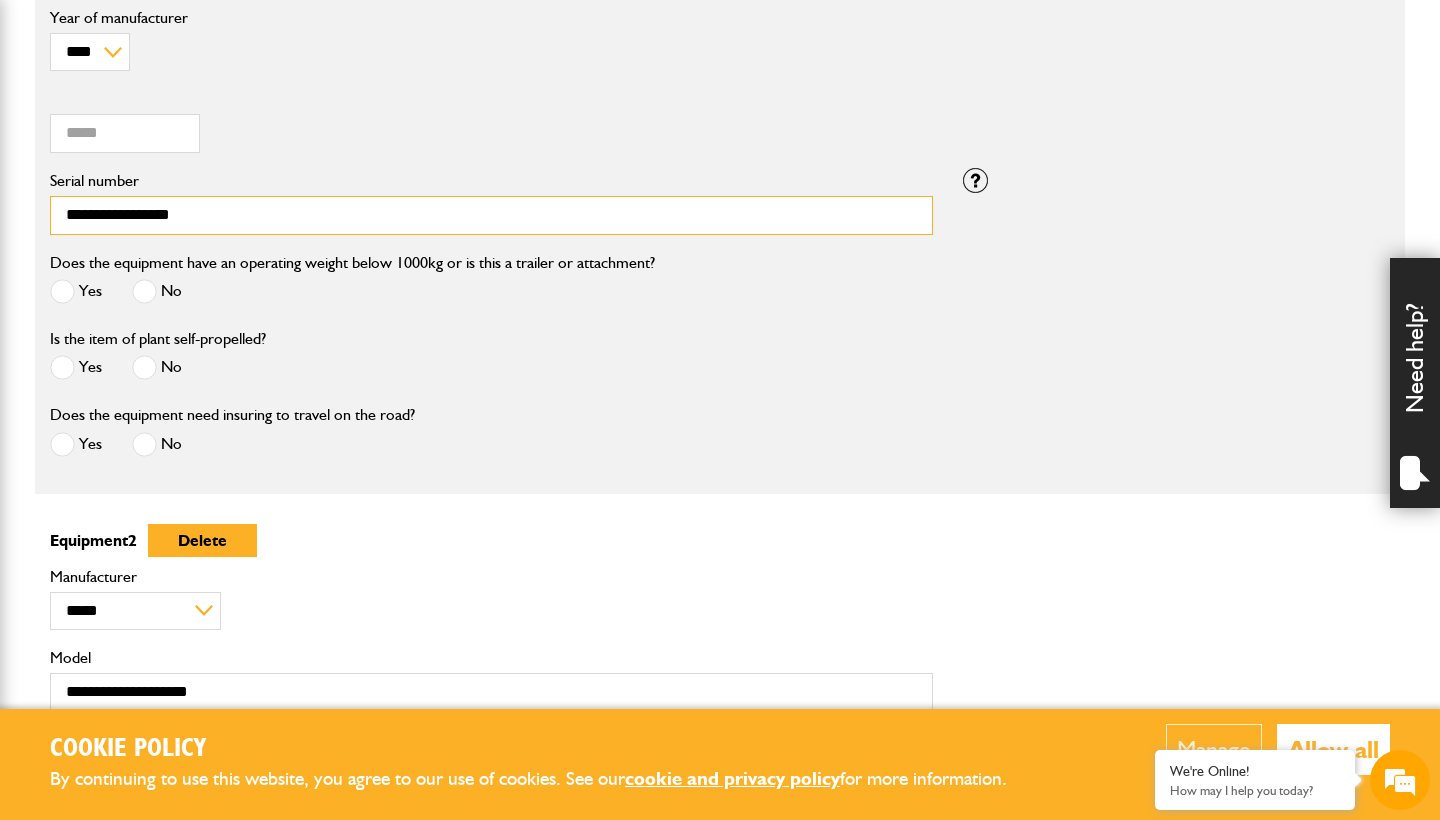 type on "**********" 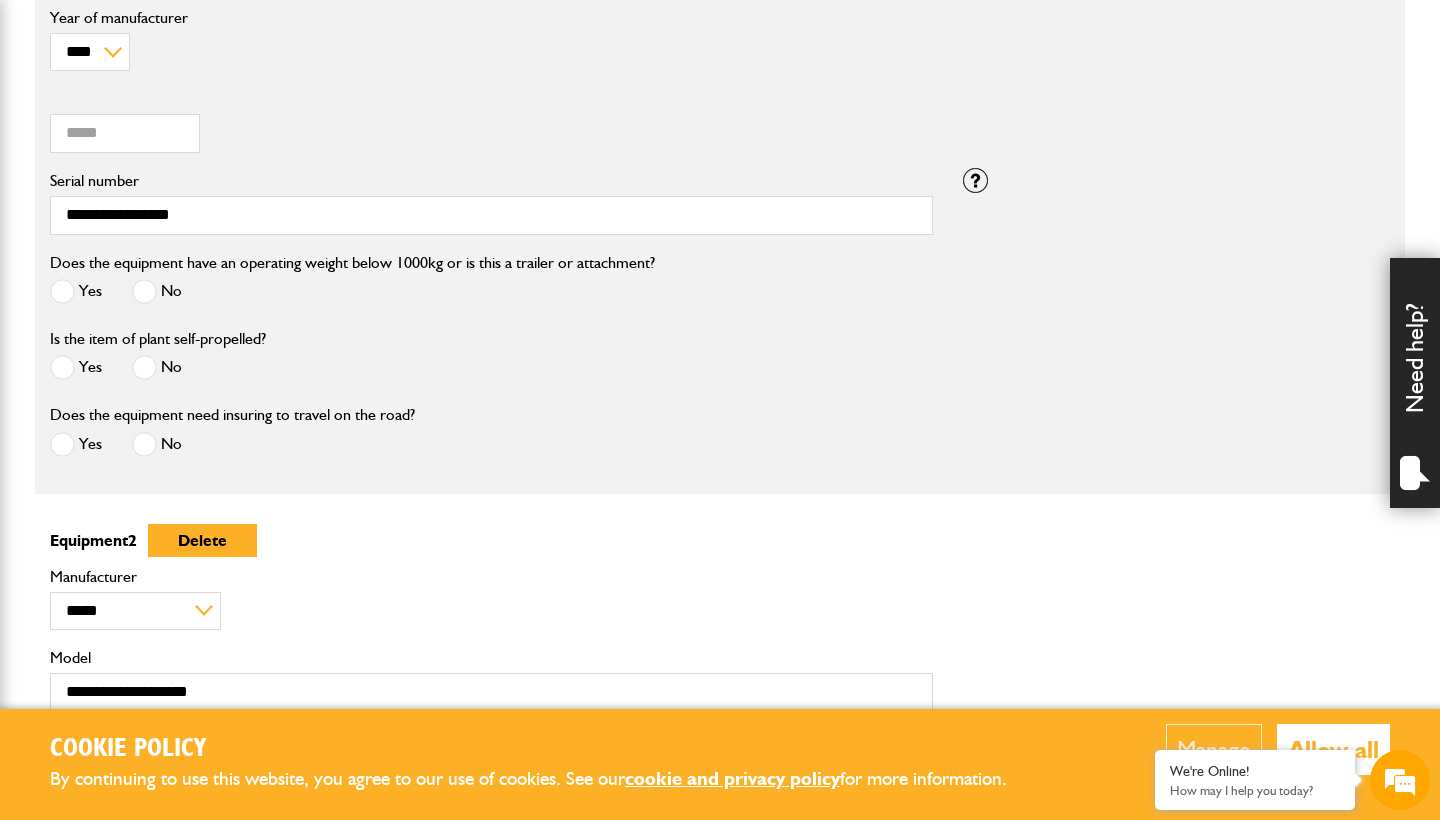 click on "Does the equipment have an operating weight below 1000kg or is this a trailer or attachment?" at bounding box center (352, 263) 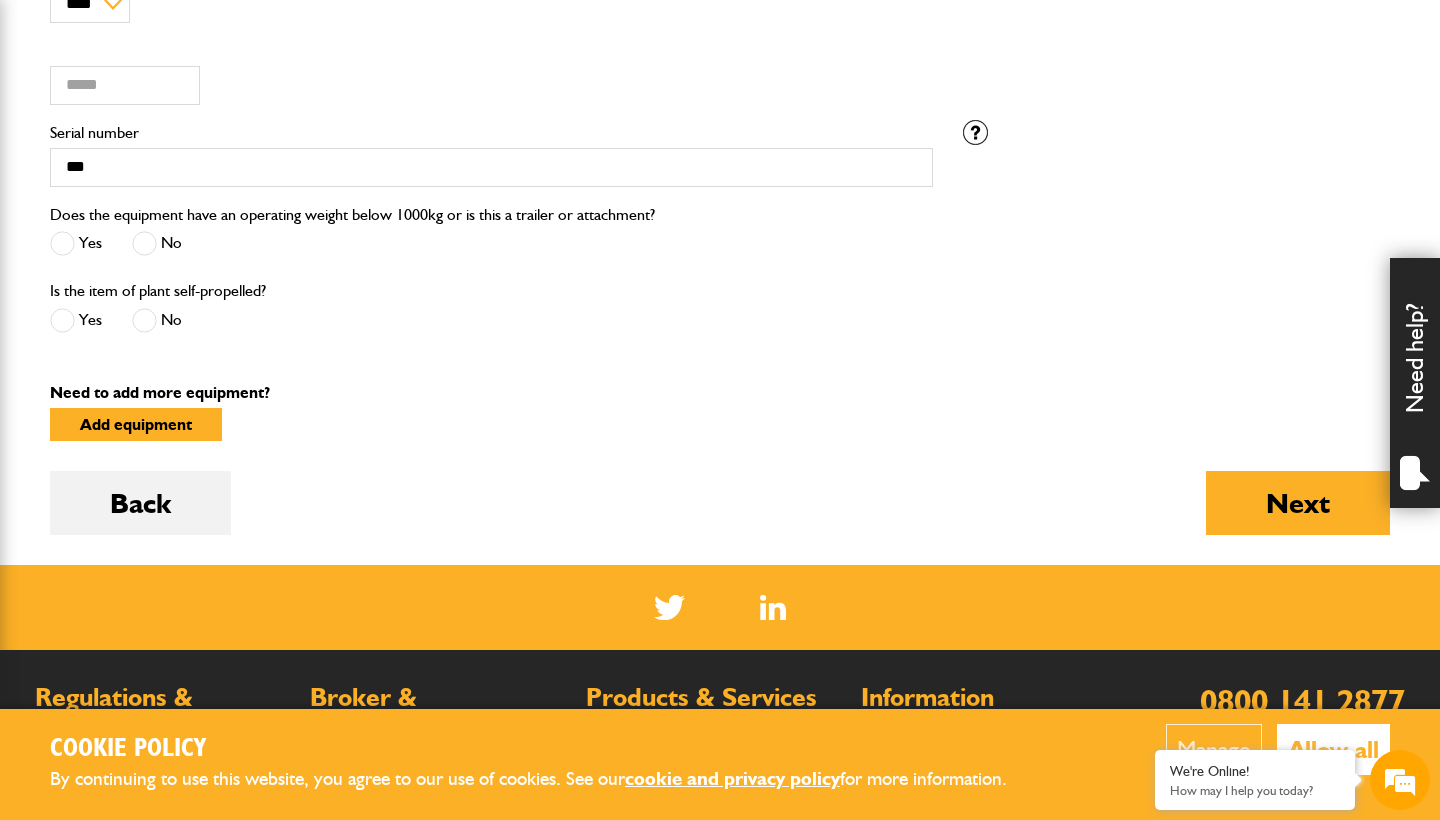 scroll, scrollTop: 1720, scrollLeft: 0, axis: vertical 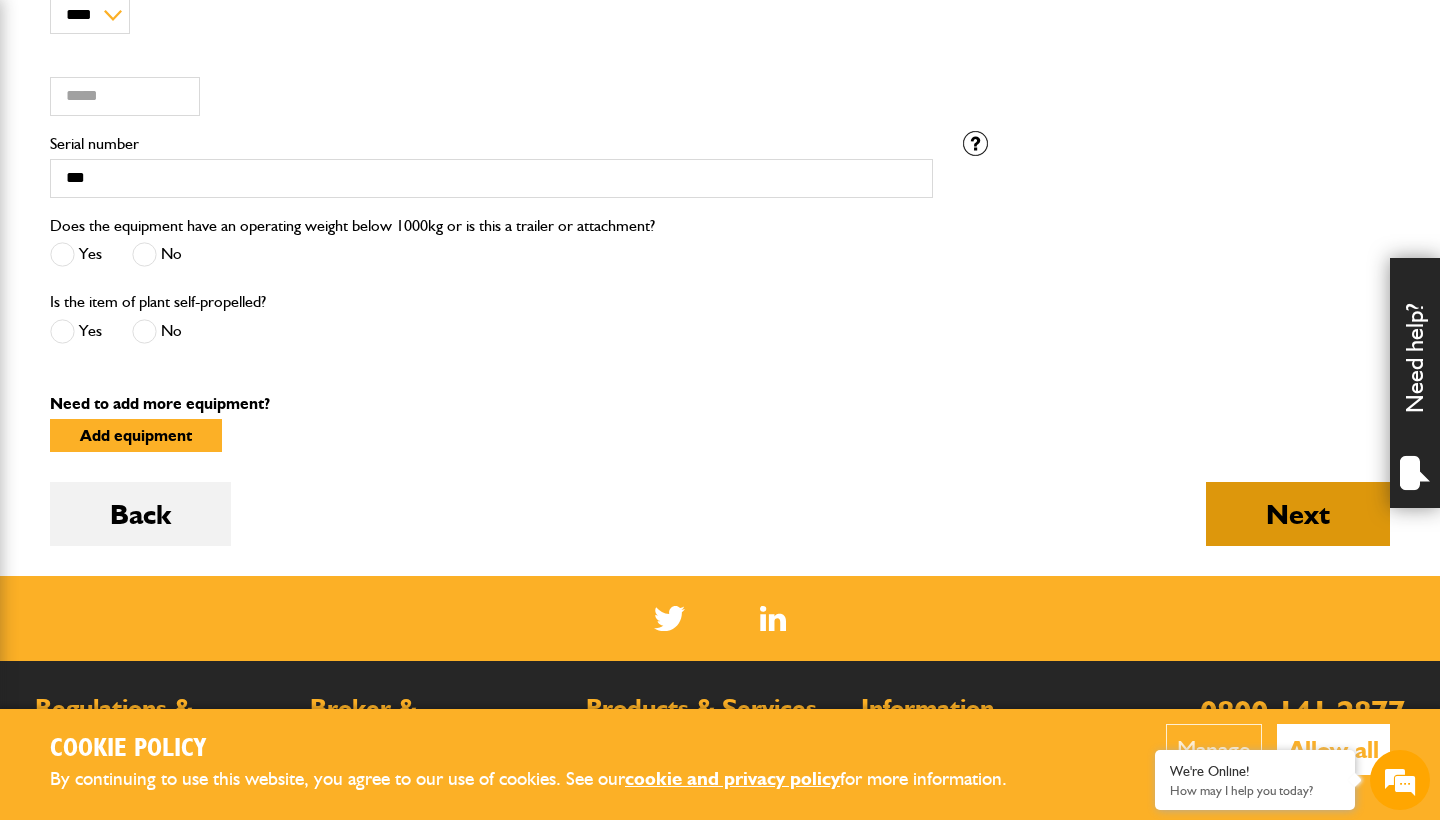click on "Next" at bounding box center [1298, 514] 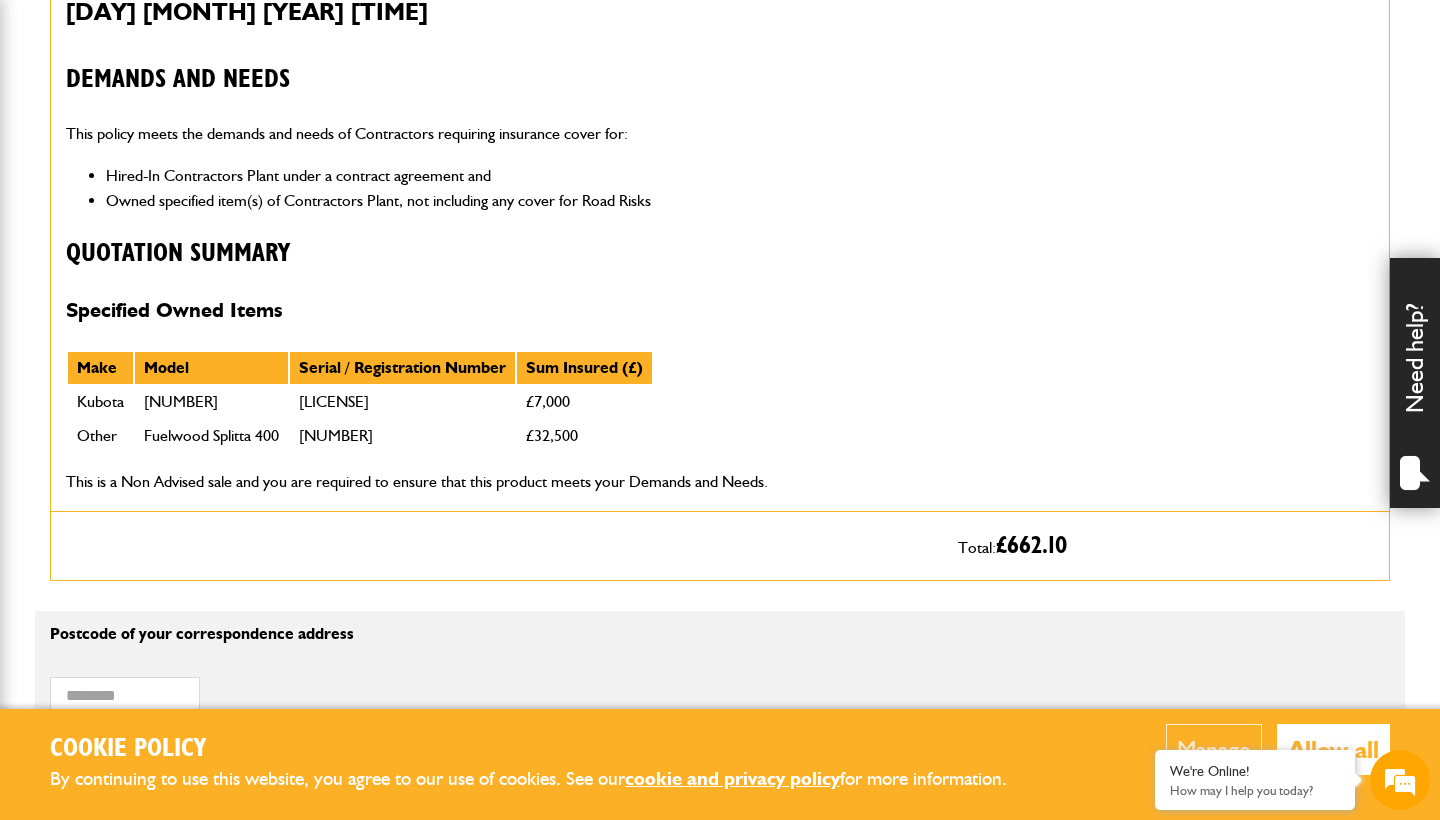 scroll, scrollTop: 897, scrollLeft: 0, axis: vertical 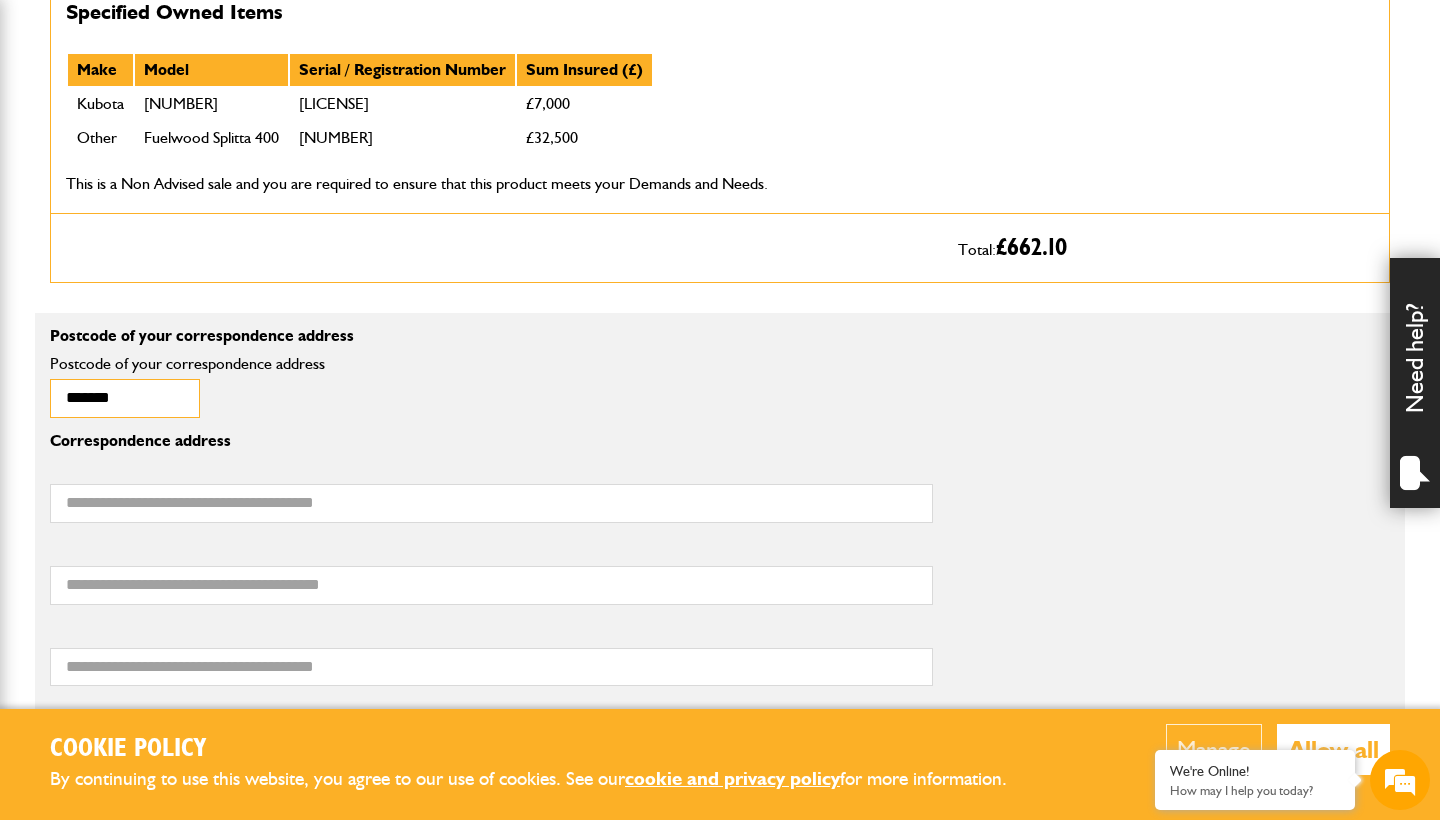 type on "*******" 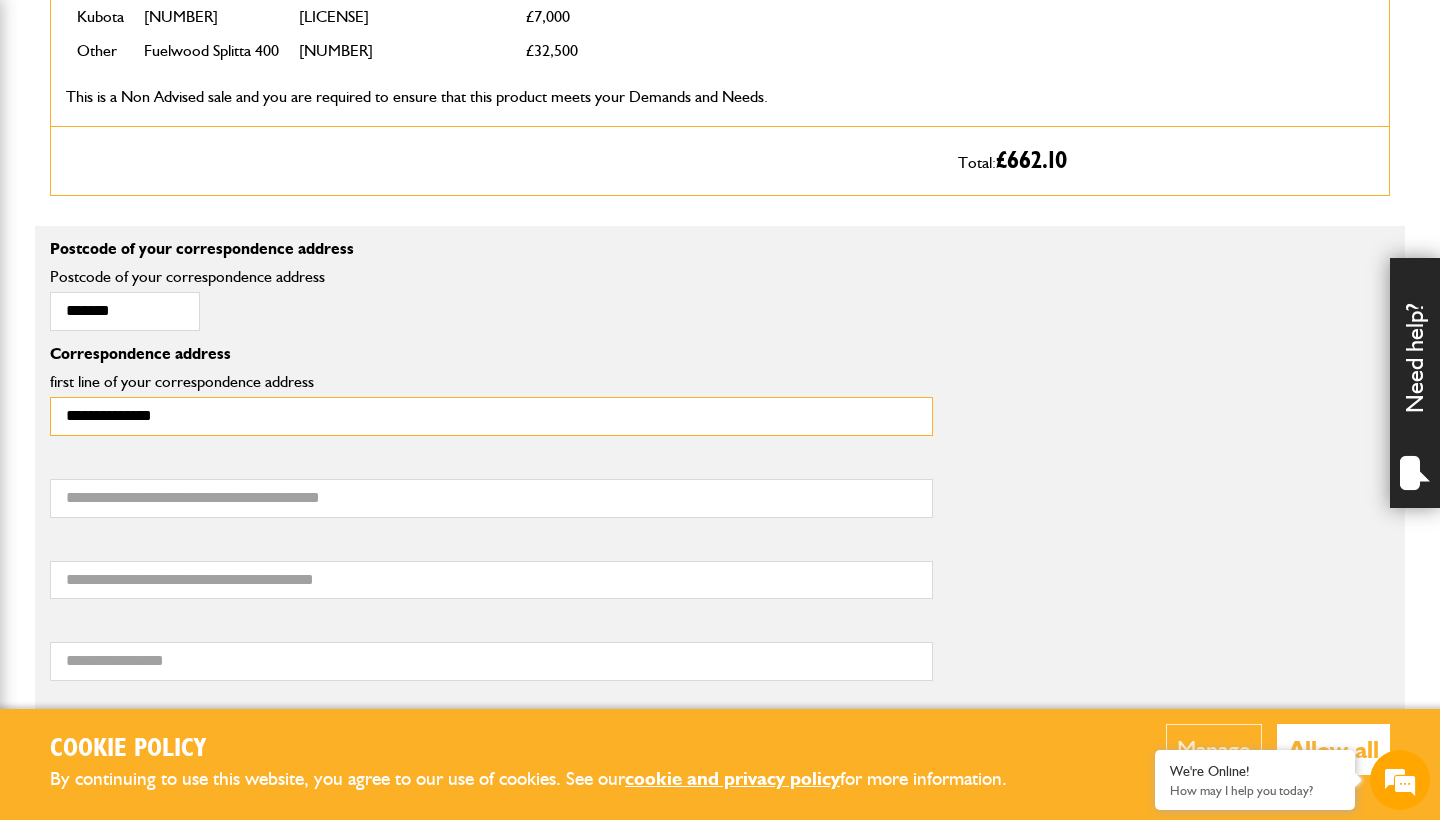 scroll, scrollTop: 1263, scrollLeft: 0, axis: vertical 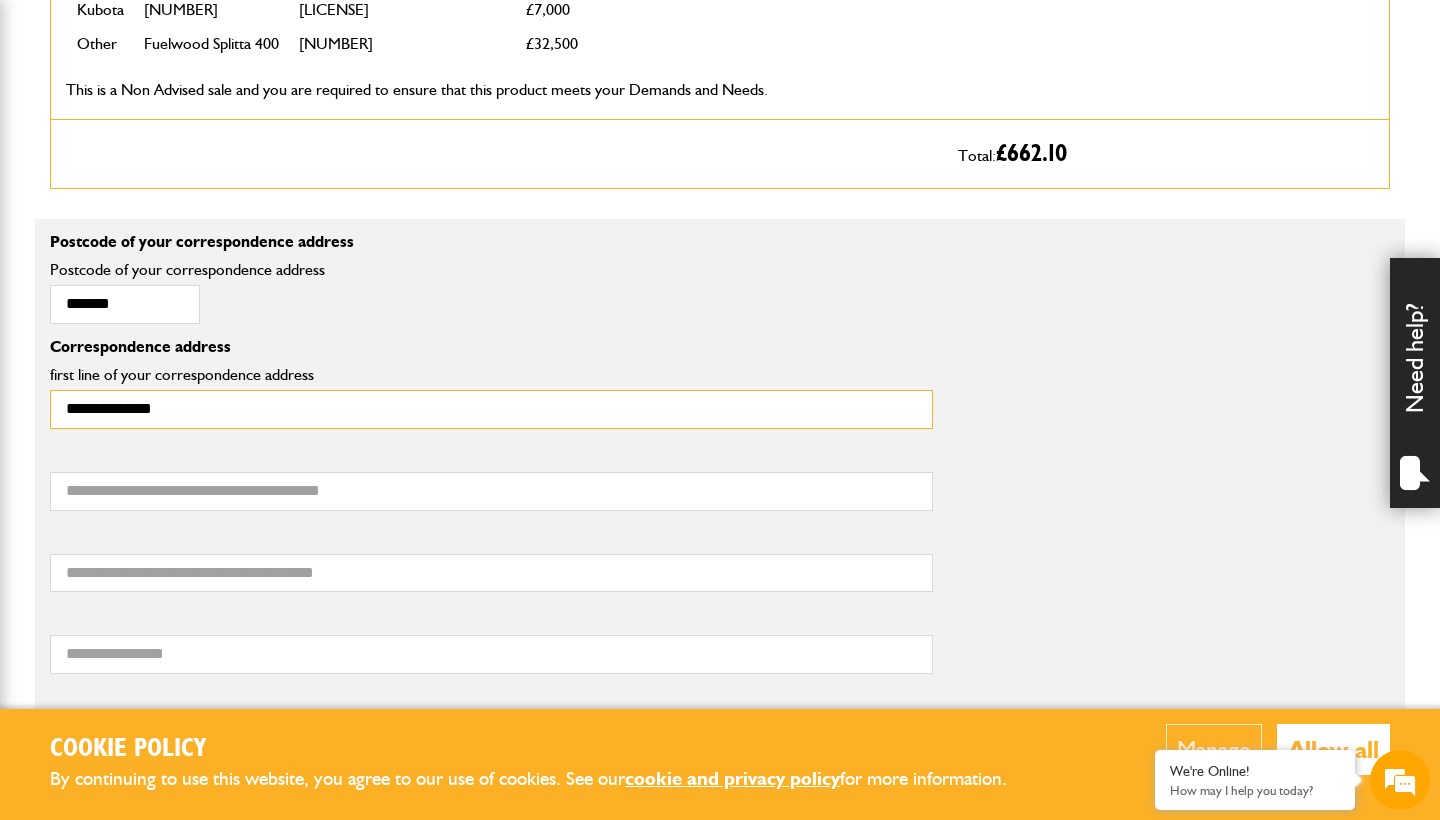 type on "**********" 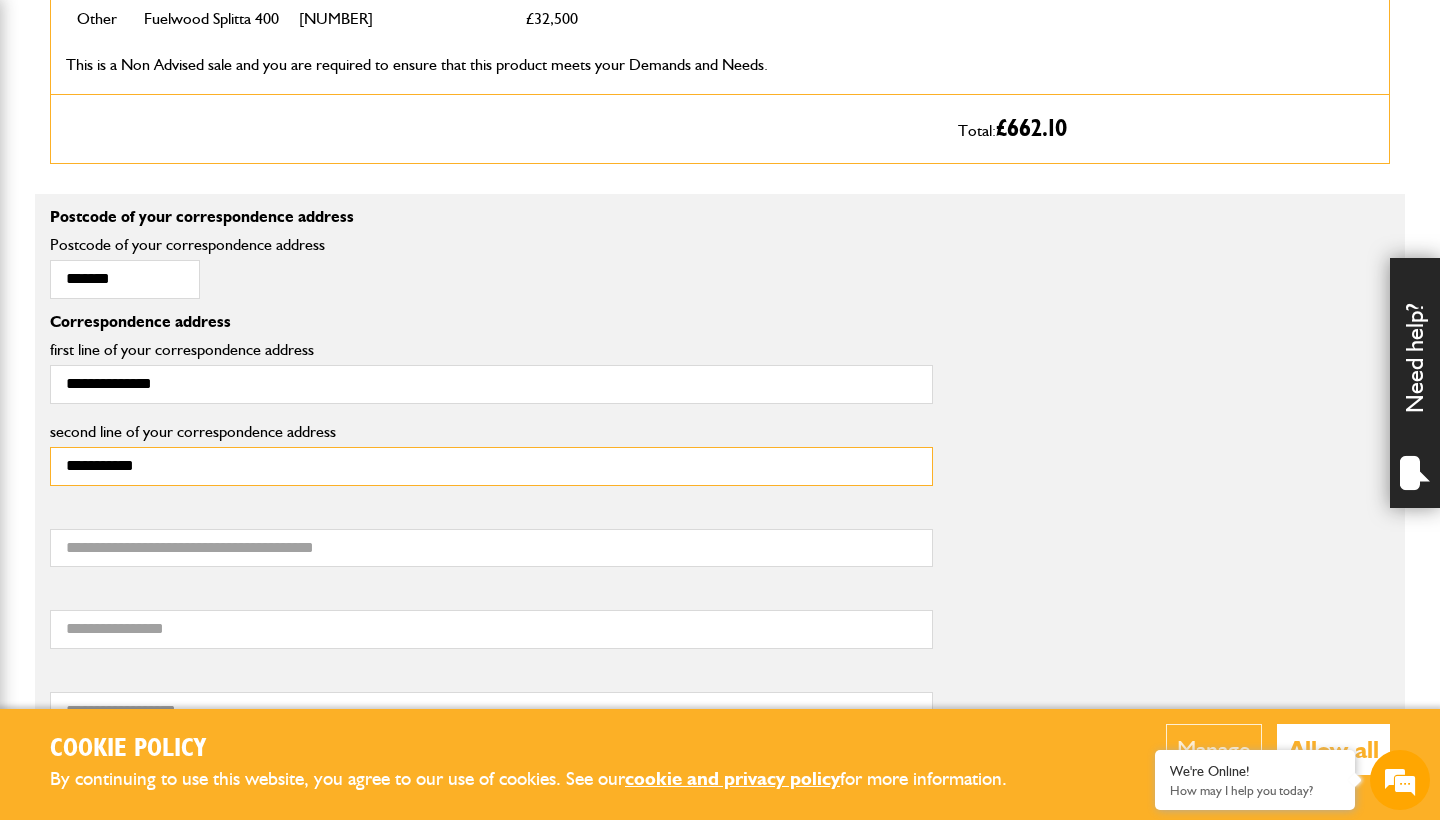 scroll, scrollTop: 1342, scrollLeft: 0, axis: vertical 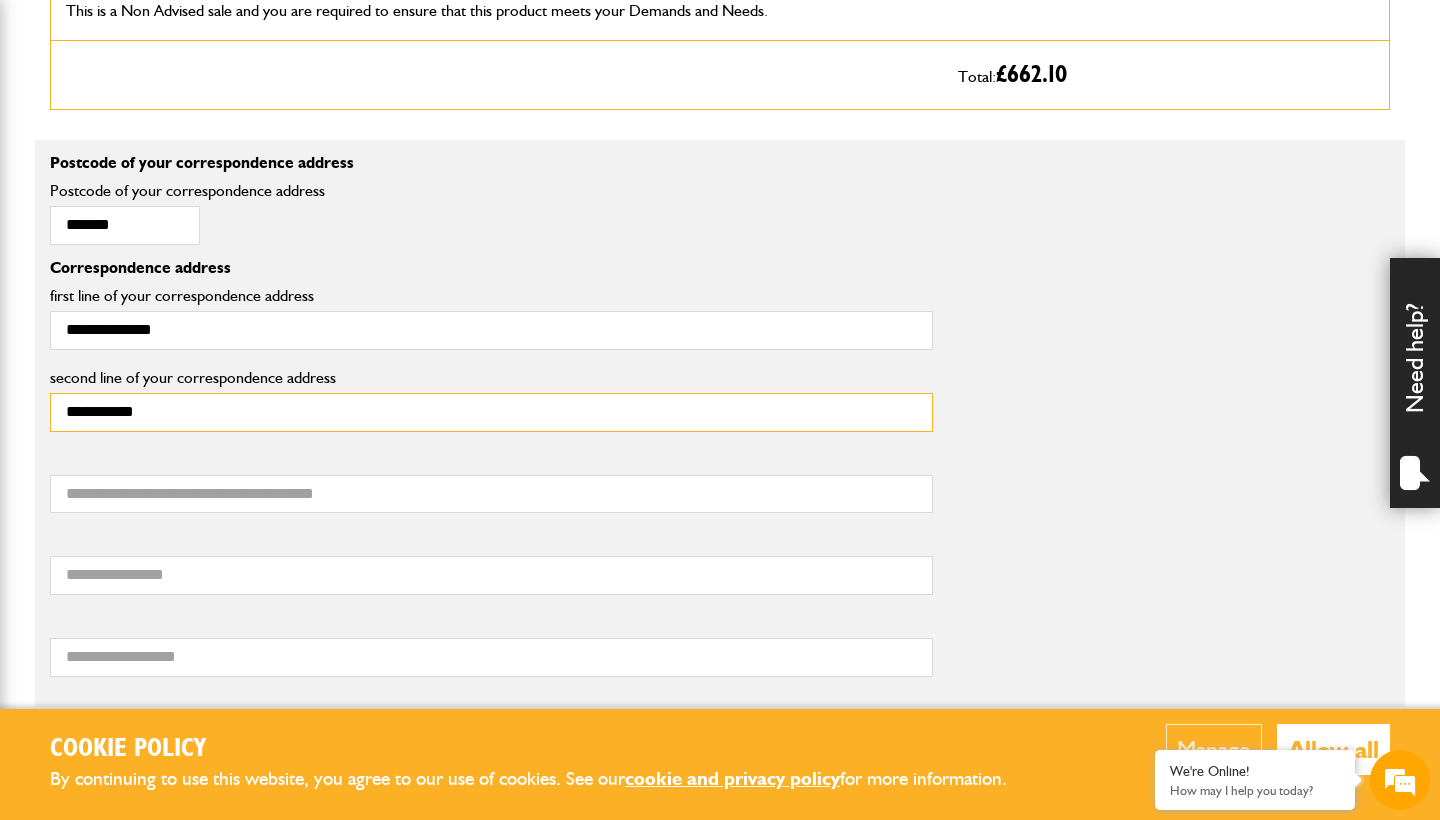 type on "**********" 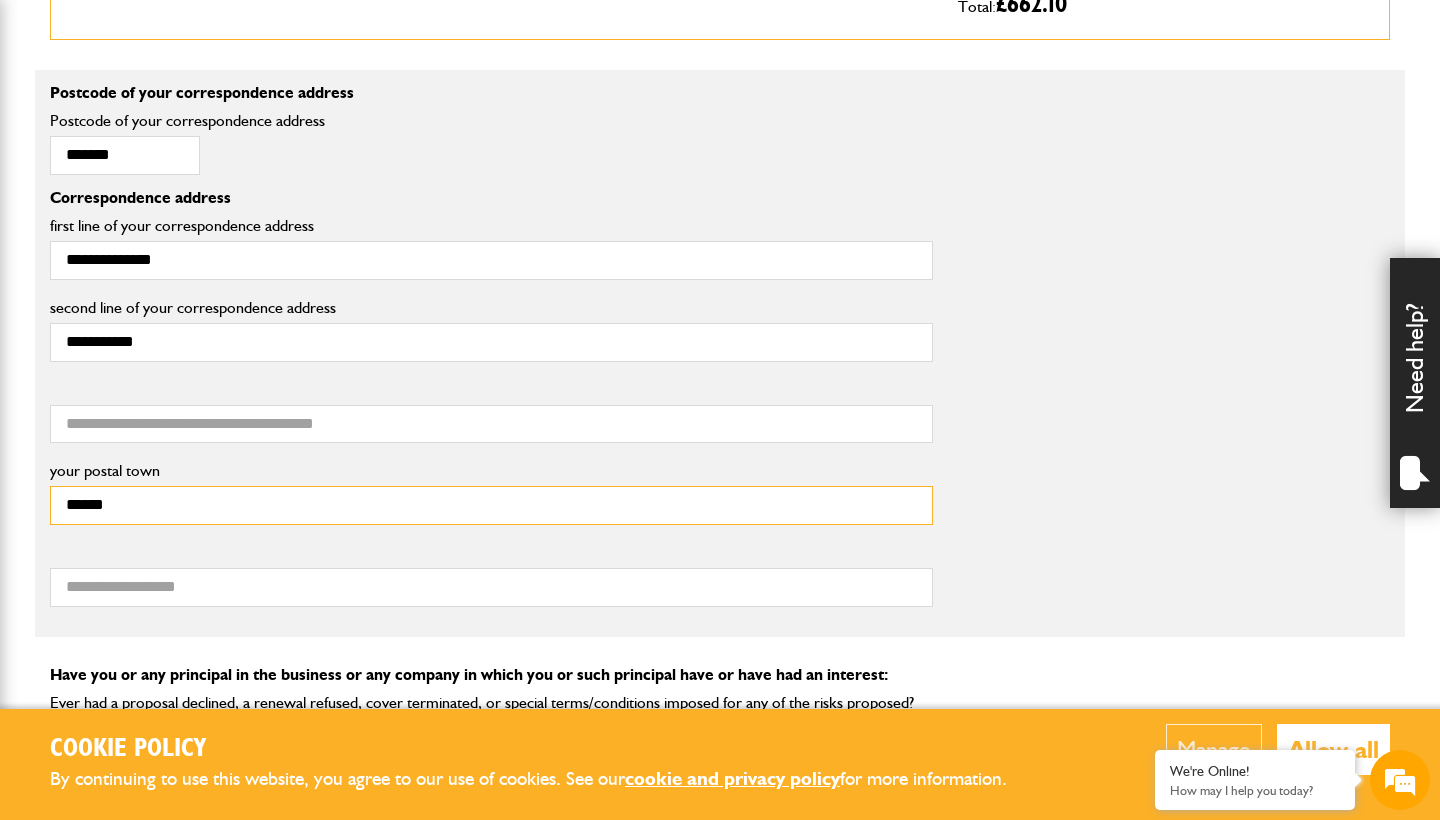 scroll, scrollTop: 1459, scrollLeft: 0, axis: vertical 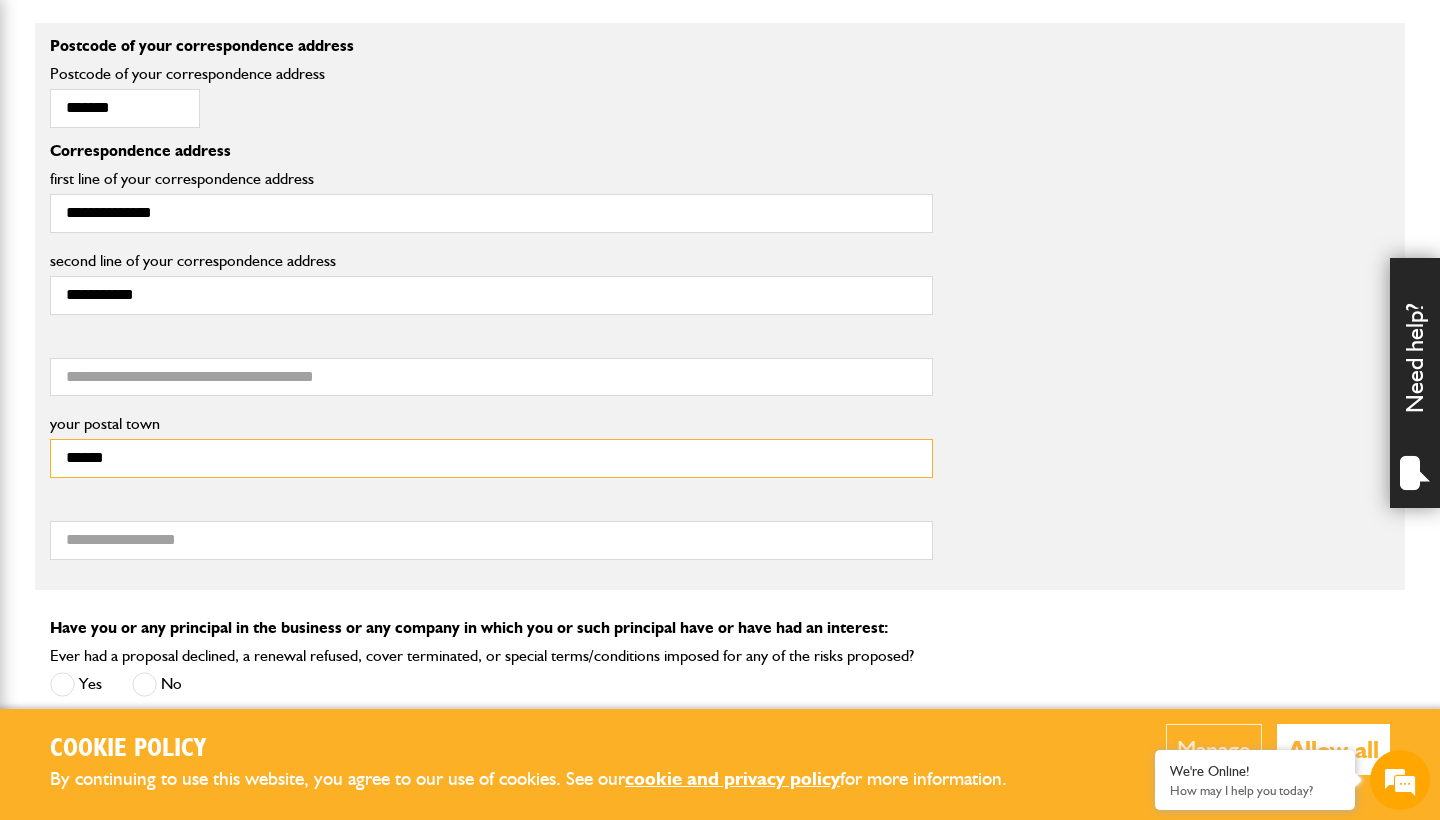 type on "******" 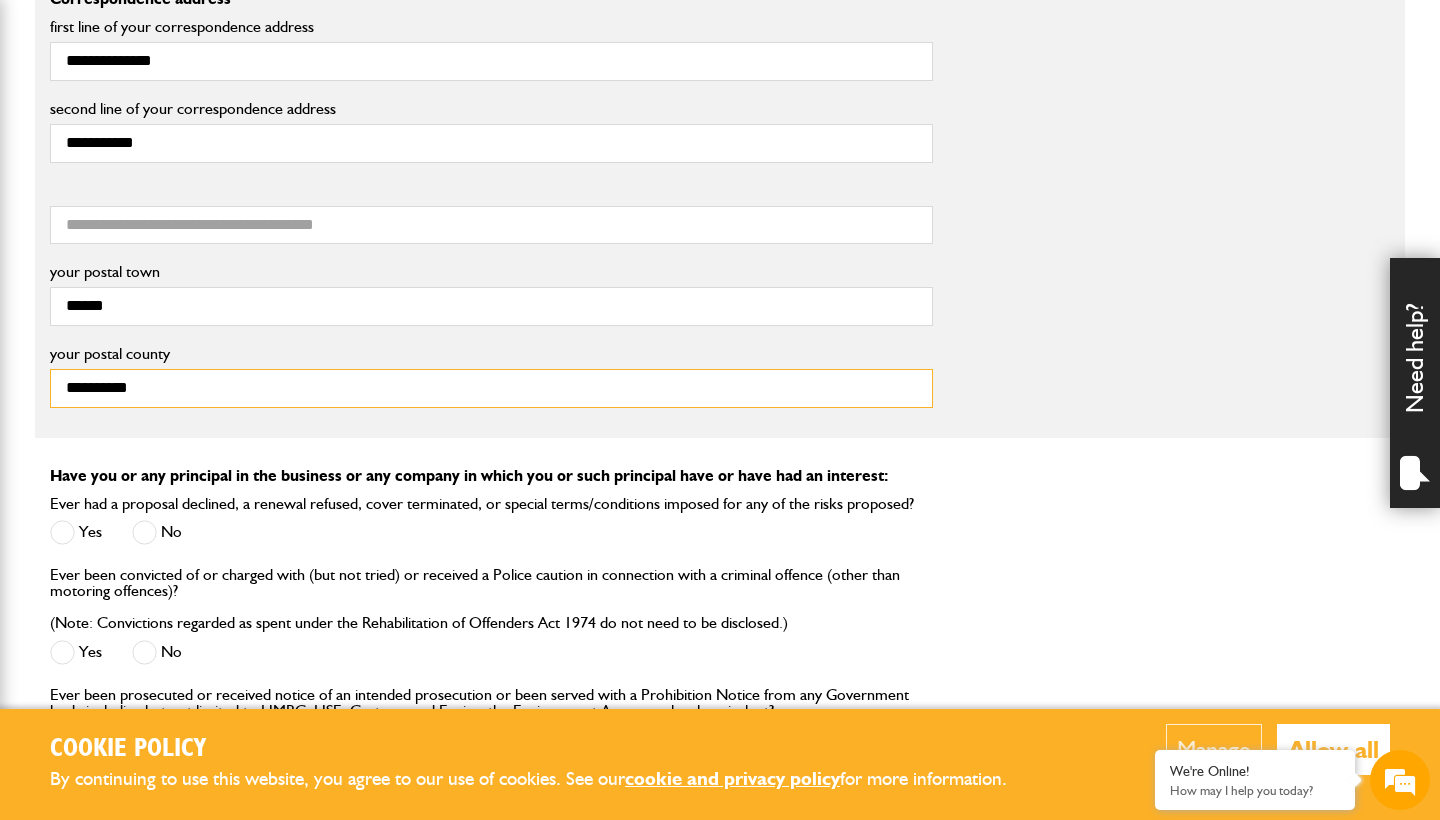 scroll, scrollTop: 1624, scrollLeft: 0, axis: vertical 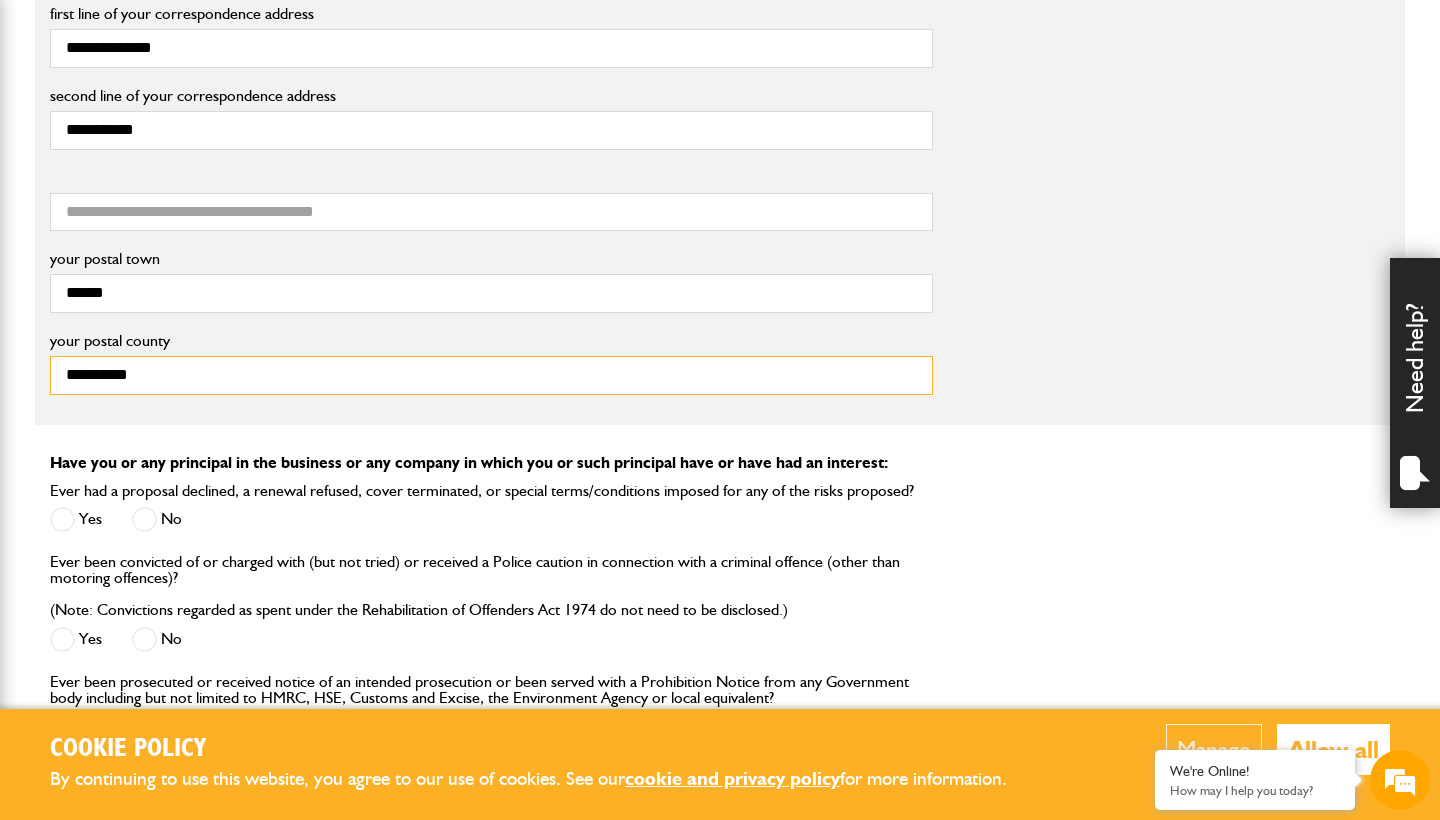 type on "**********" 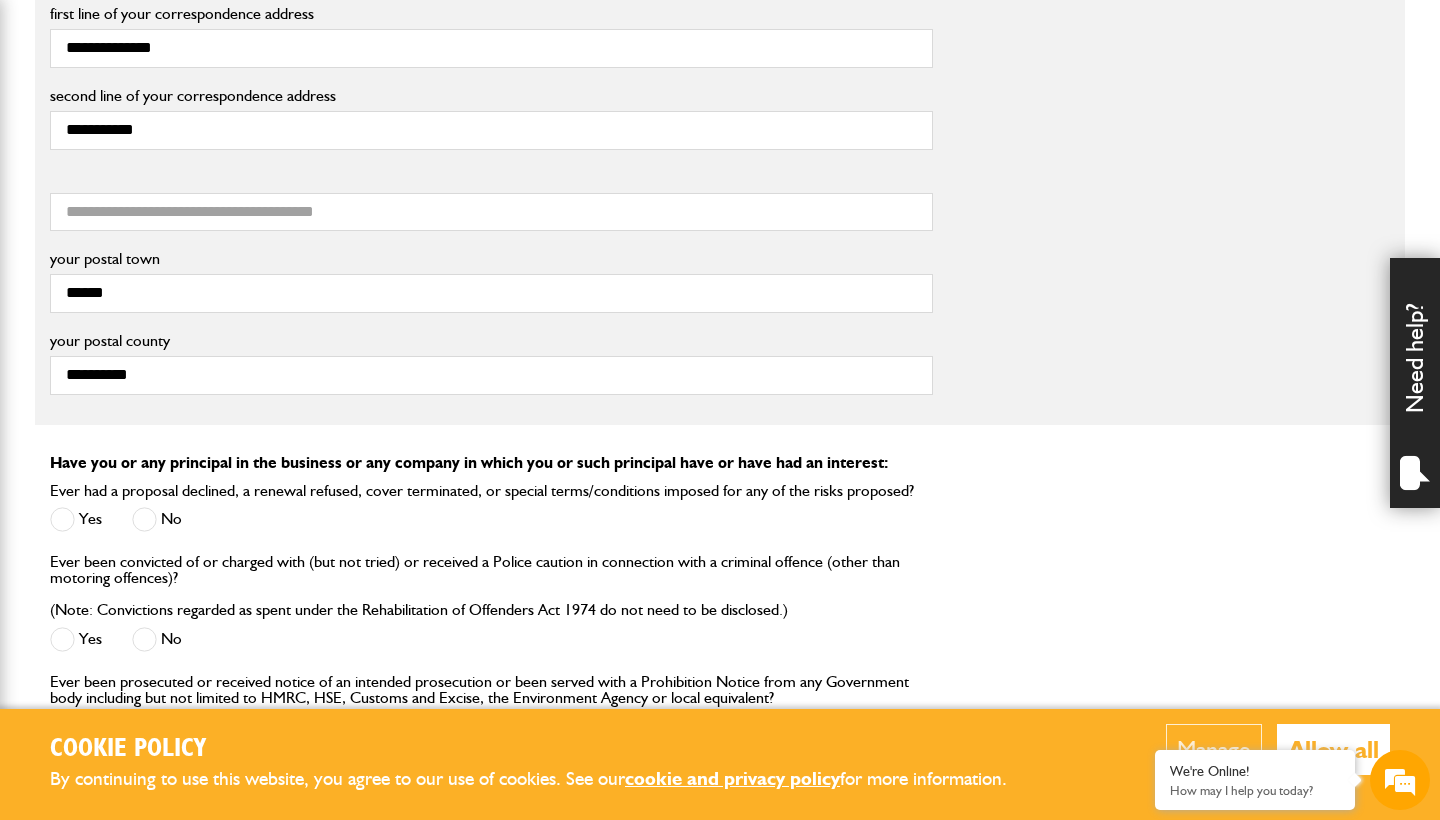 click at bounding box center [144, 519] 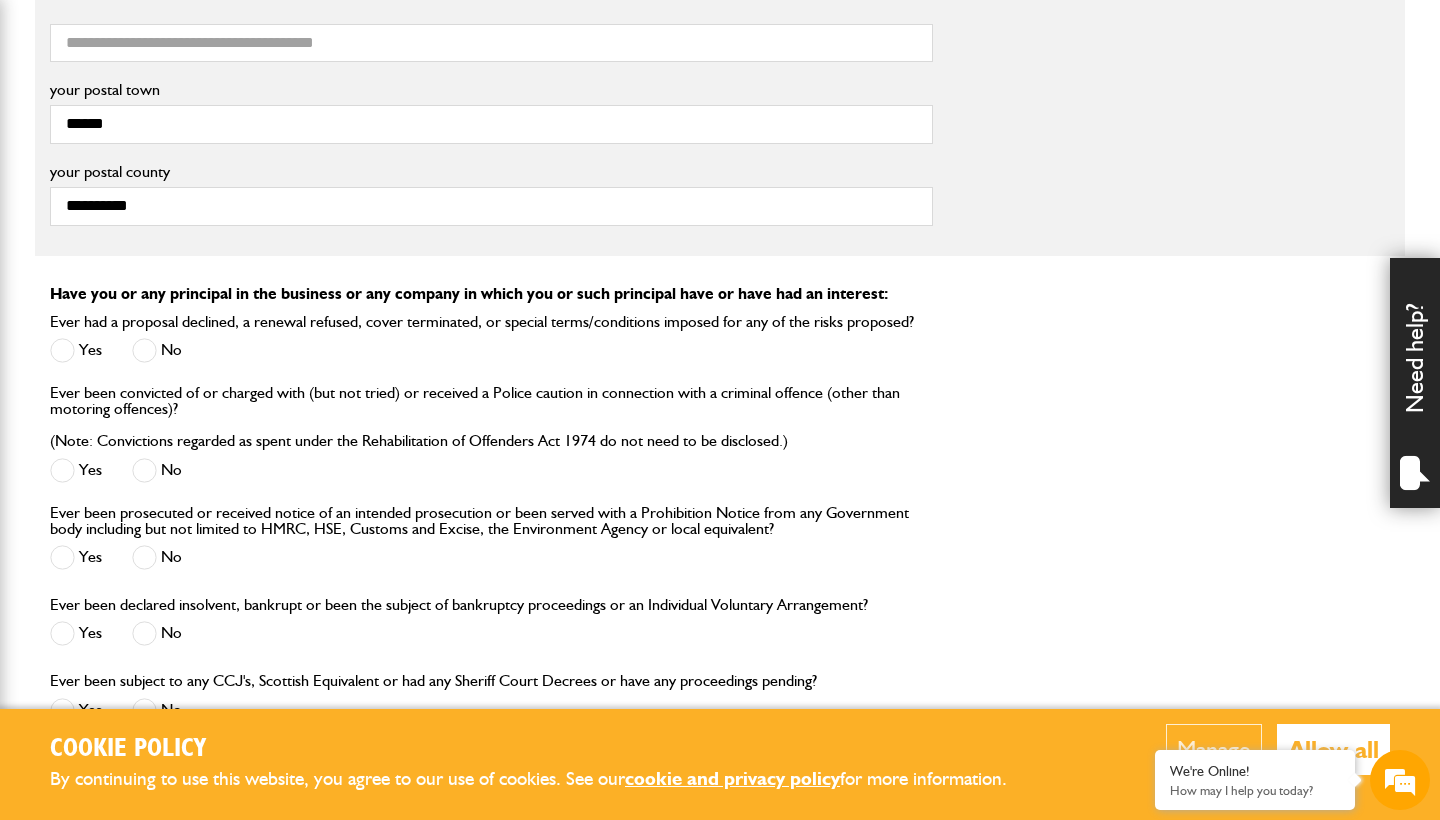 scroll, scrollTop: 1795, scrollLeft: 0, axis: vertical 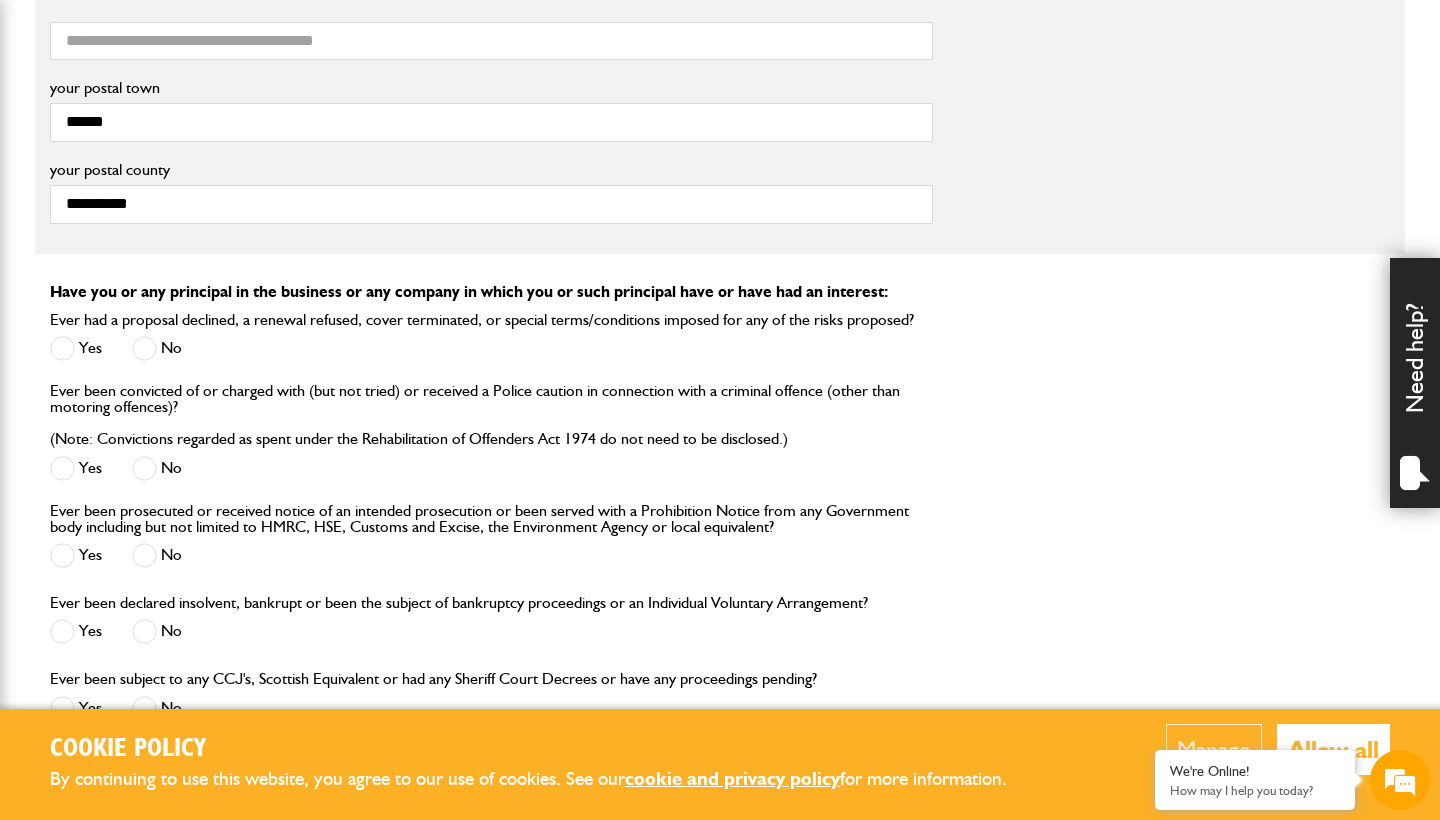 click at bounding box center (144, 468) 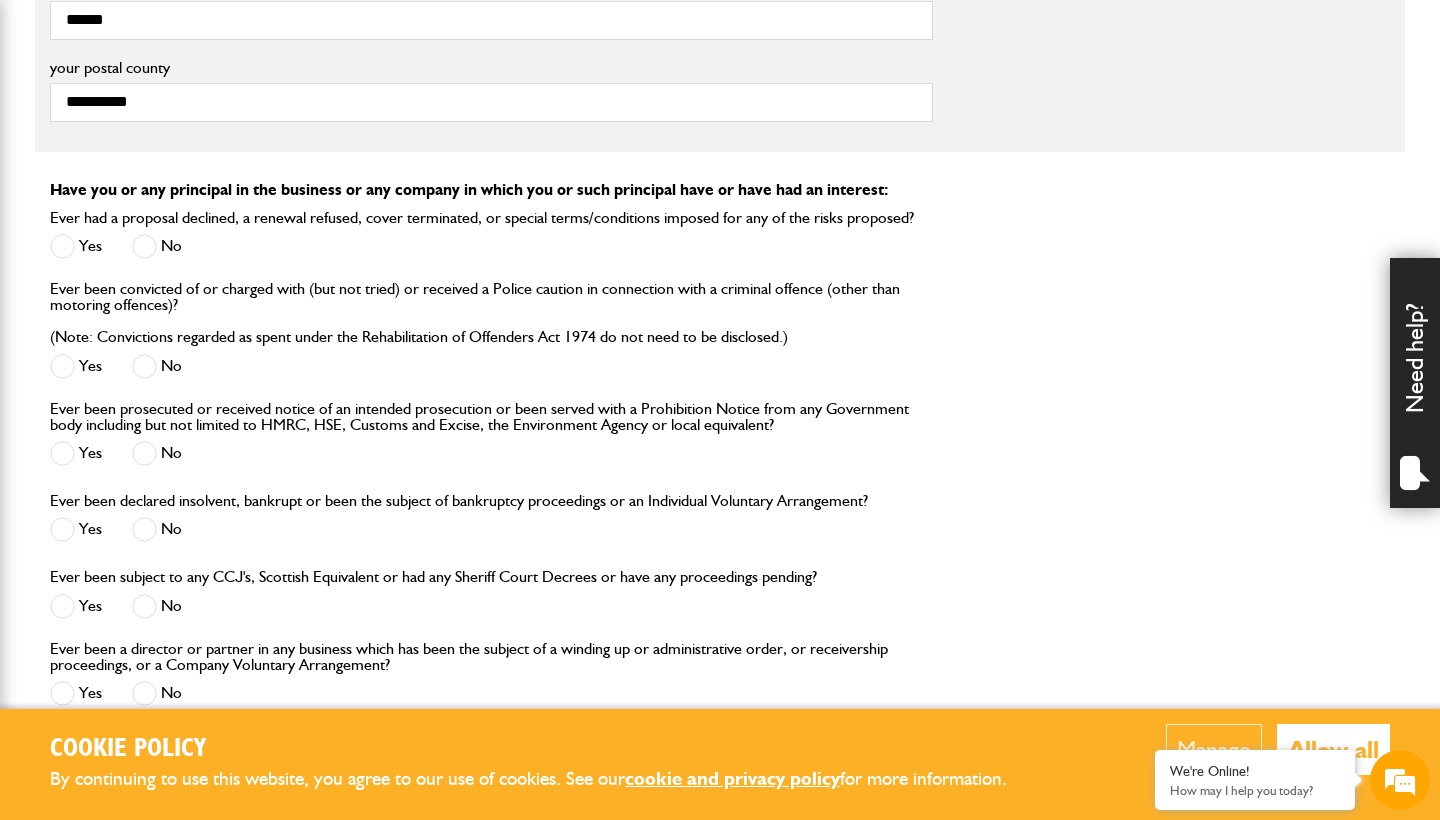 scroll, scrollTop: 1919, scrollLeft: 0, axis: vertical 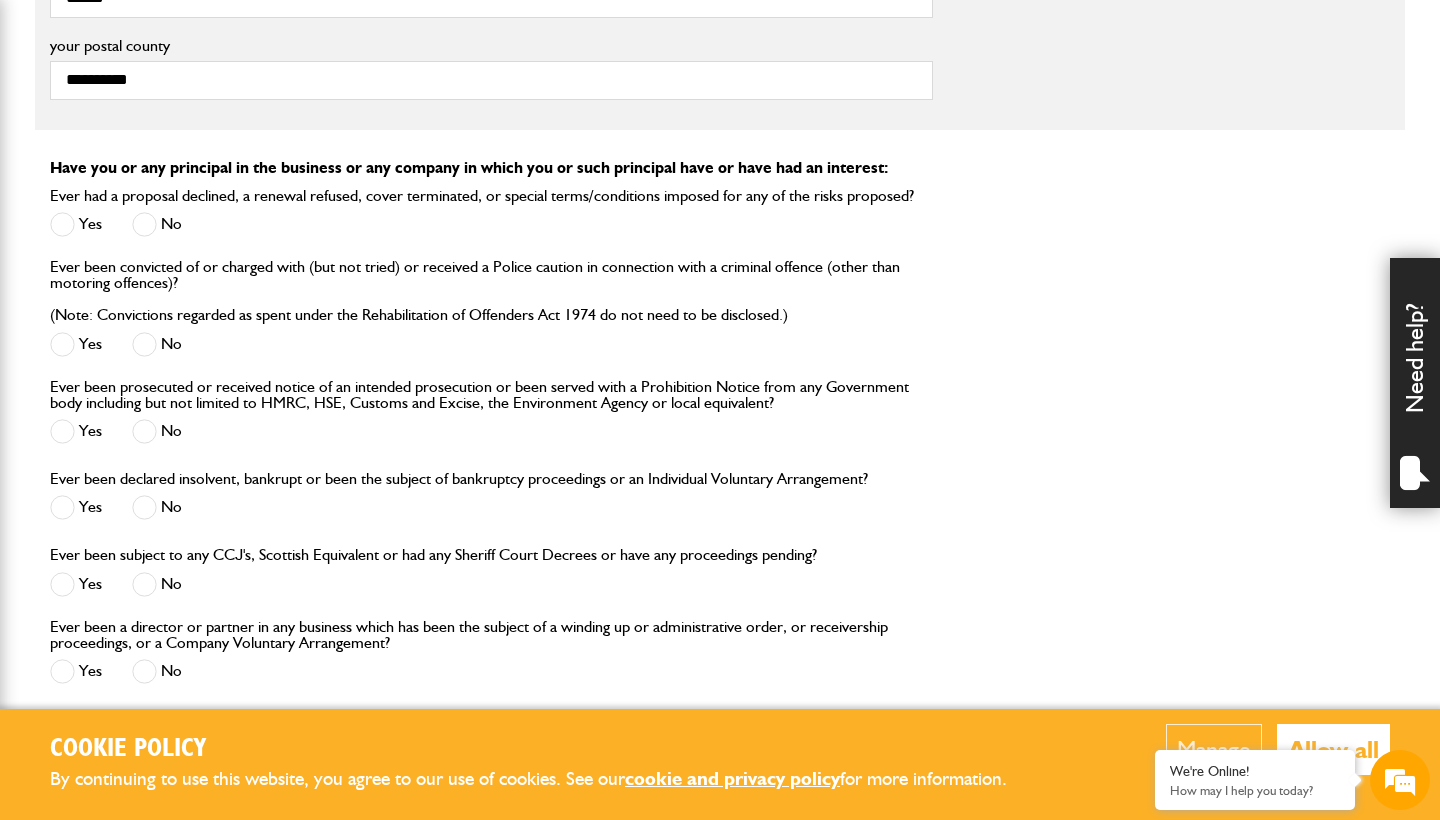 click at bounding box center [144, 431] 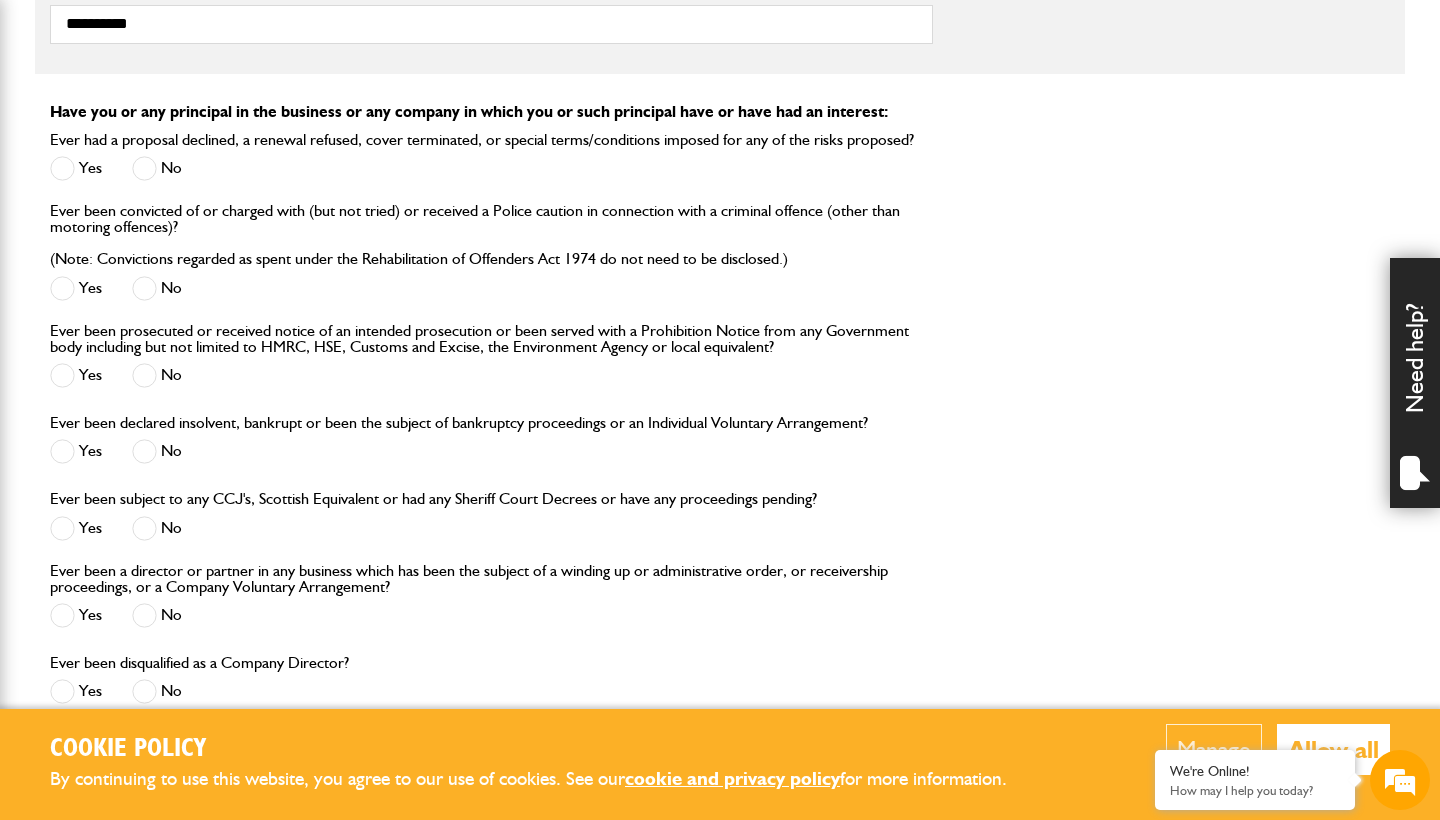 scroll, scrollTop: 1982, scrollLeft: 0, axis: vertical 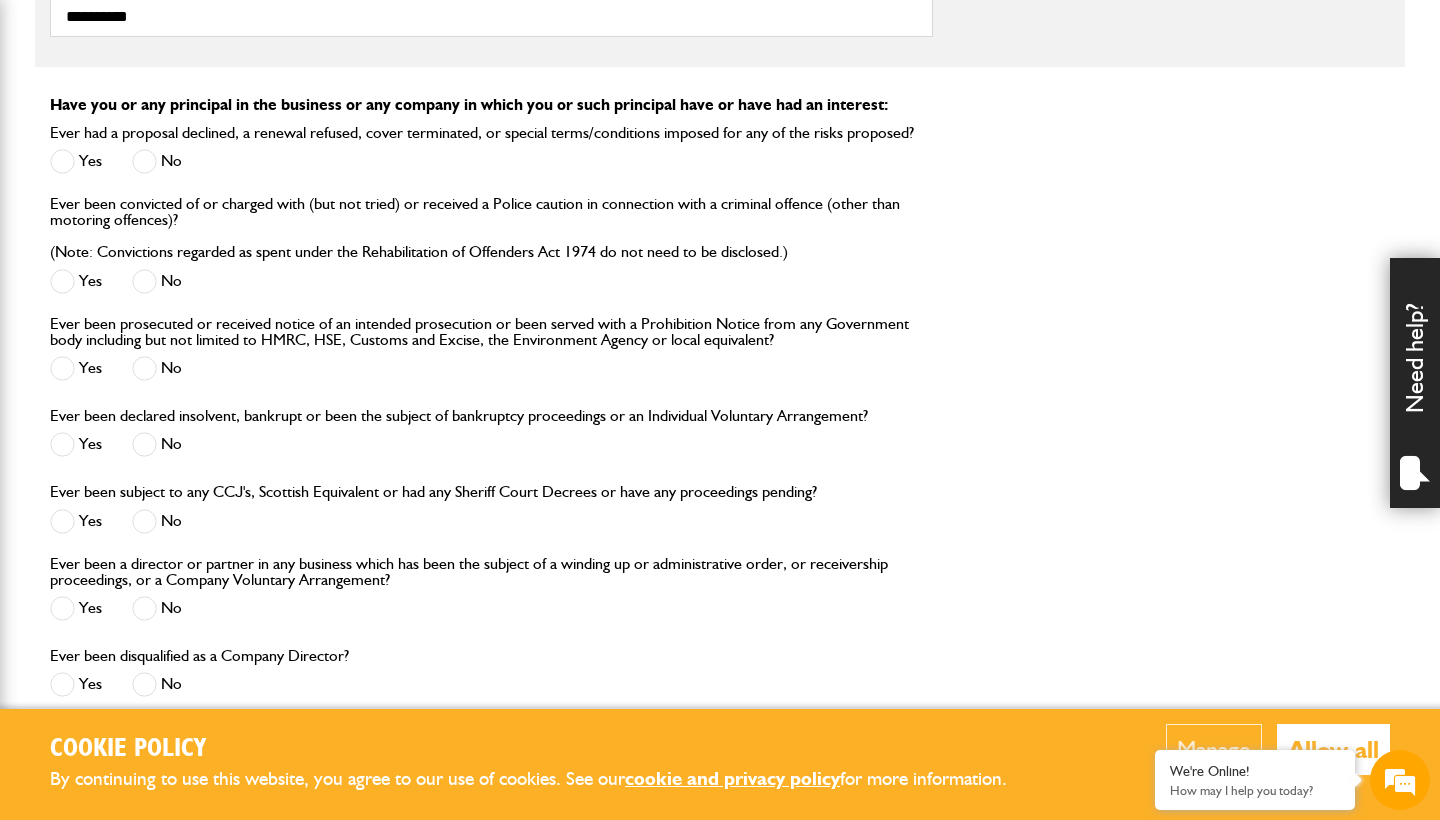 click at bounding box center (144, 444) 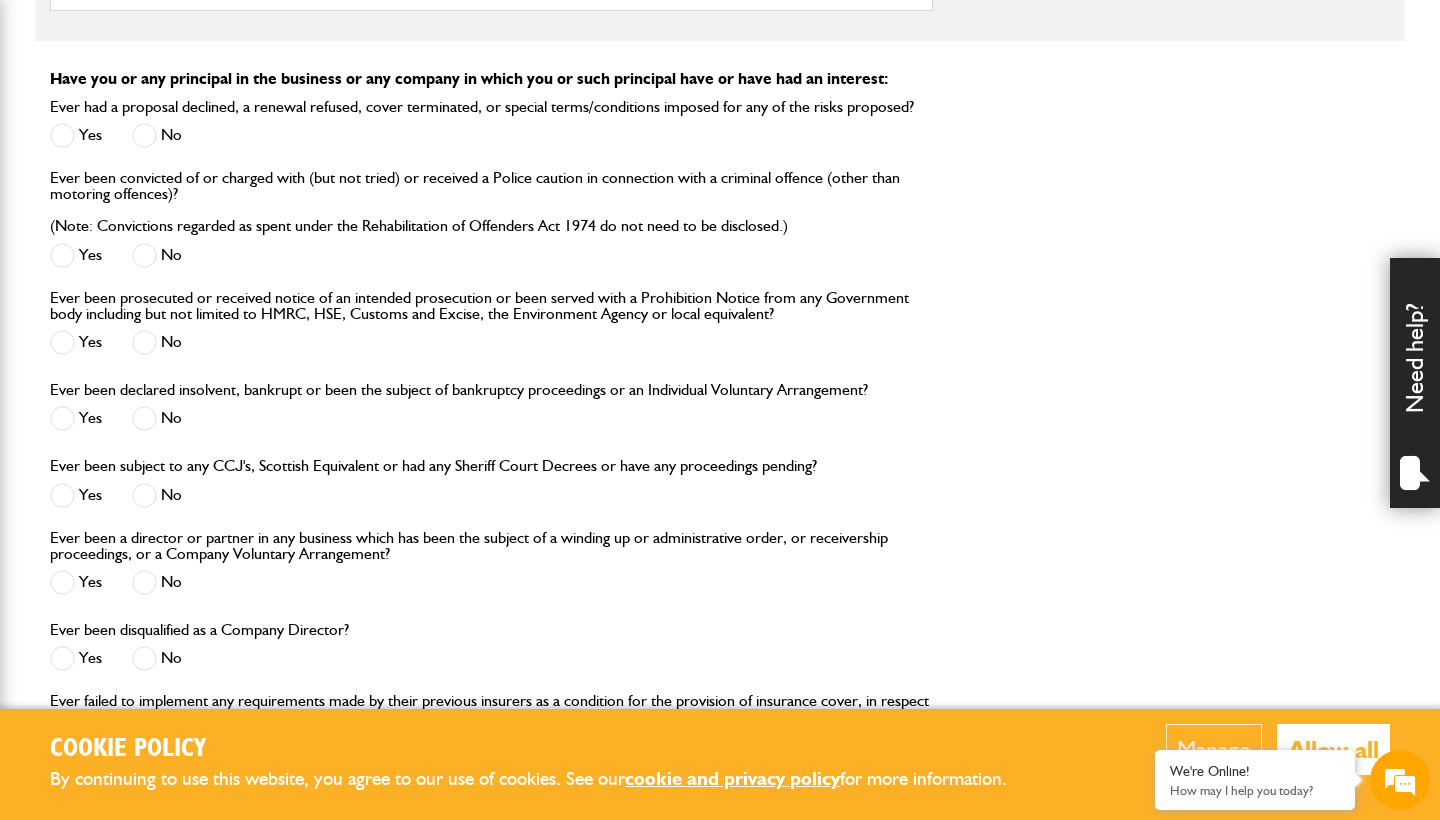 scroll, scrollTop: 2029, scrollLeft: 0, axis: vertical 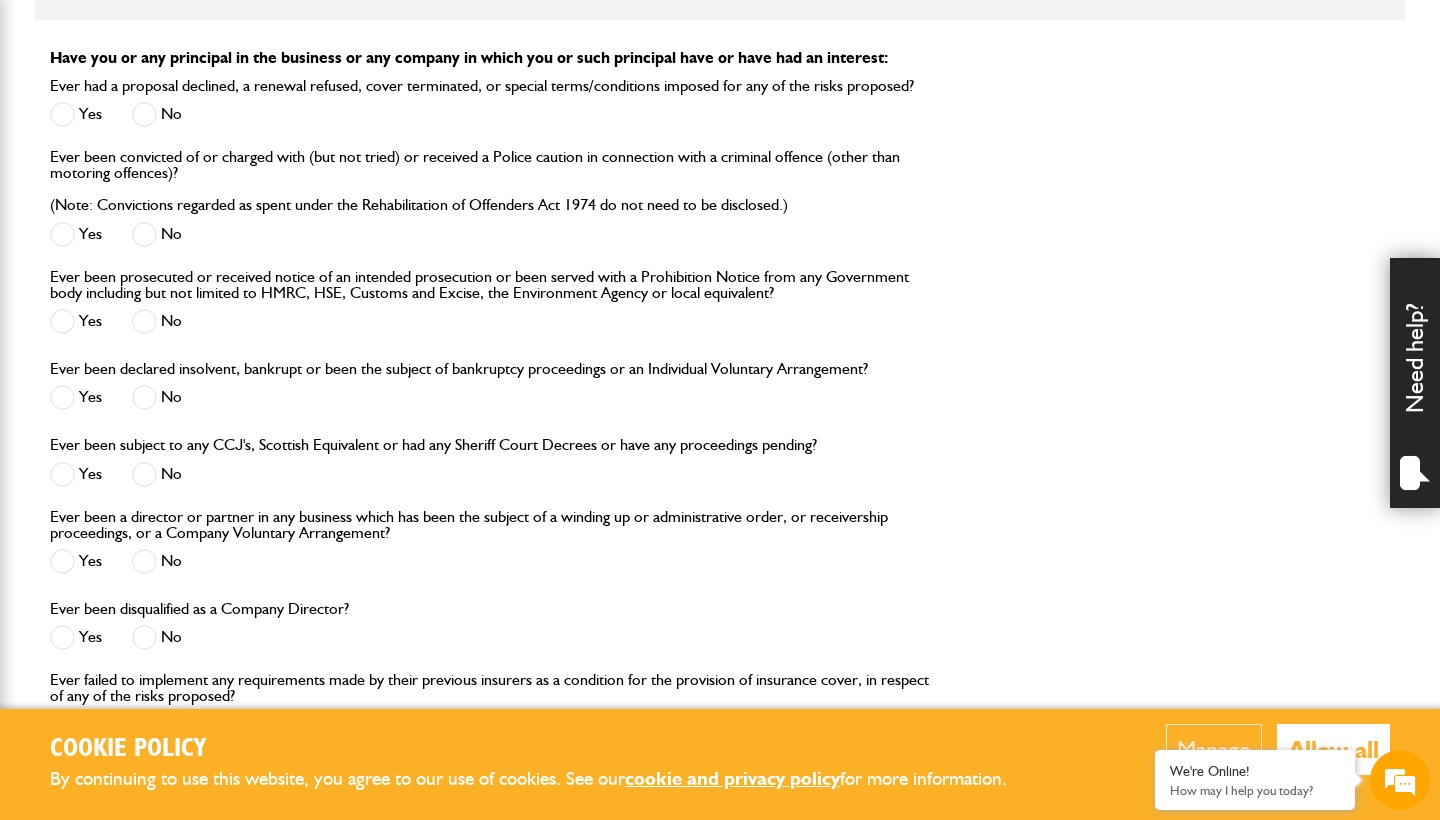 click at bounding box center [144, 474] 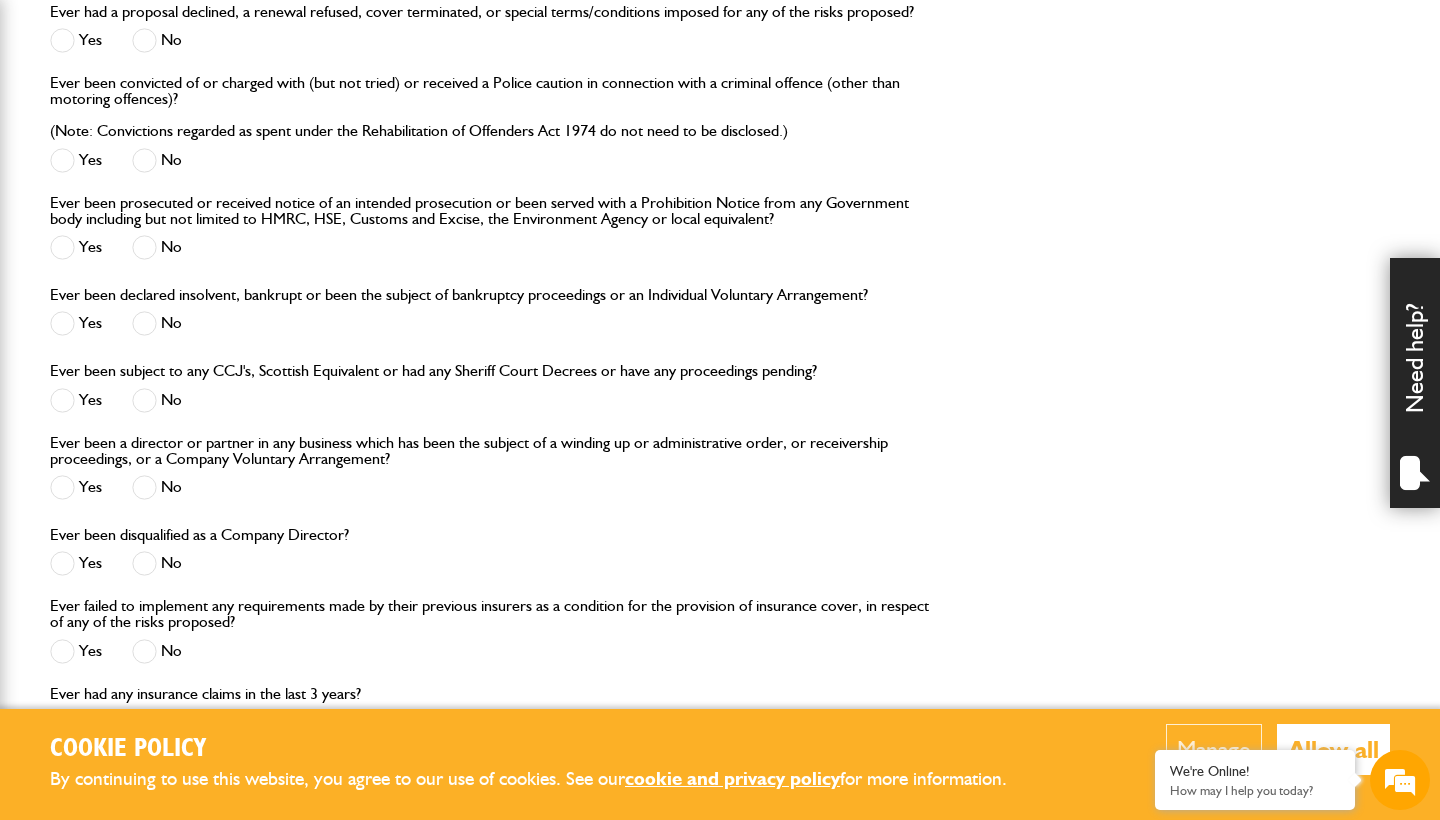 scroll, scrollTop: 2104, scrollLeft: 0, axis: vertical 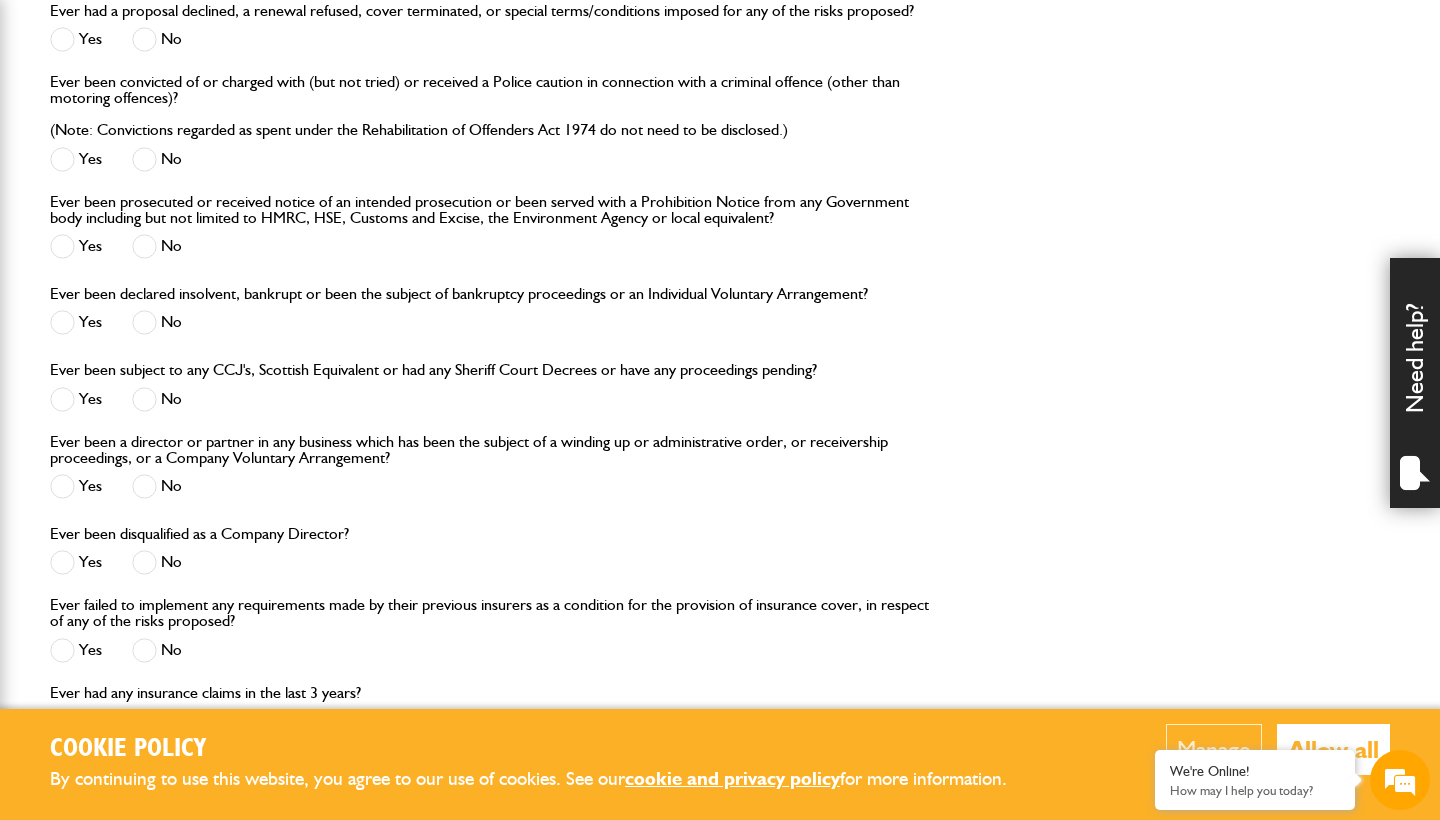 click at bounding box center (144, 486) 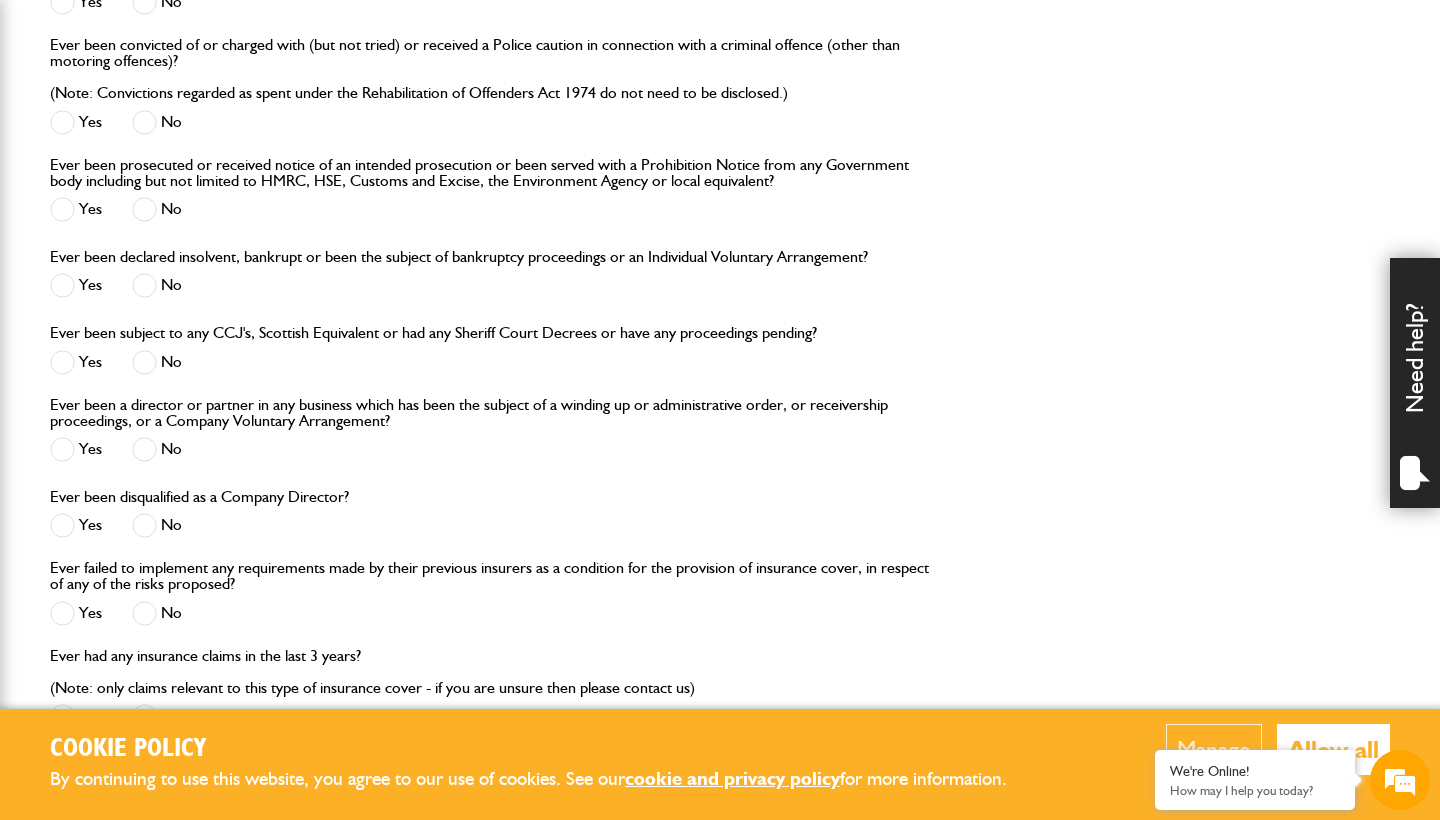scroll, scrollTop: 2156, scrollLeft: 0, axis: vertical 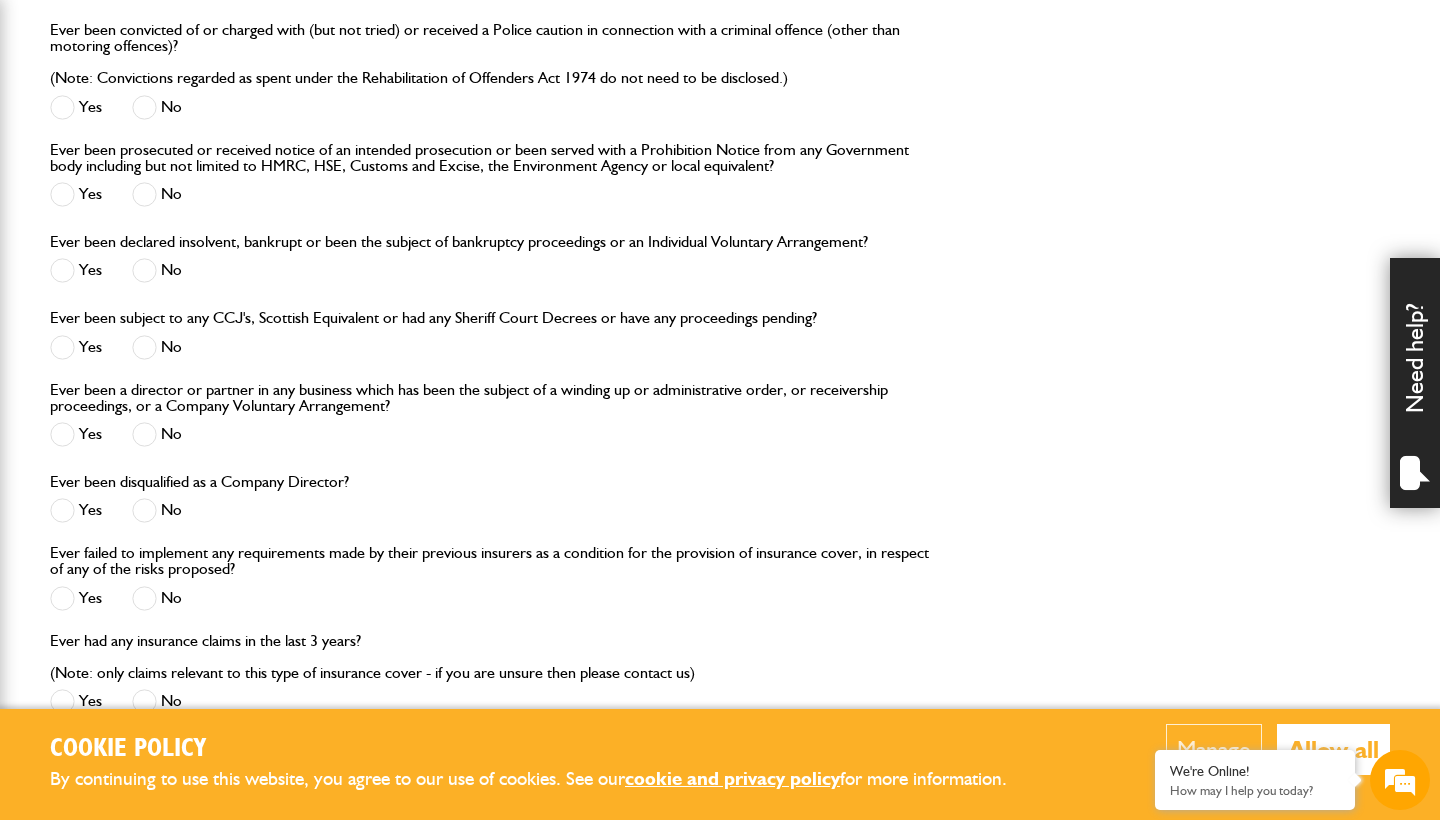 click at bounding box center [144, 510] 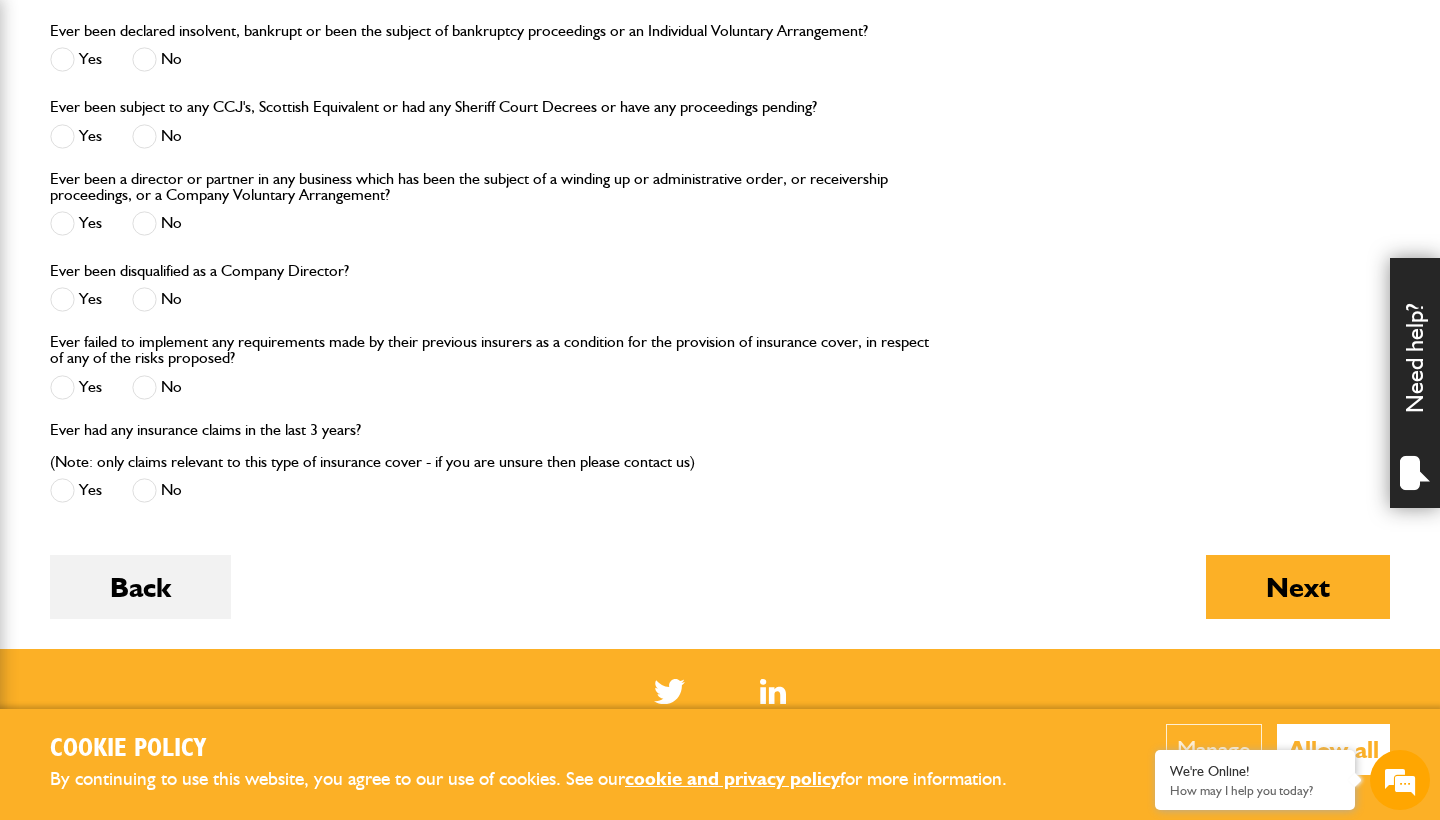 scroll, scrollTop: 2377, scrollLeft: 0, axis: vertical 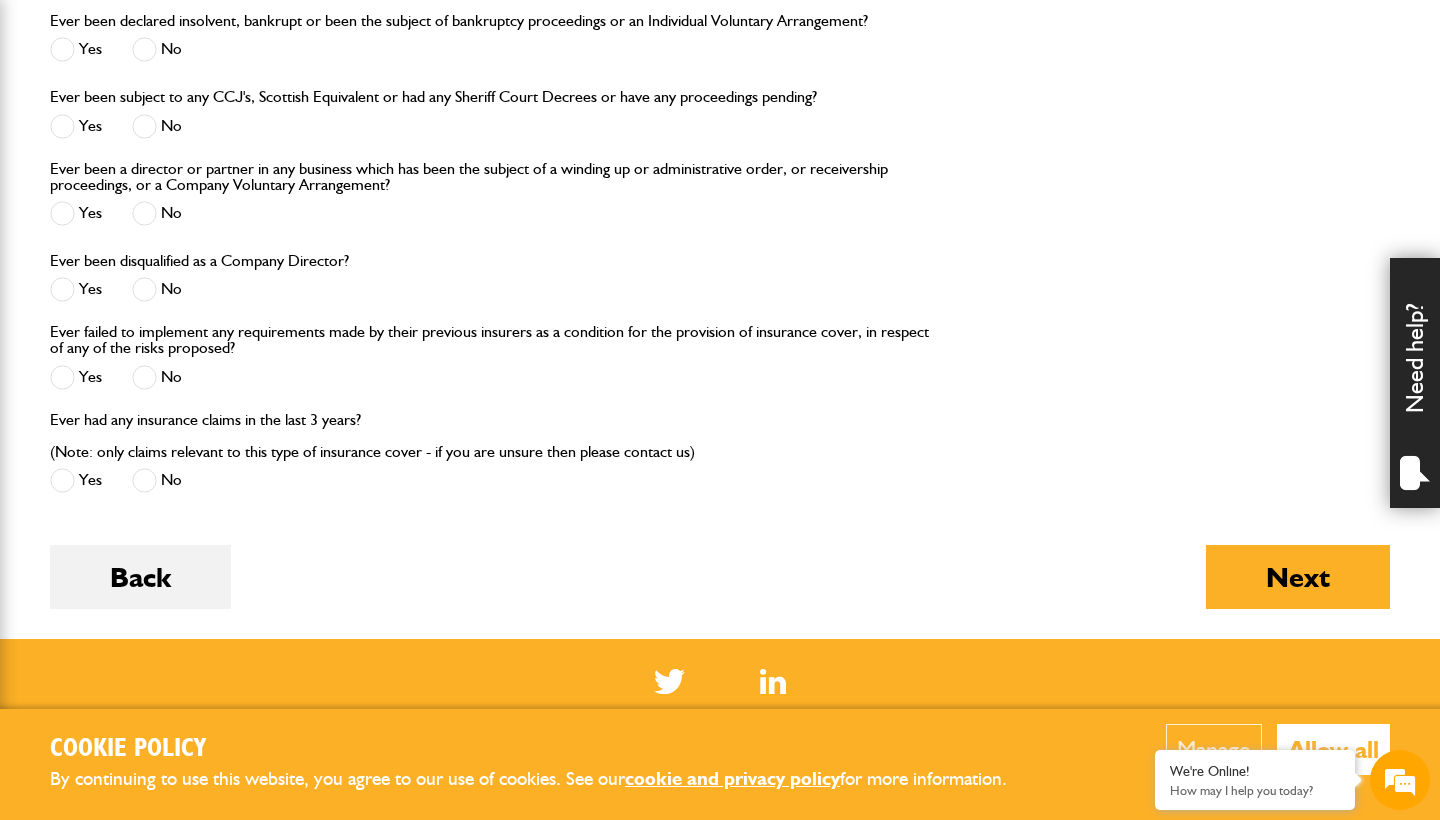 click at bounding box center (144, 377) 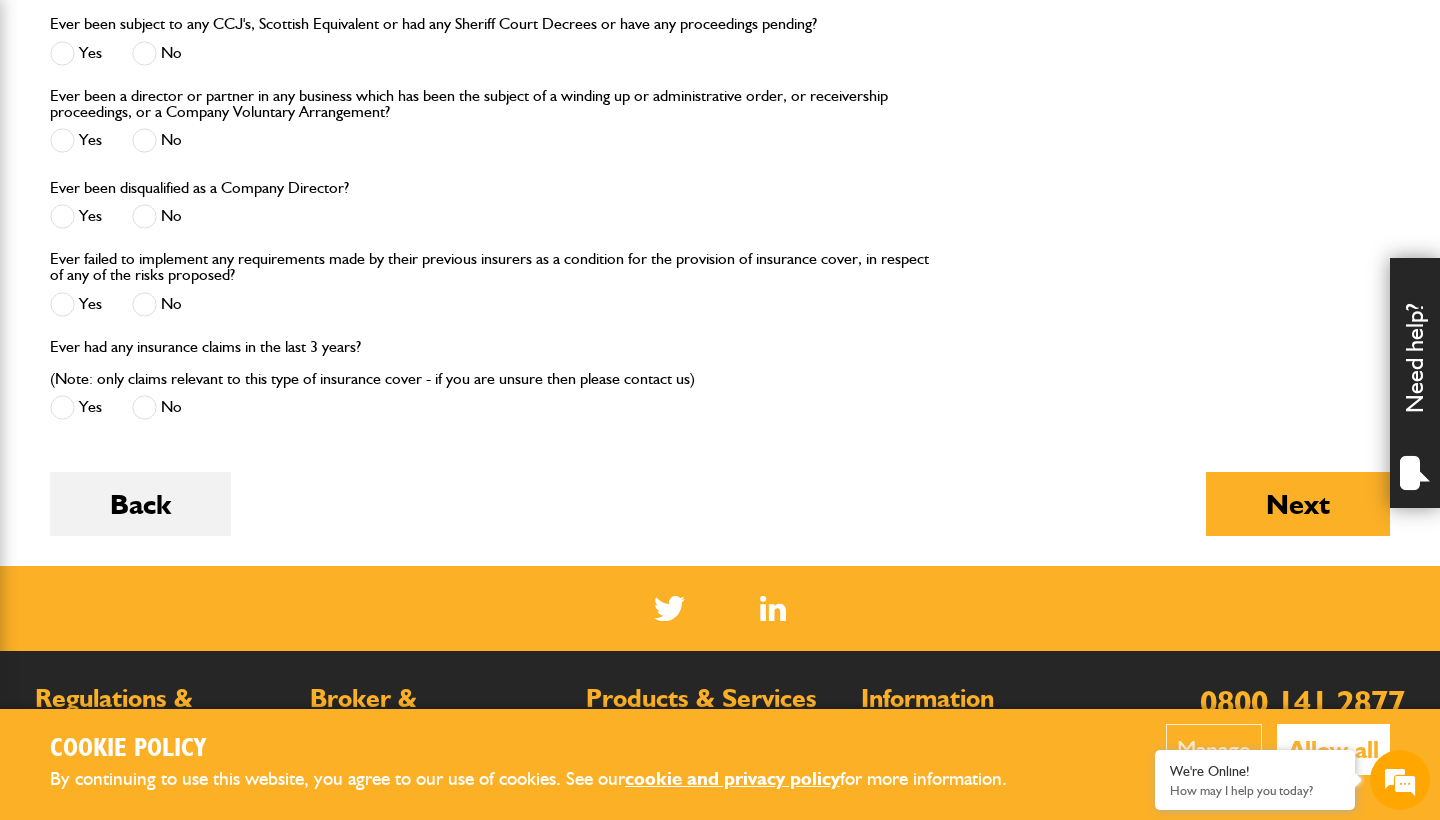 scroll, scrollTop: 2451, scrollLeft: 0, axis: vertical 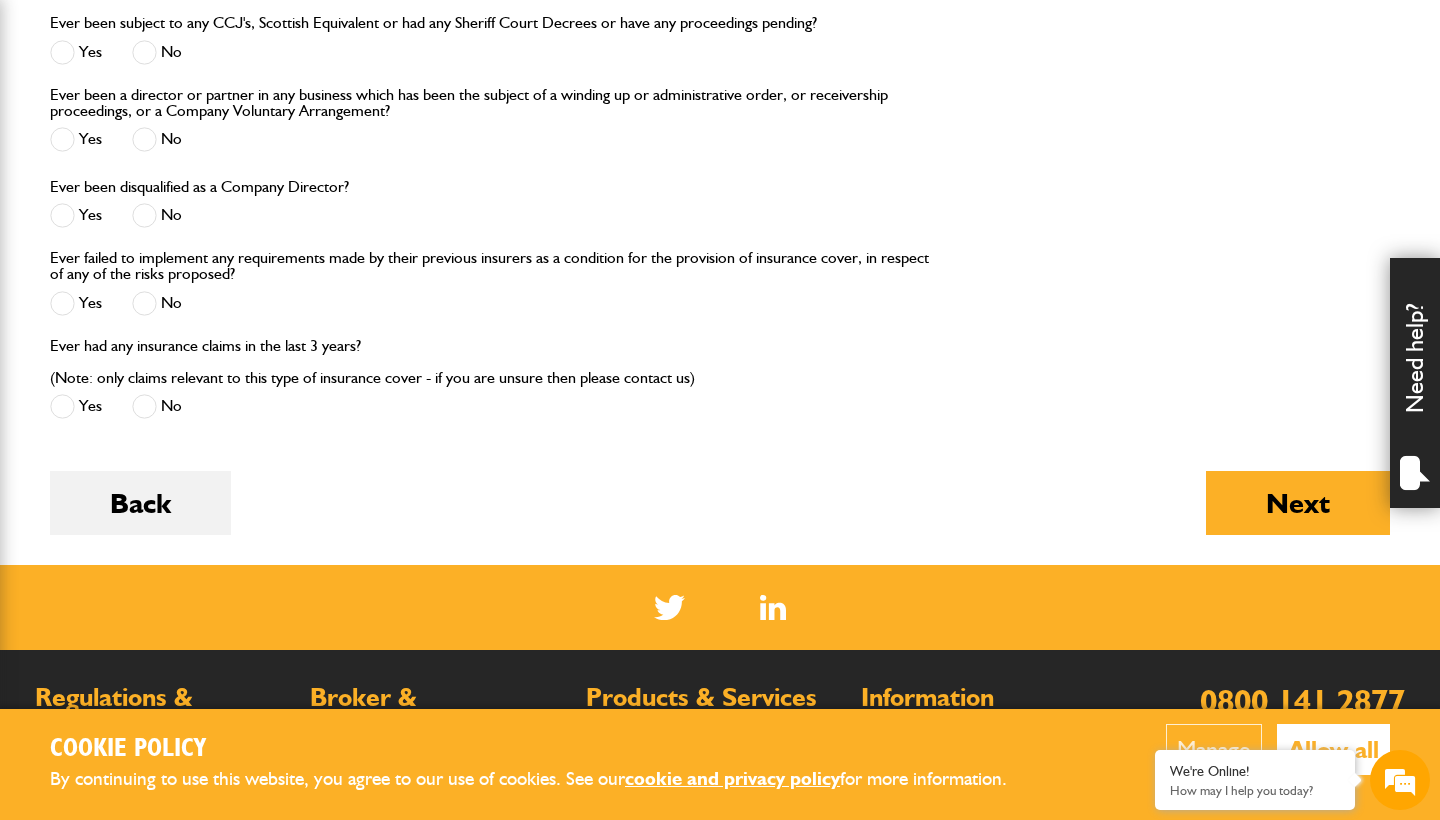 click at bounding box center (144, 406) 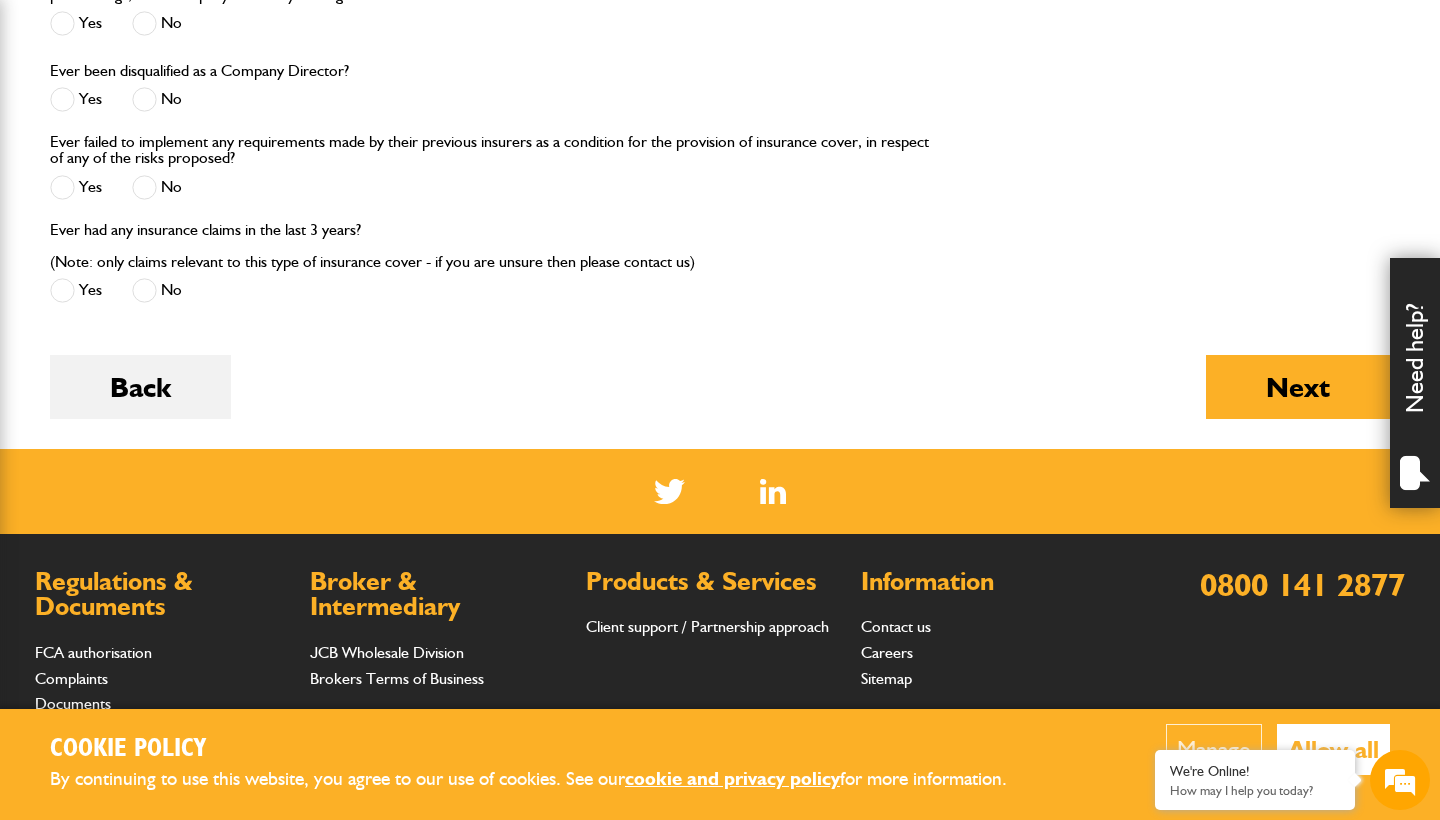 scroll, scrollTop: 2573, scrollLeft: 0, axis: vertical 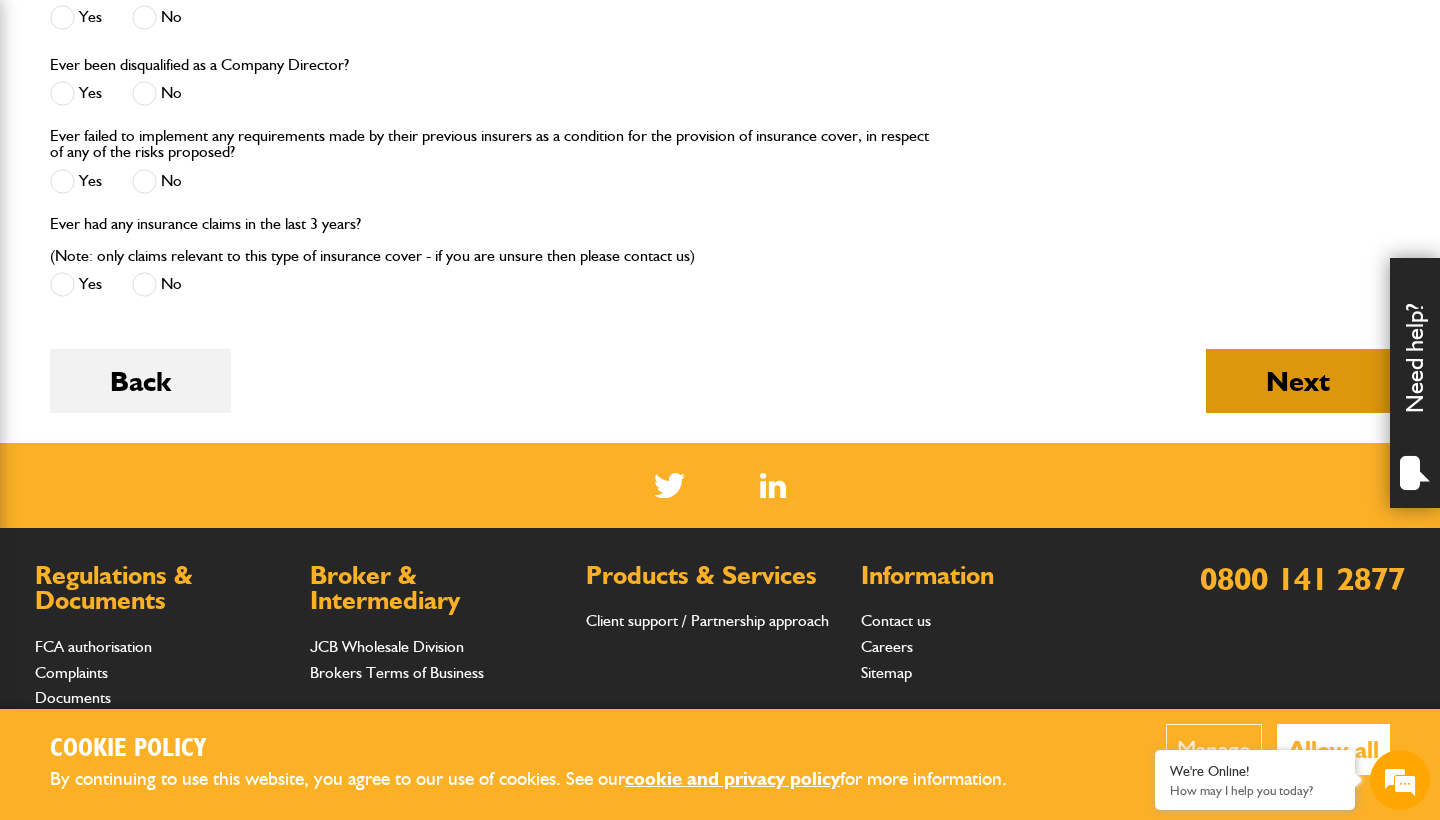click on "Next" at bounding box center (1298, 381) 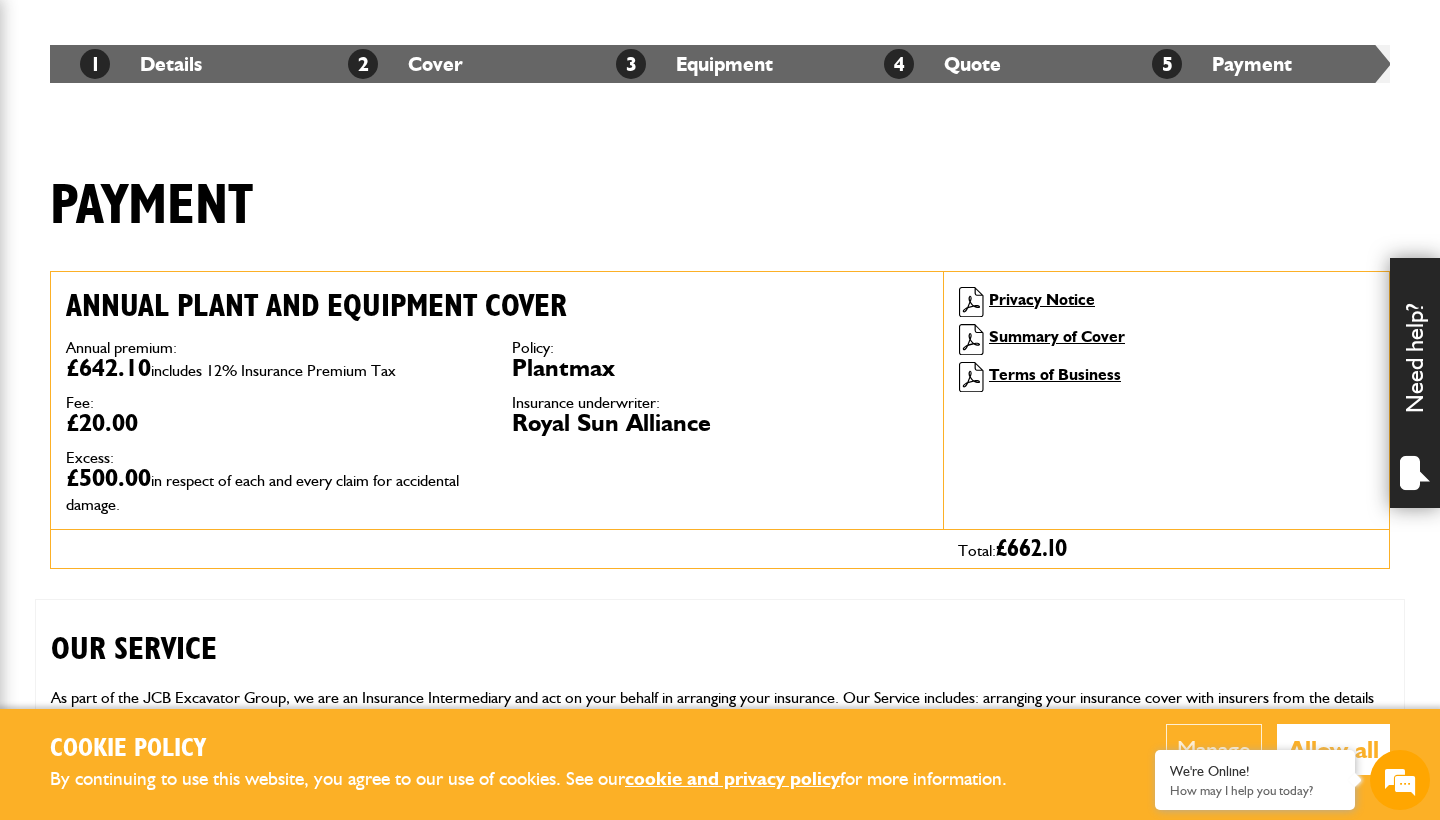 scroll, scrollTop: 449, scrollLeft: 0, axis: vertical 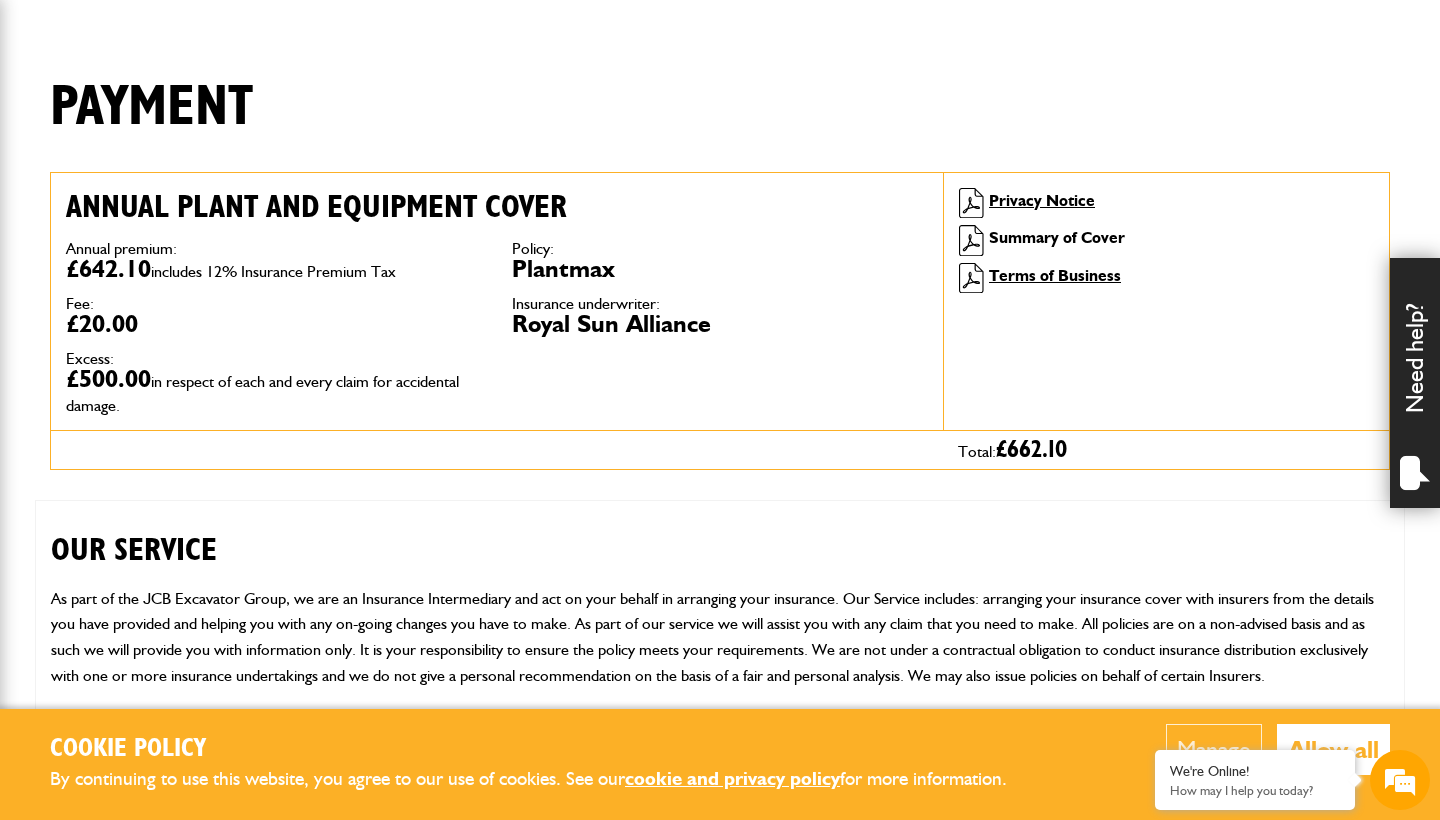 click on "Summary of Cover" at bounding box center (1057, 237) 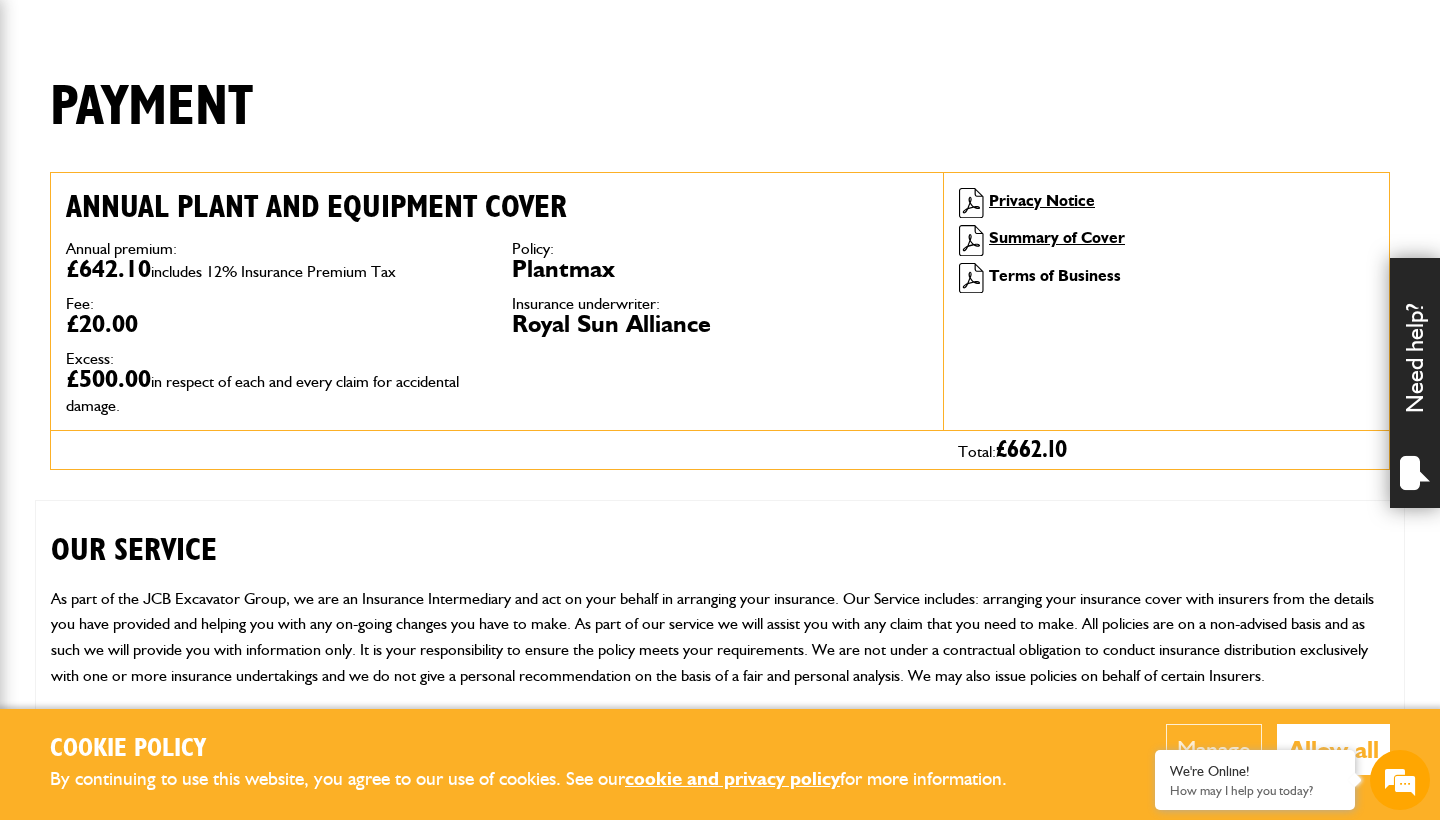 click on "Terms of Business" at bounding box center (1055, 275) 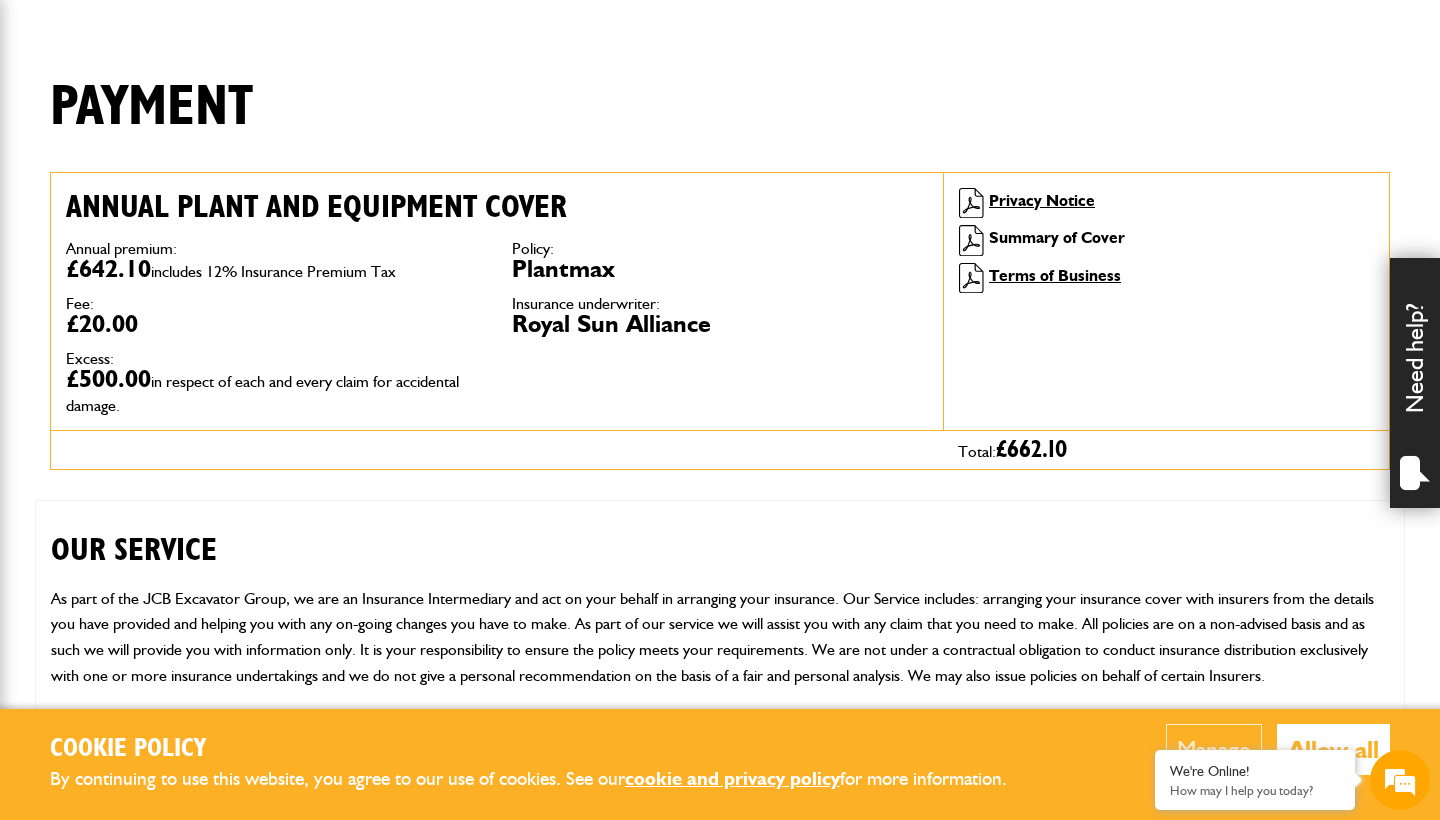 click on "Summary of Cover" at bounding box center [1057, 237] 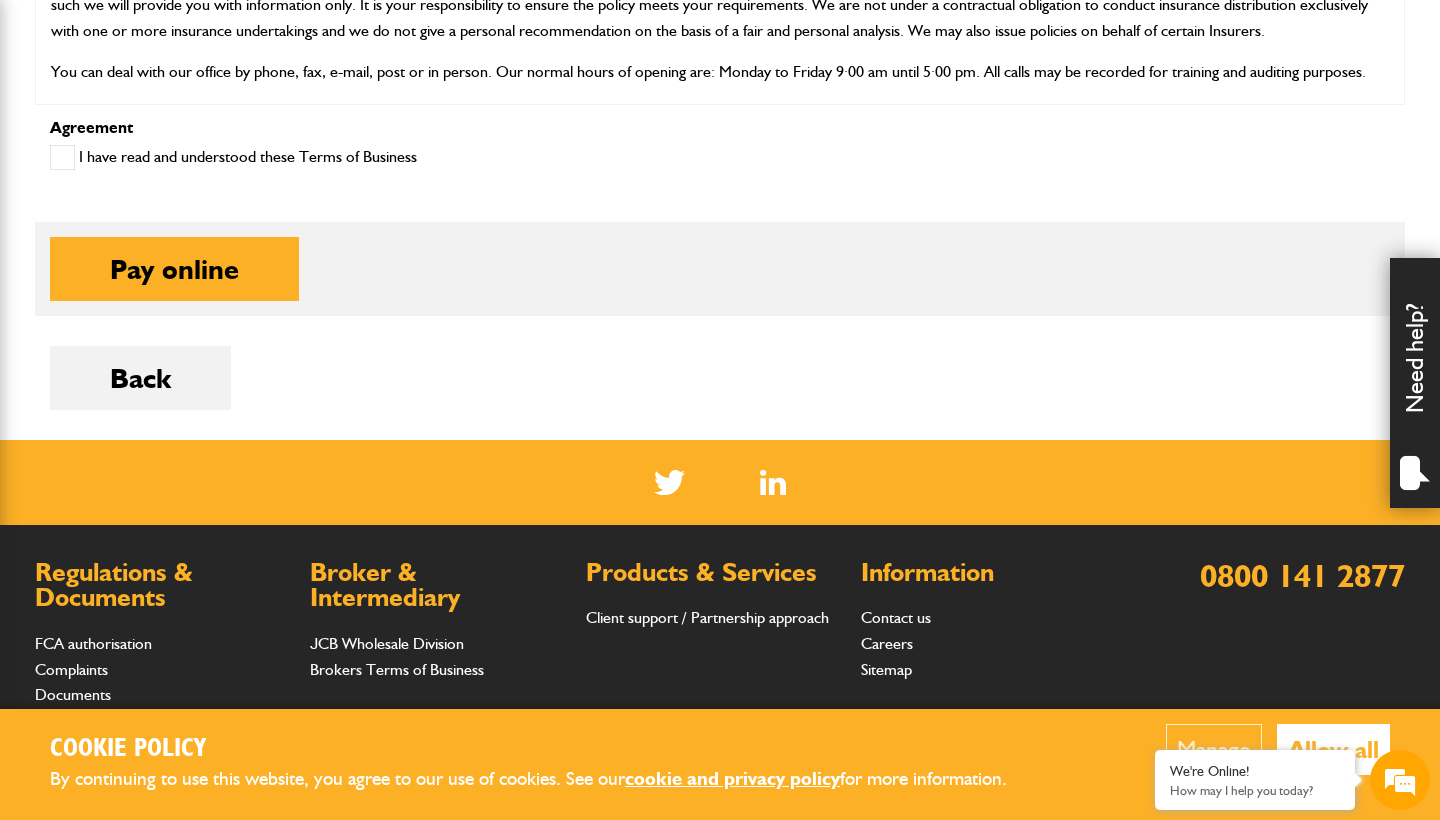 scroll, scrollTop: 1109, scrollLeft: 0, axis: vertical 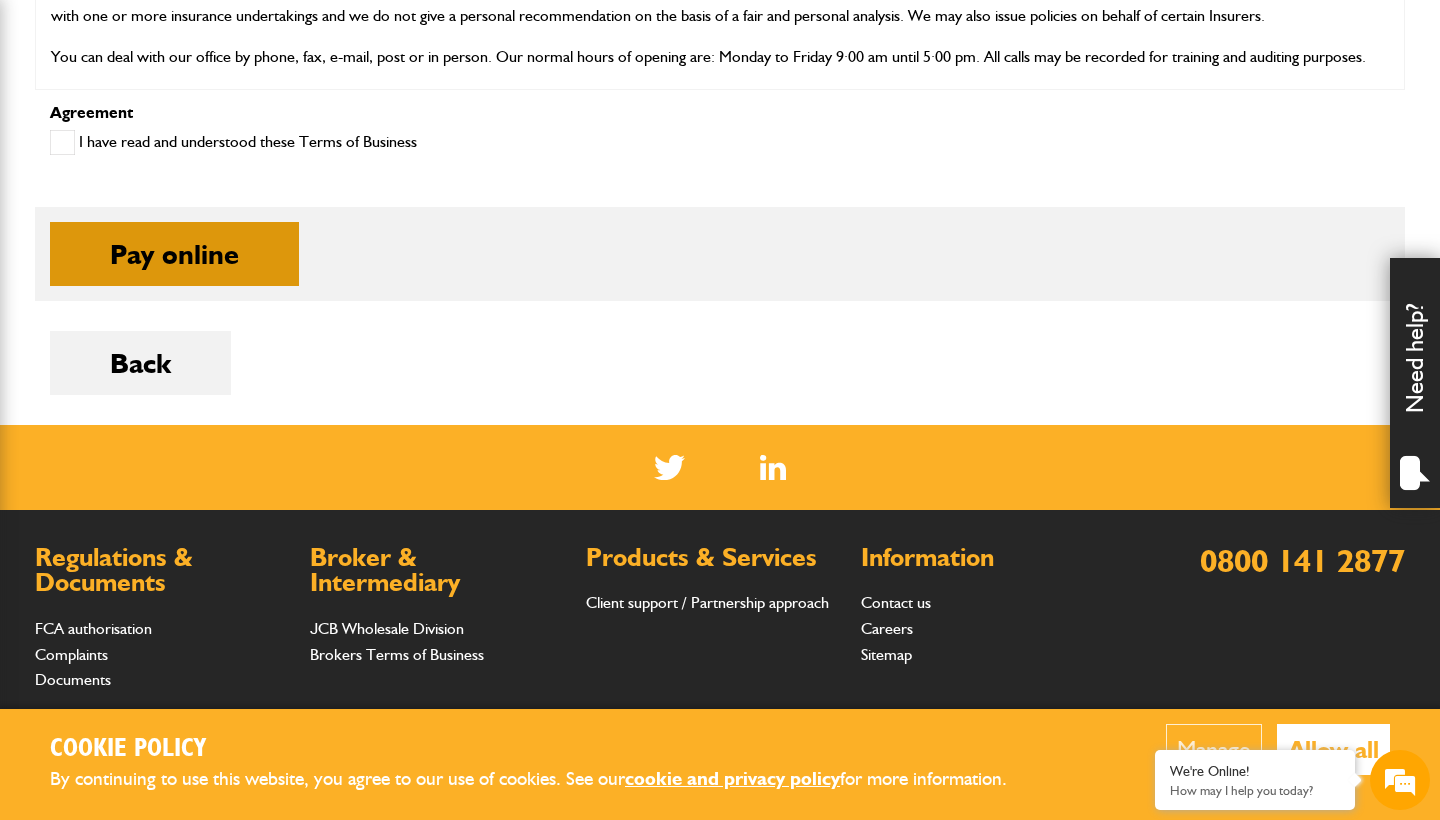 click on "Pay online" at bounding box center (174, 254) 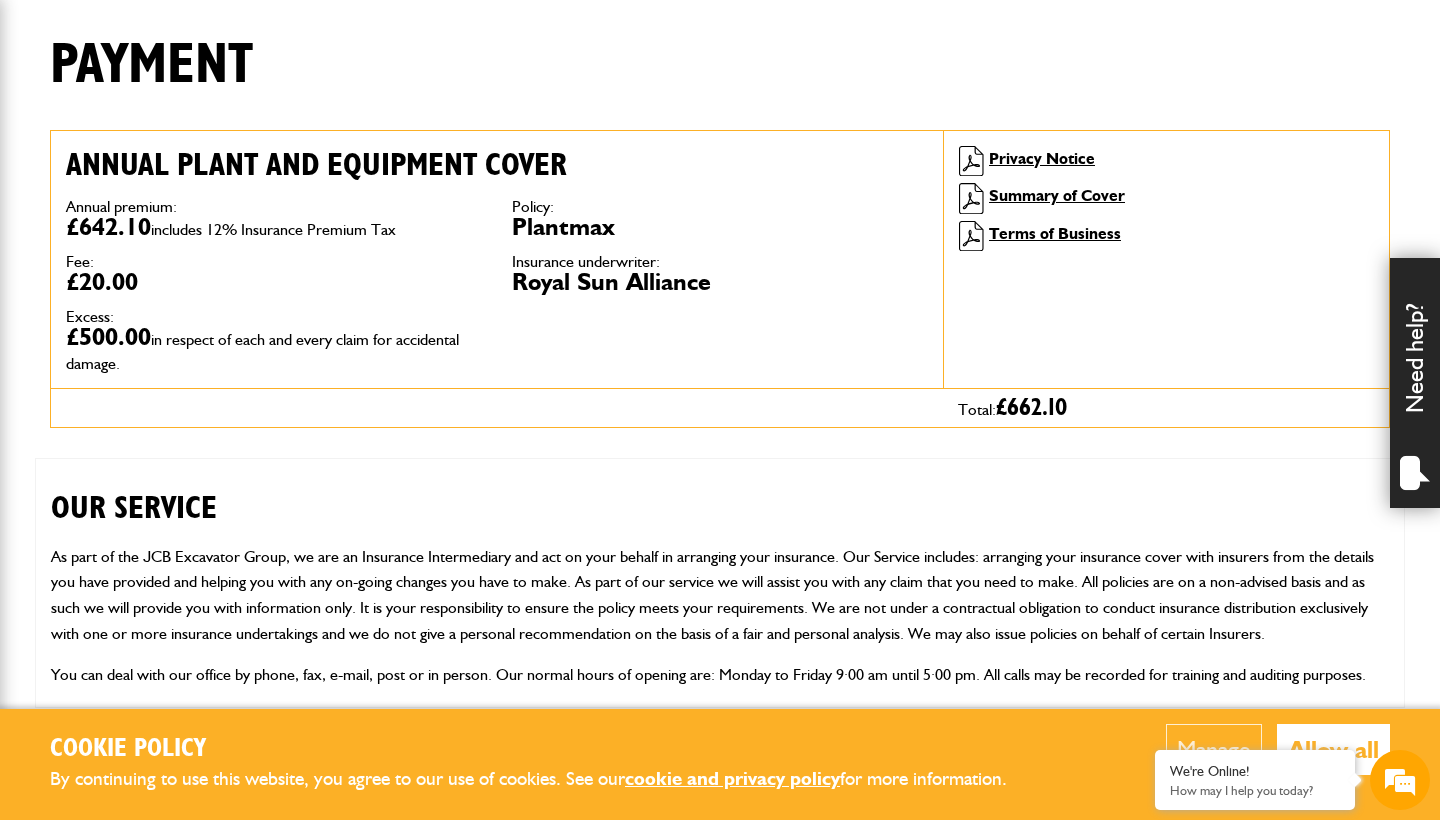 scroll, scrollTop: 471, scrollLeft: 0, axis: vertical 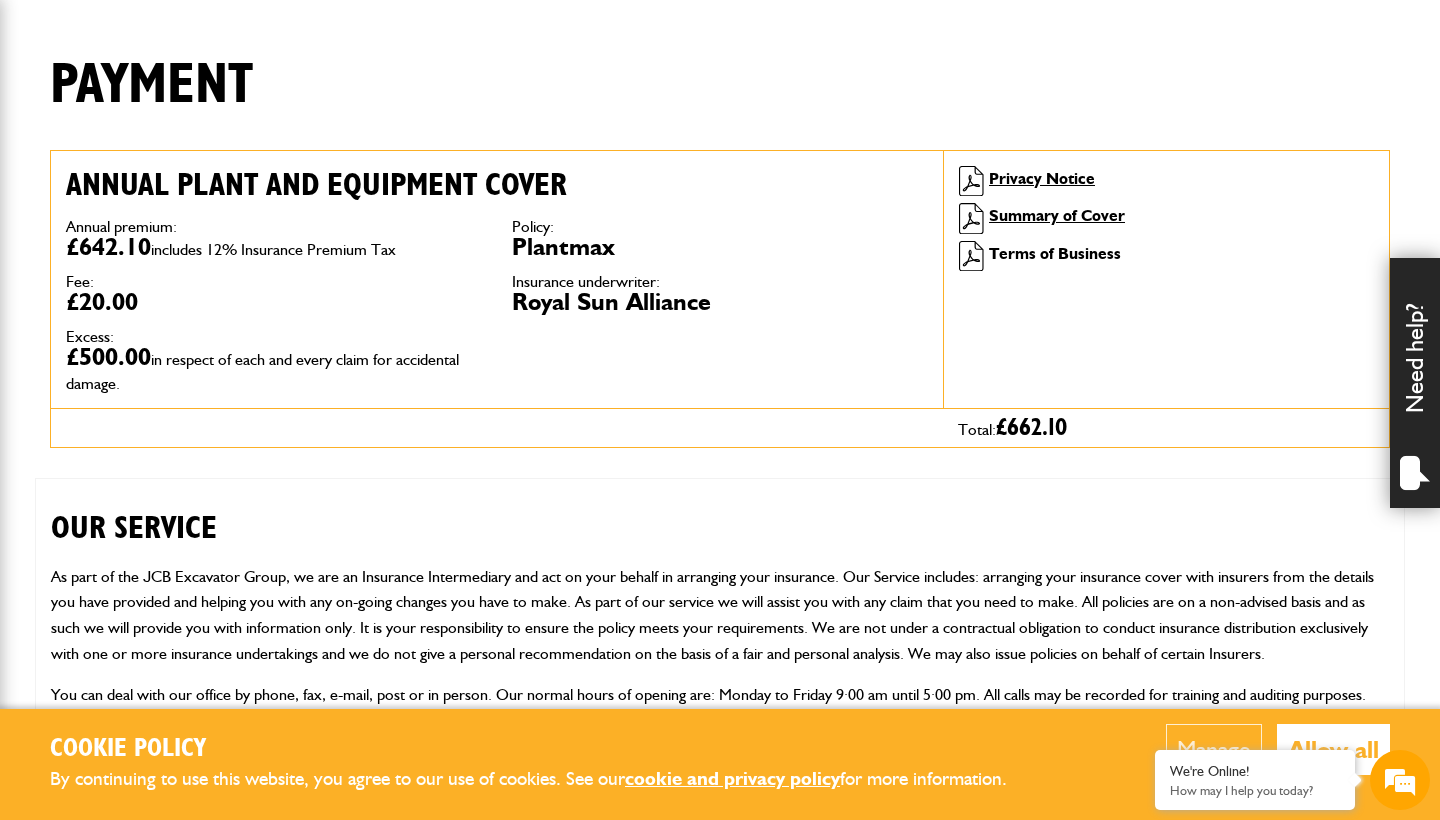 click on "Terms of Business" at bounding box center (1055, 253) 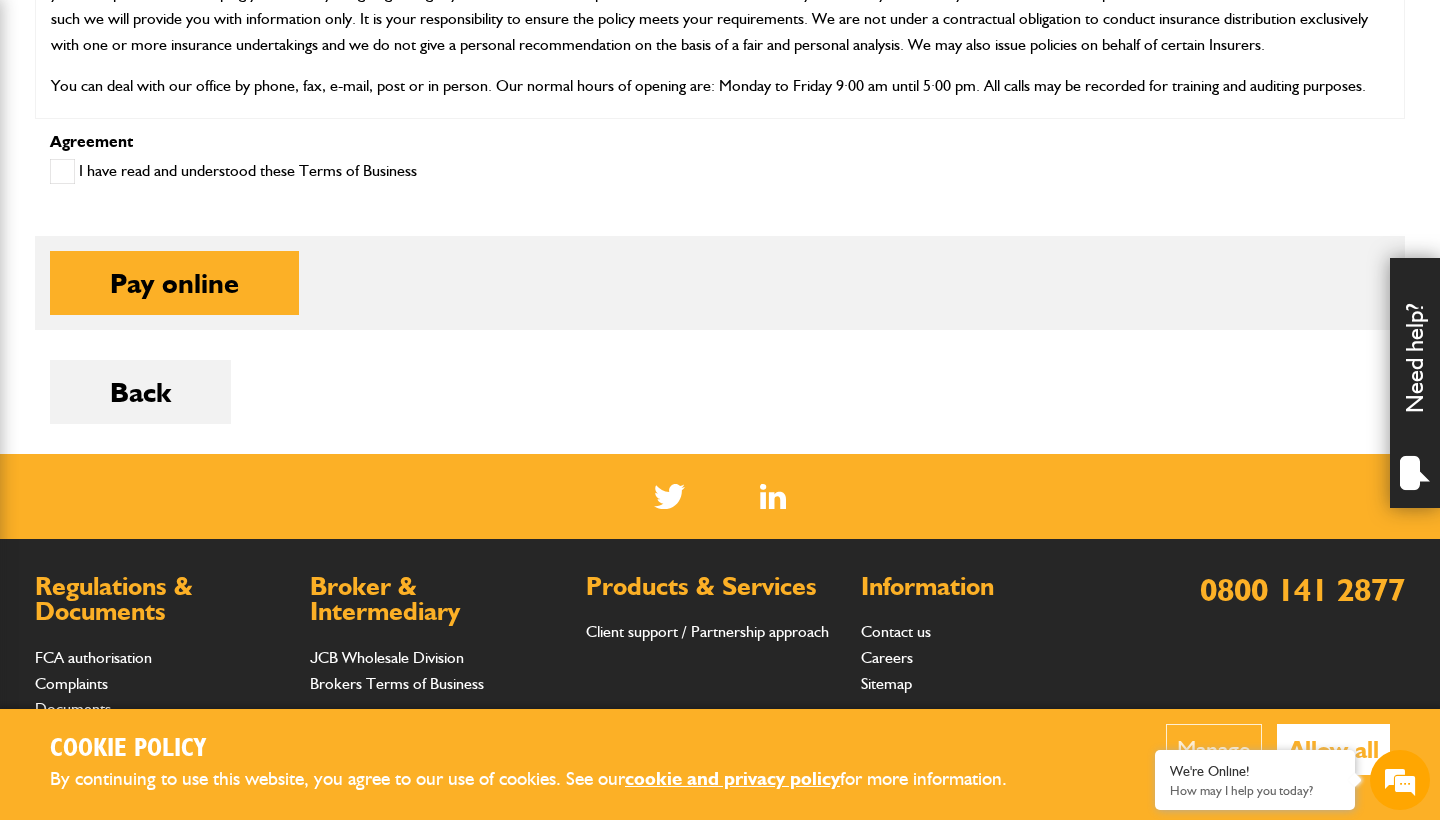 scroll, scrollTop: 1082, scrollLeft: 0, axis: vertical 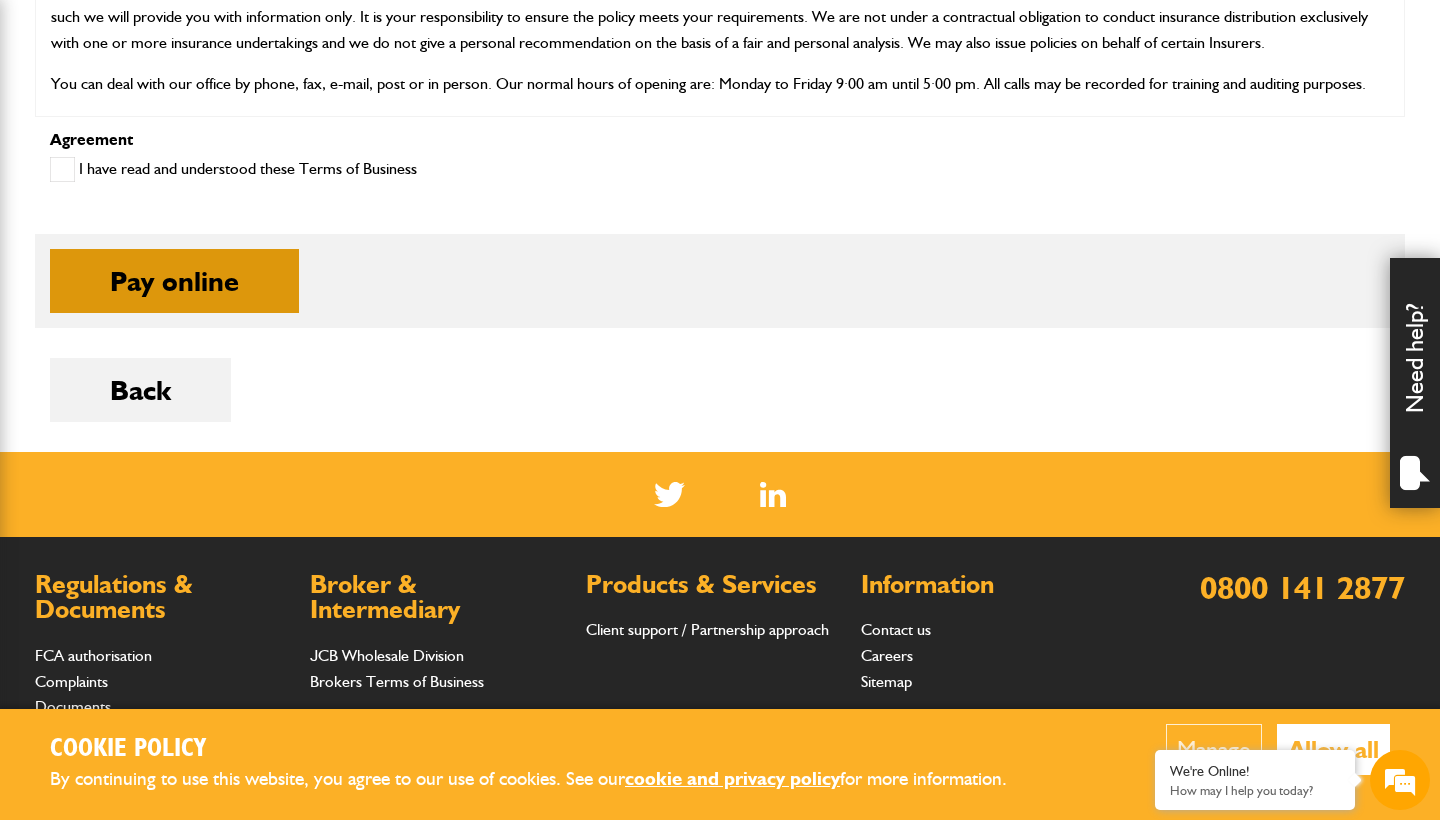 click on "Pay online" at bounding box center [174, 281] 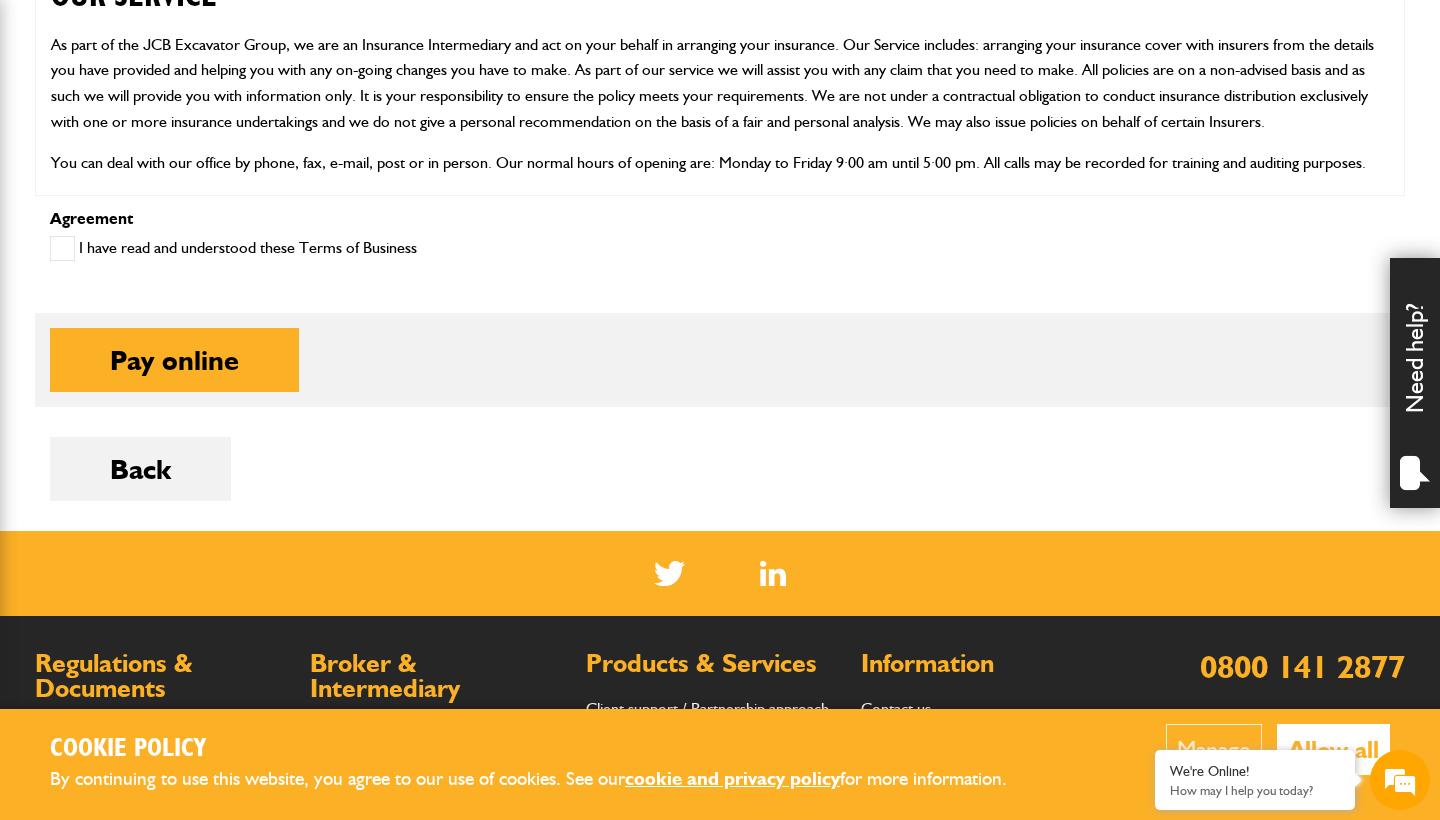 scroll, scrollTop: 914, scrollLeft: 0, axis: vertical 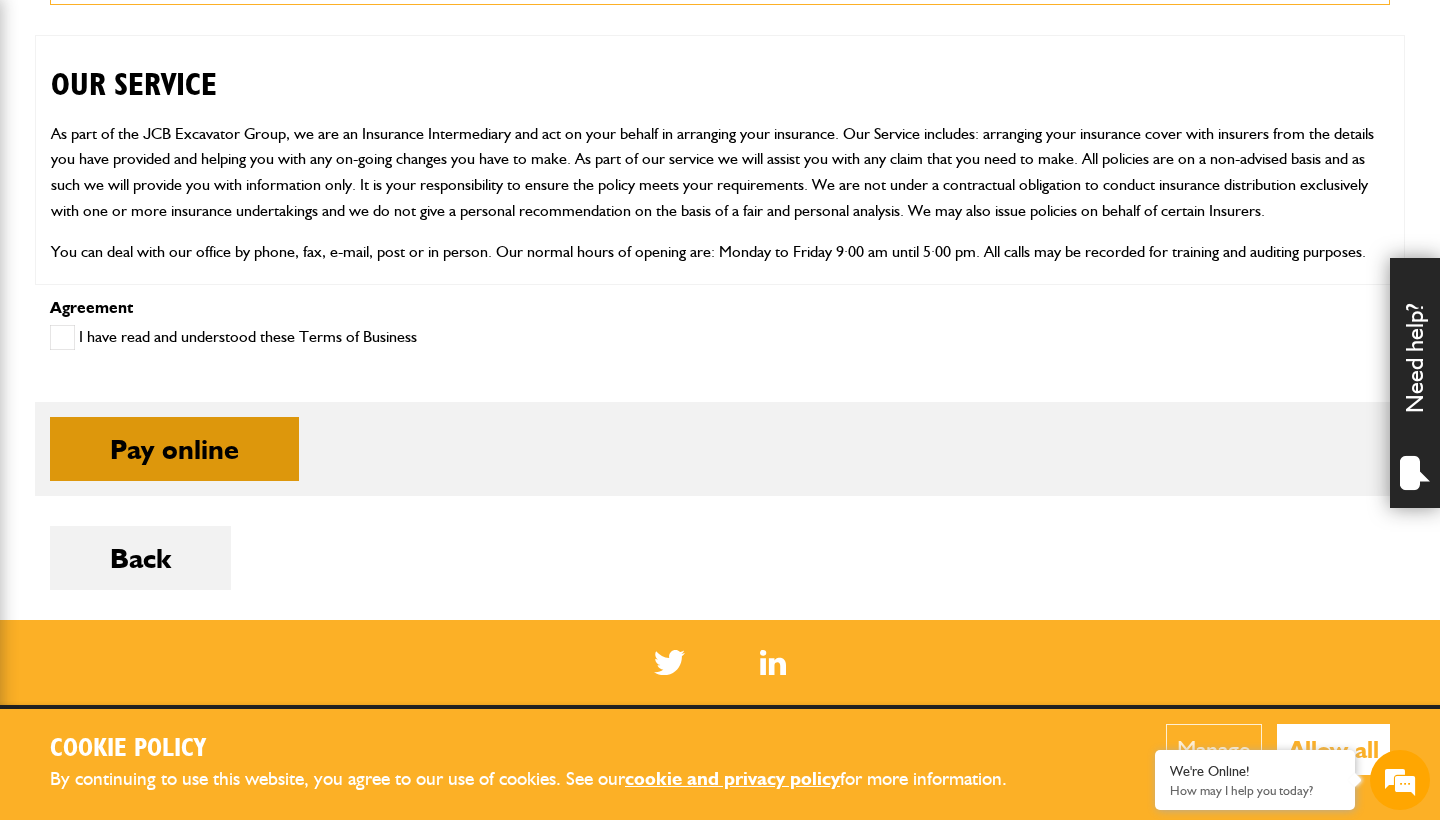 click on "Pay online" at bounding box center [174, 449] 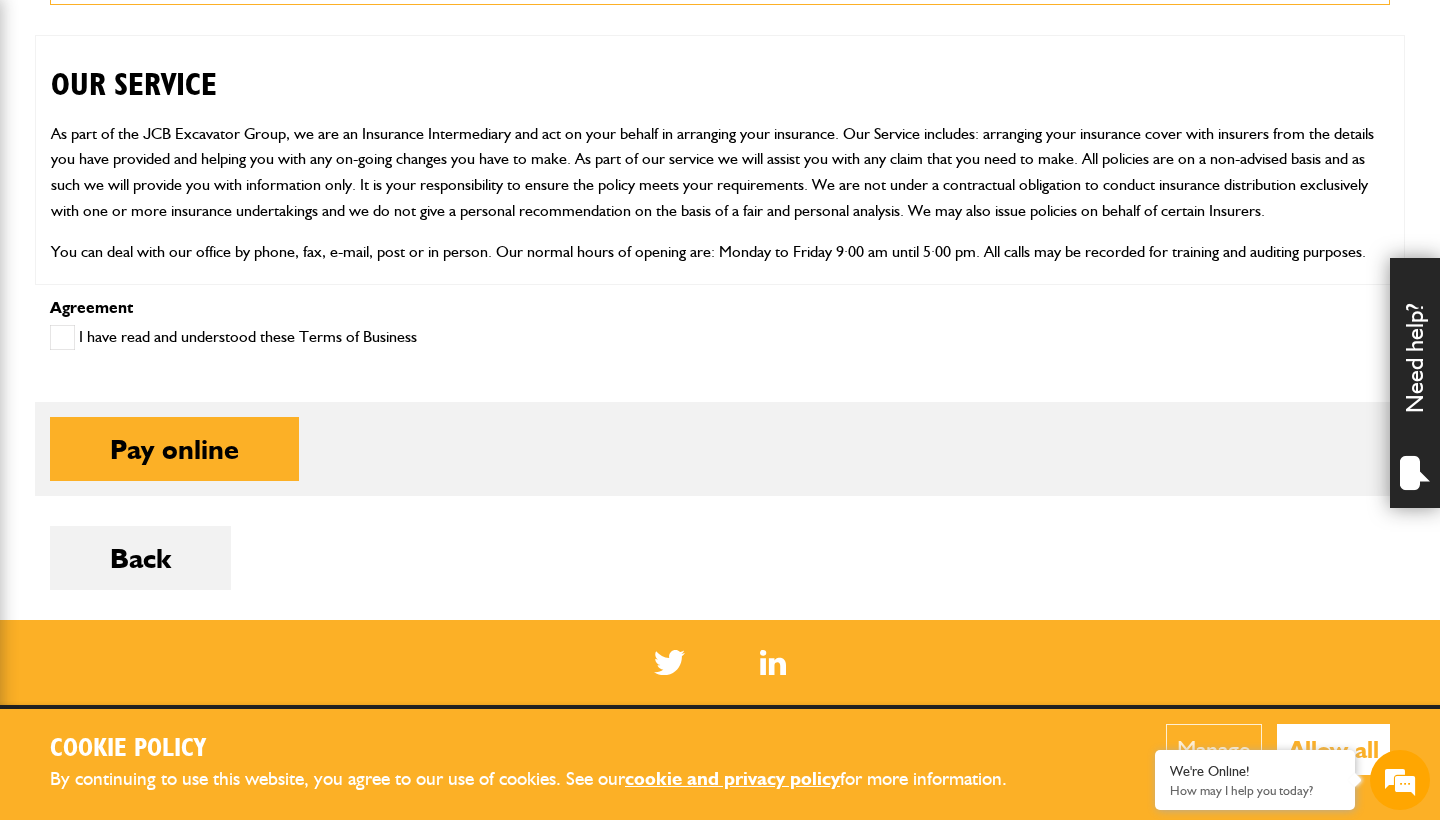 click at bounding box center [62, 337] 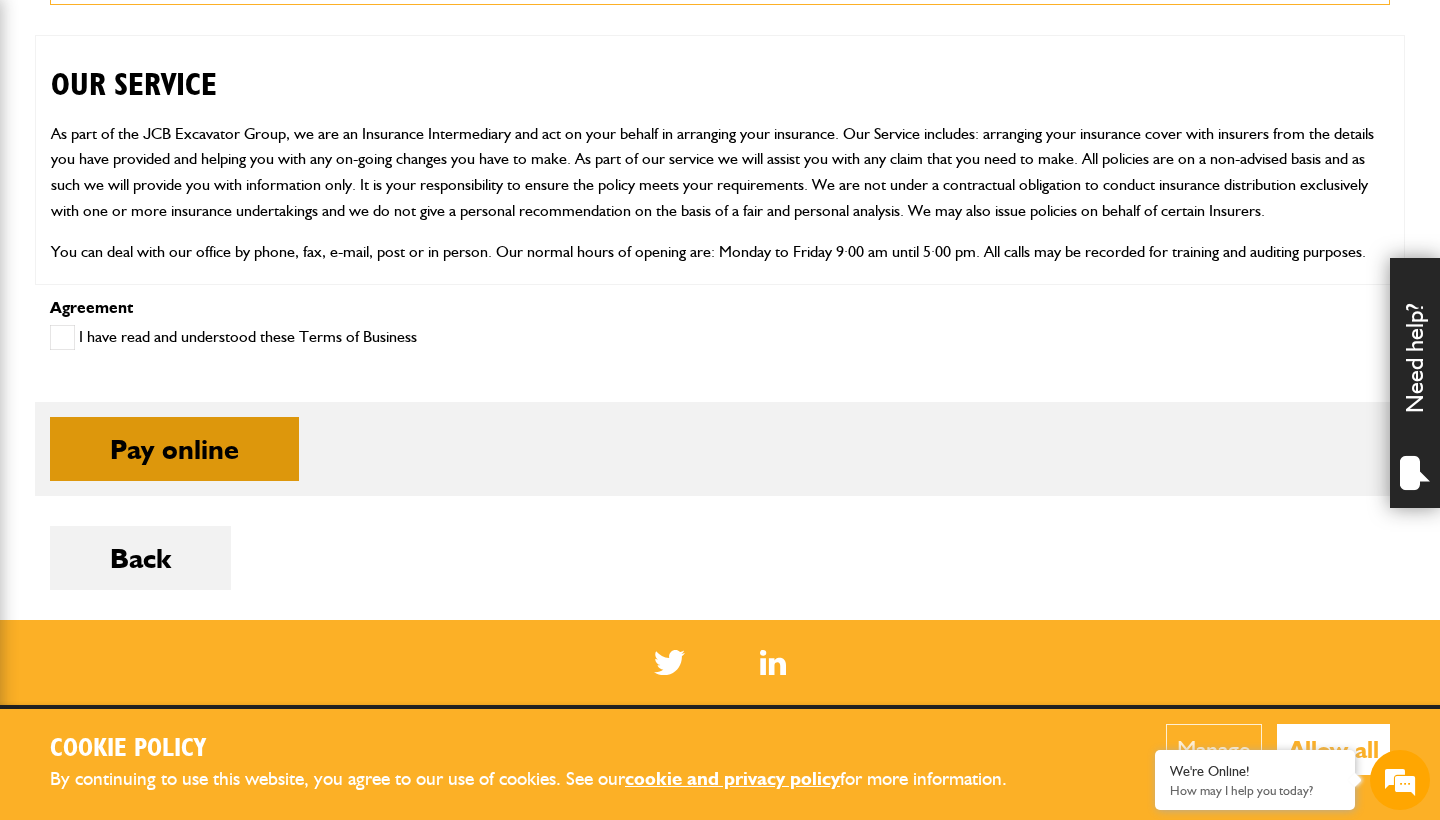 click on "Pay online" at bounding box center [174, 449] 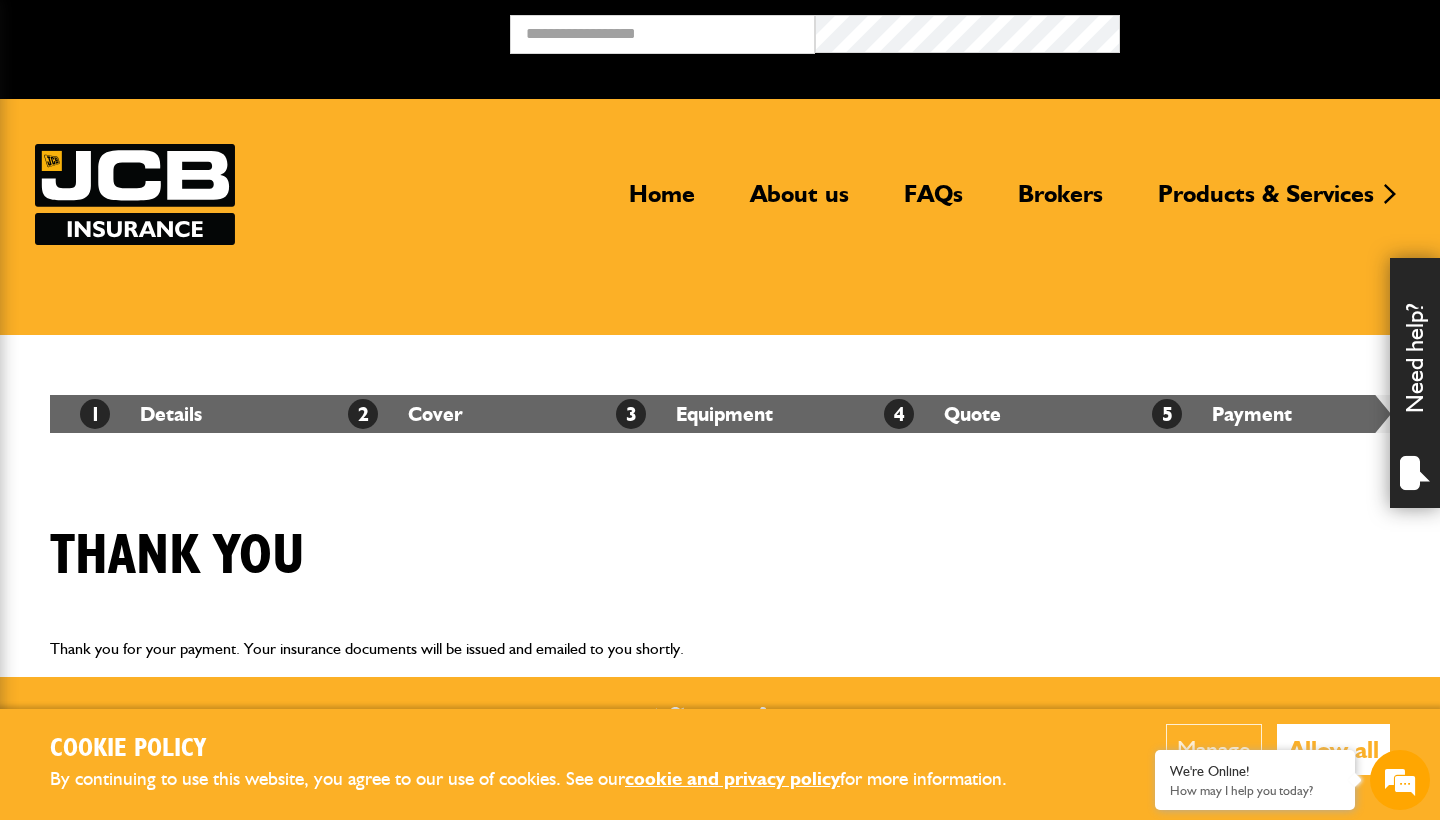 scroll, scrollTop: 0, scrollLeft: 0, axis: both 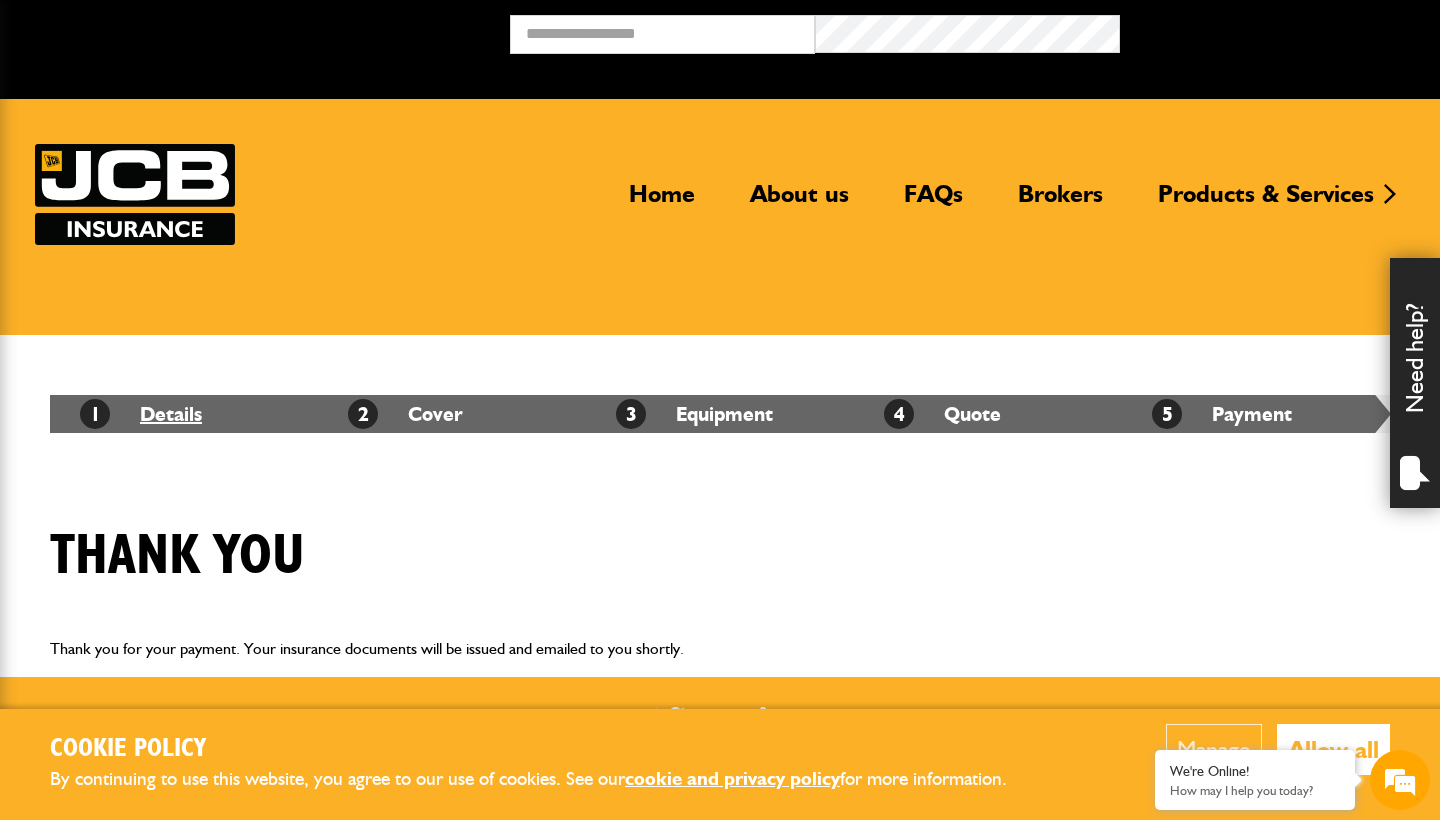 click on "1 Details" at bounding box center [141, 414] 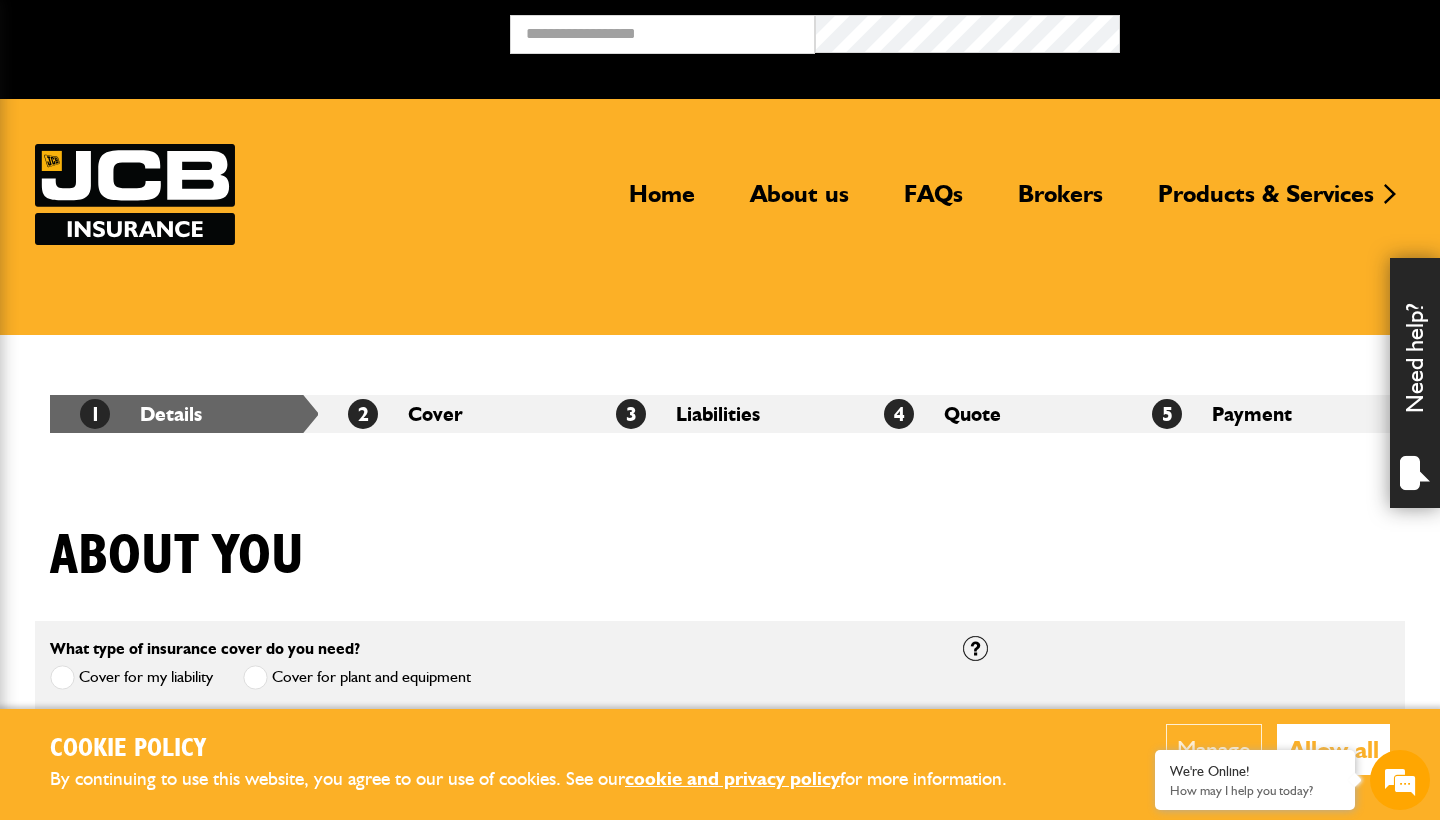 scroll, scrollTop: 0, scrollLeft: 0, axis: both 